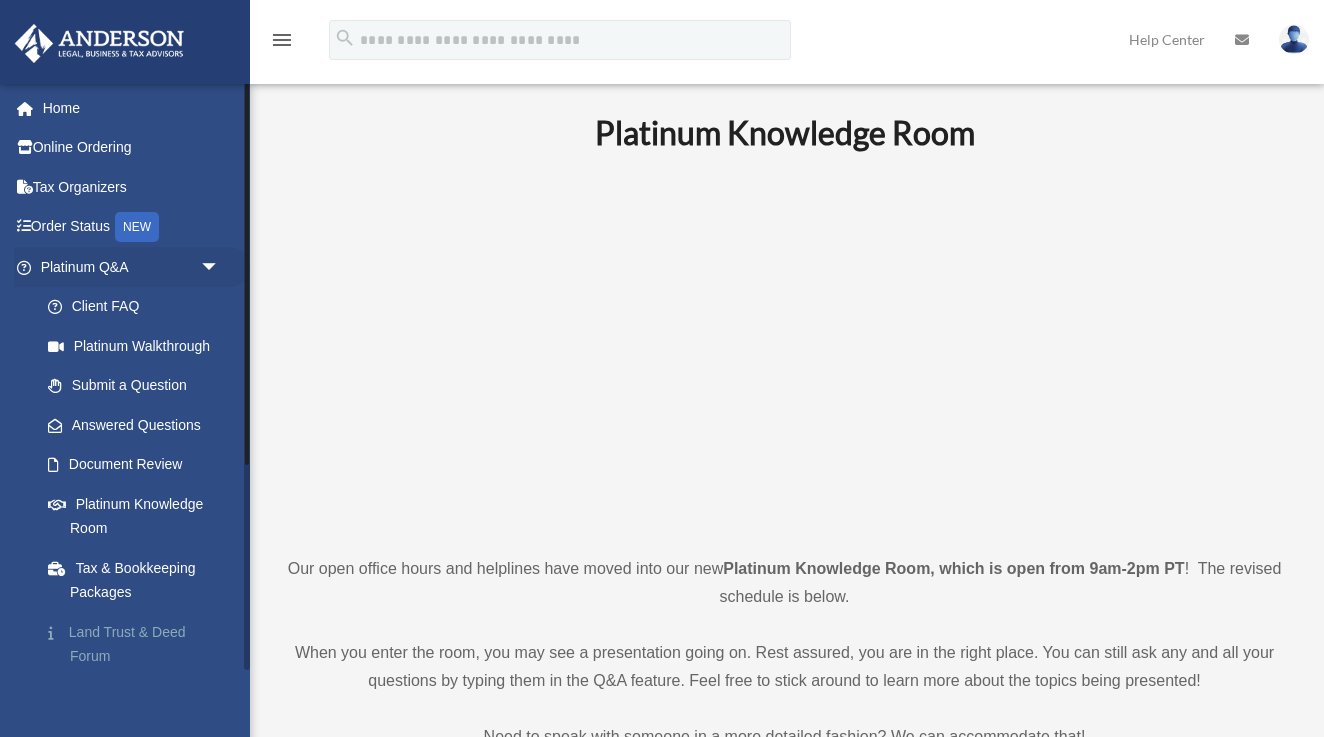 scroll, scrollTop: 0, scrollLeft: 0, axis: both 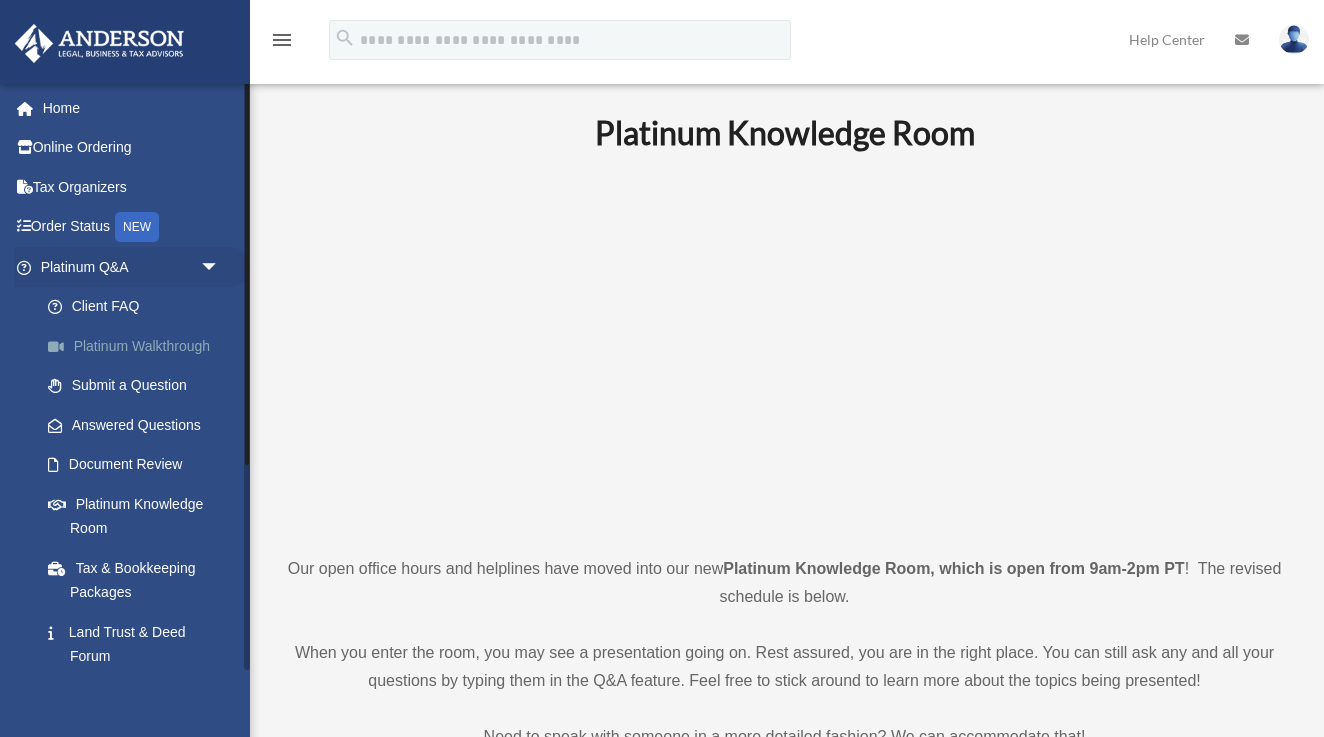 click on "Platinum Walkthrough" at bounding box center [139, 346] 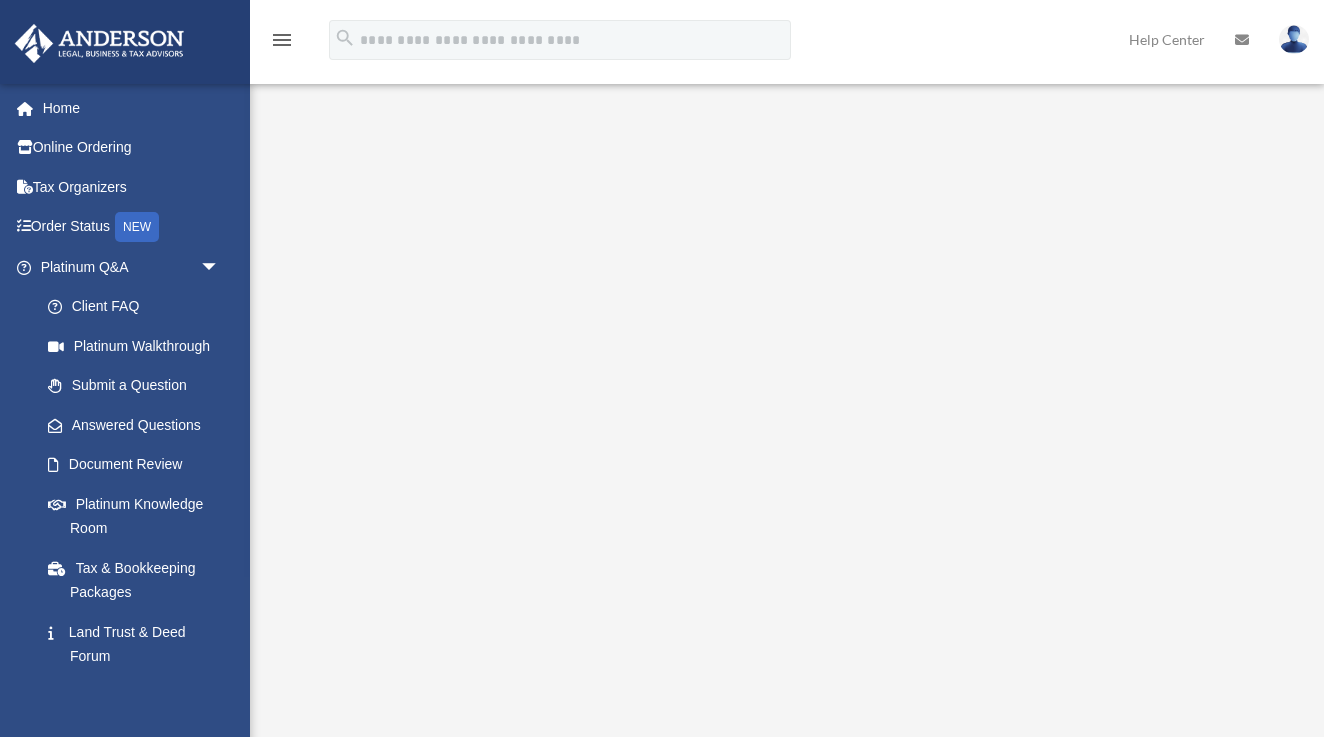 scroll, scrollTop: 0, scrollLeft: 0, axis: both 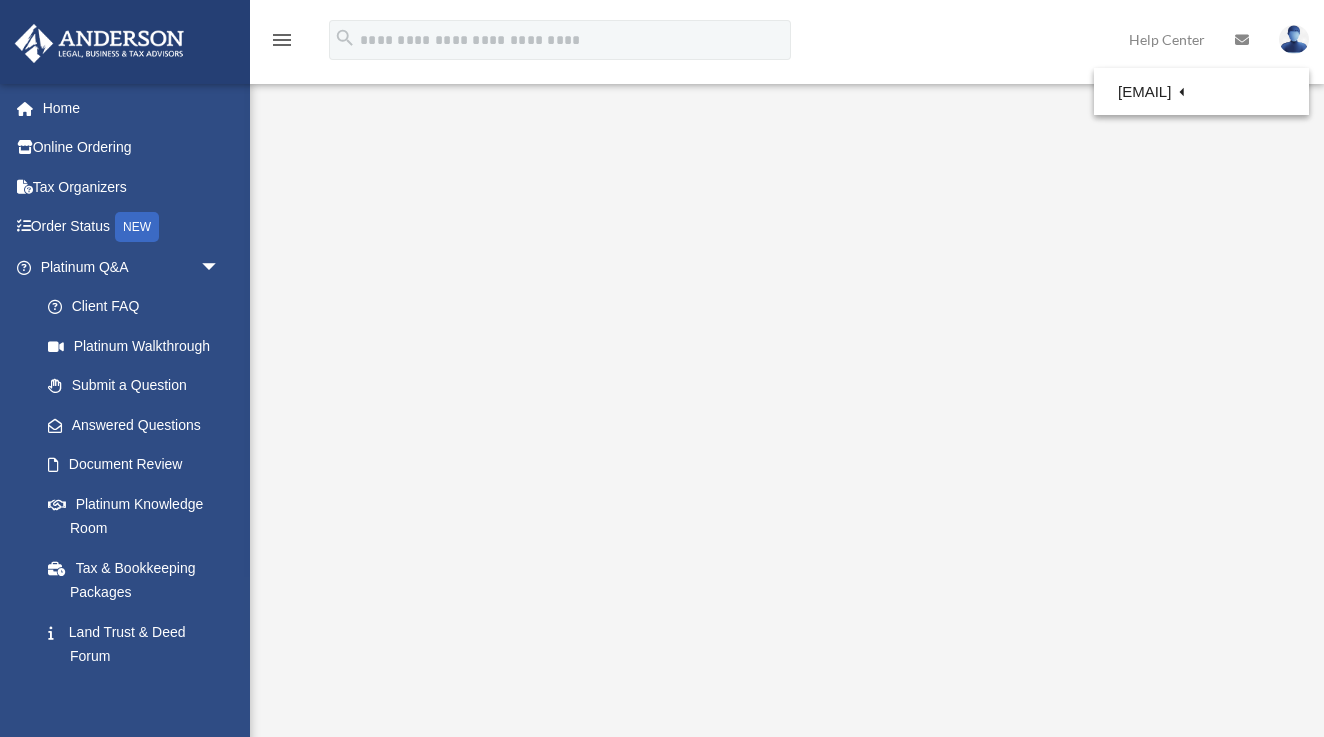 click on "menu
search
Site Menu		            	 add
liza.asis@gmail.com
My Profile
Reset Password
Logout
Help Center" at bounding box center (662, 49) 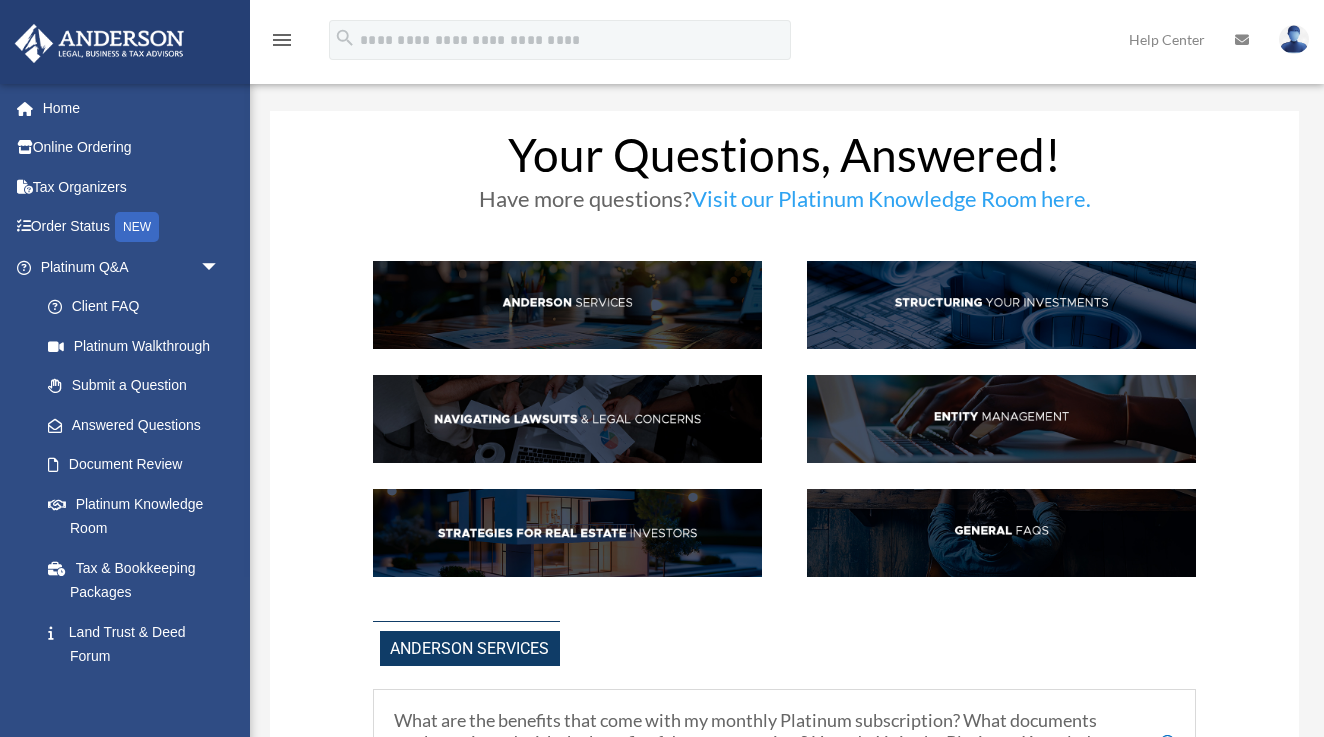 scroll, scrollTop: 0, scrollLeft: 0, axis: both 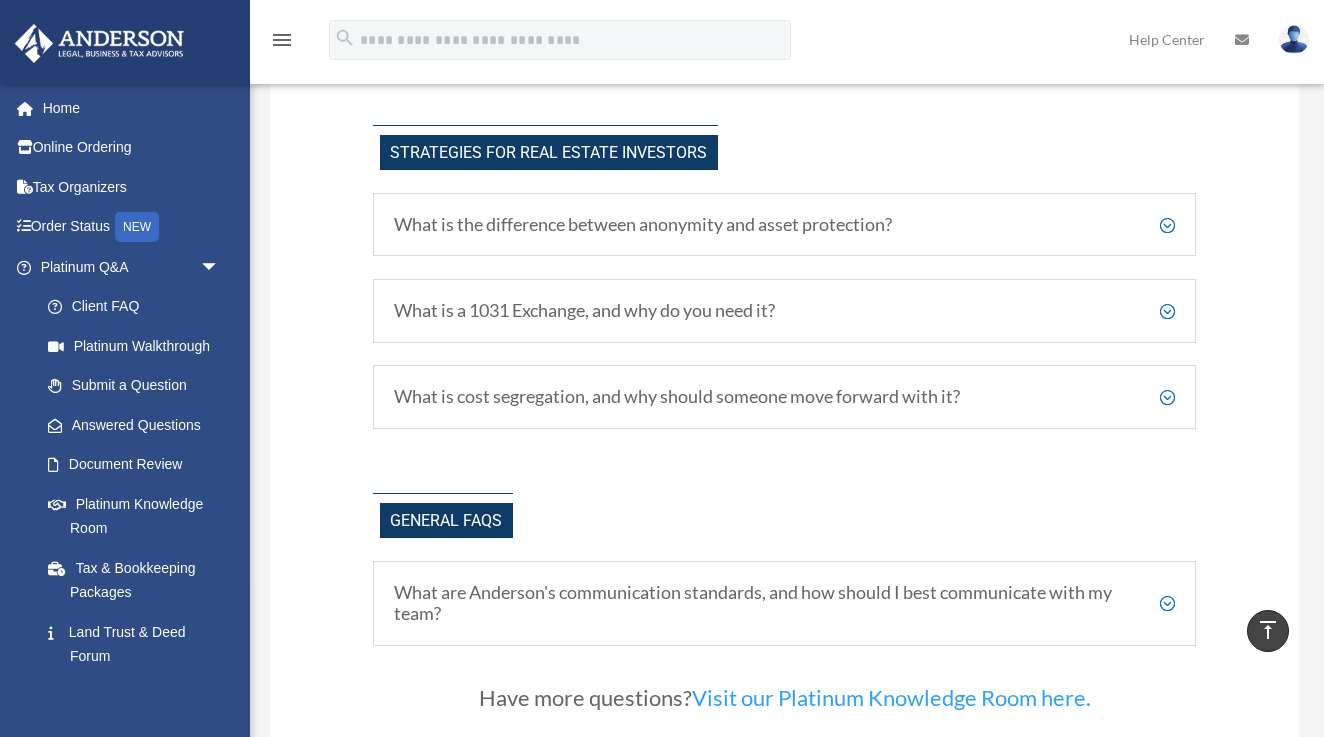 click on "What is the difference between anonymity and asset protection?" at bounding box center (784, 225) 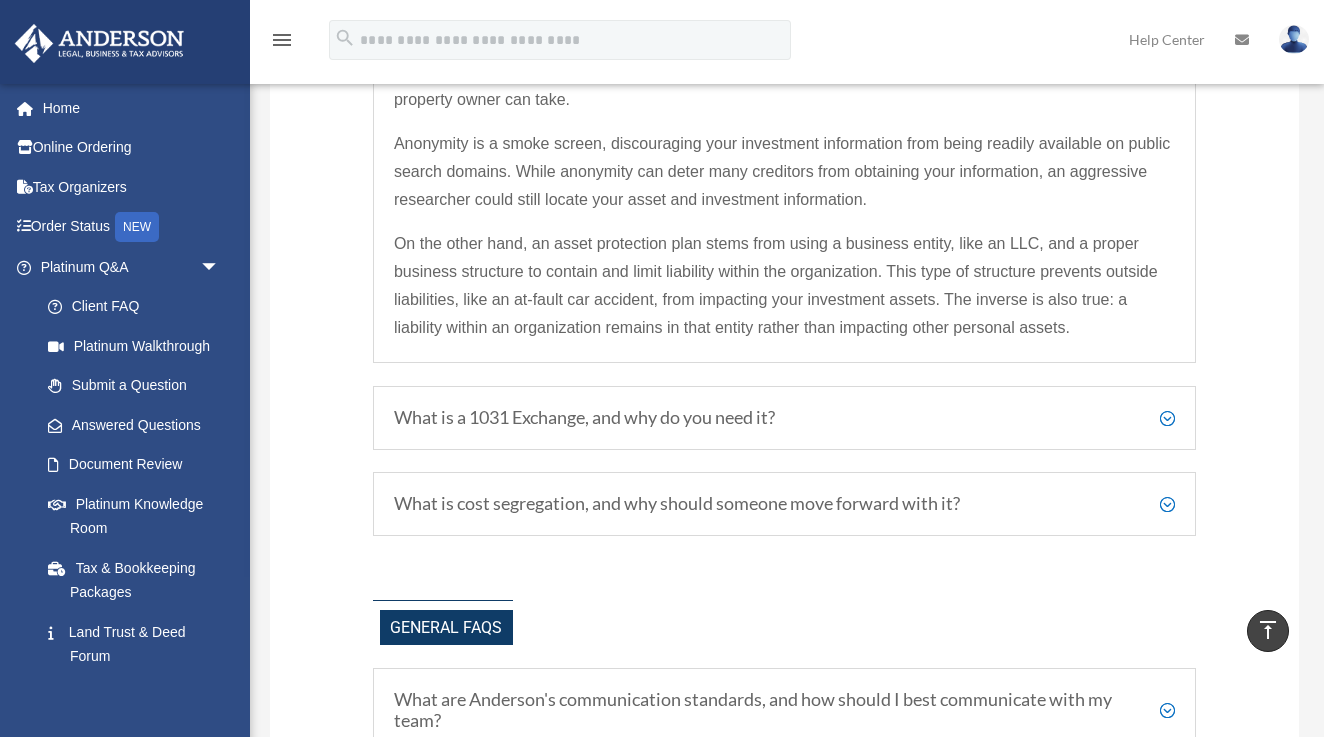 scroll, scrollTop: 3880, scrollLeft: 0, axis: vertical 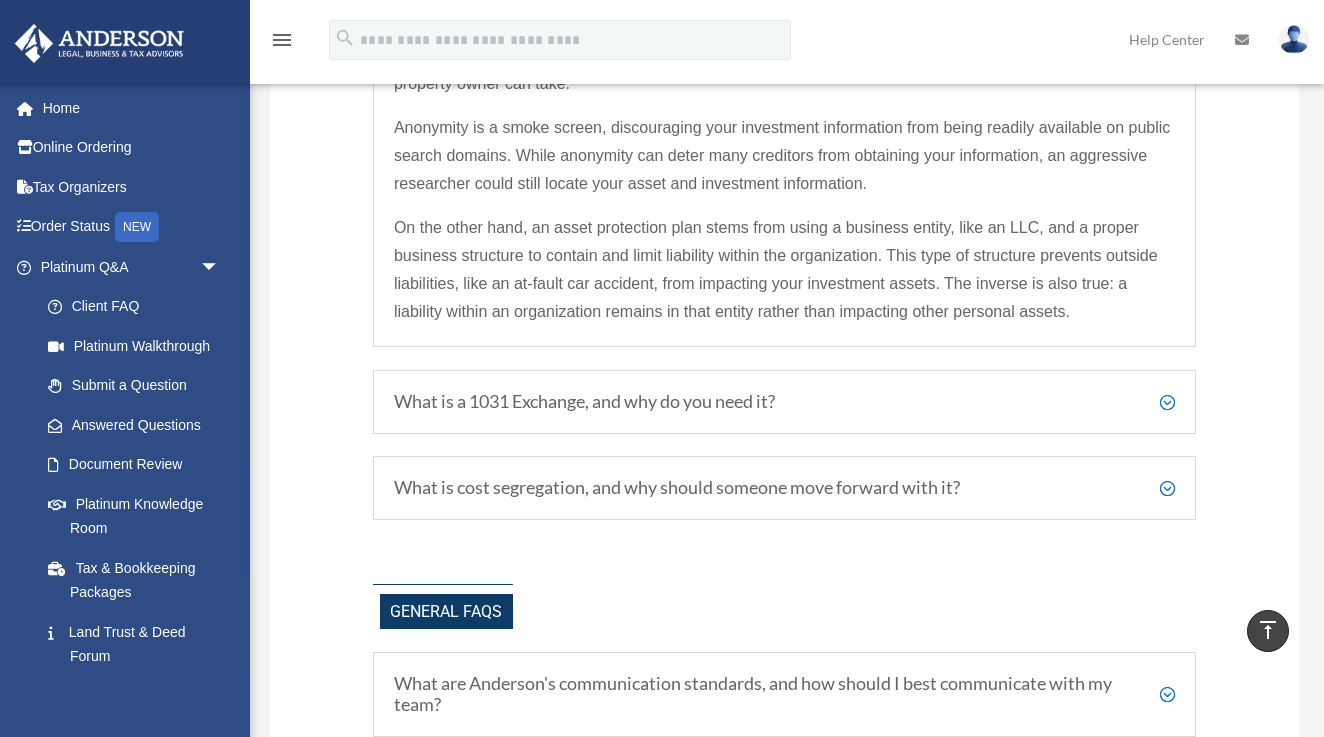click on "What is a 1031 Exchange, and why do you need it?" at bounding box center (784, 402) 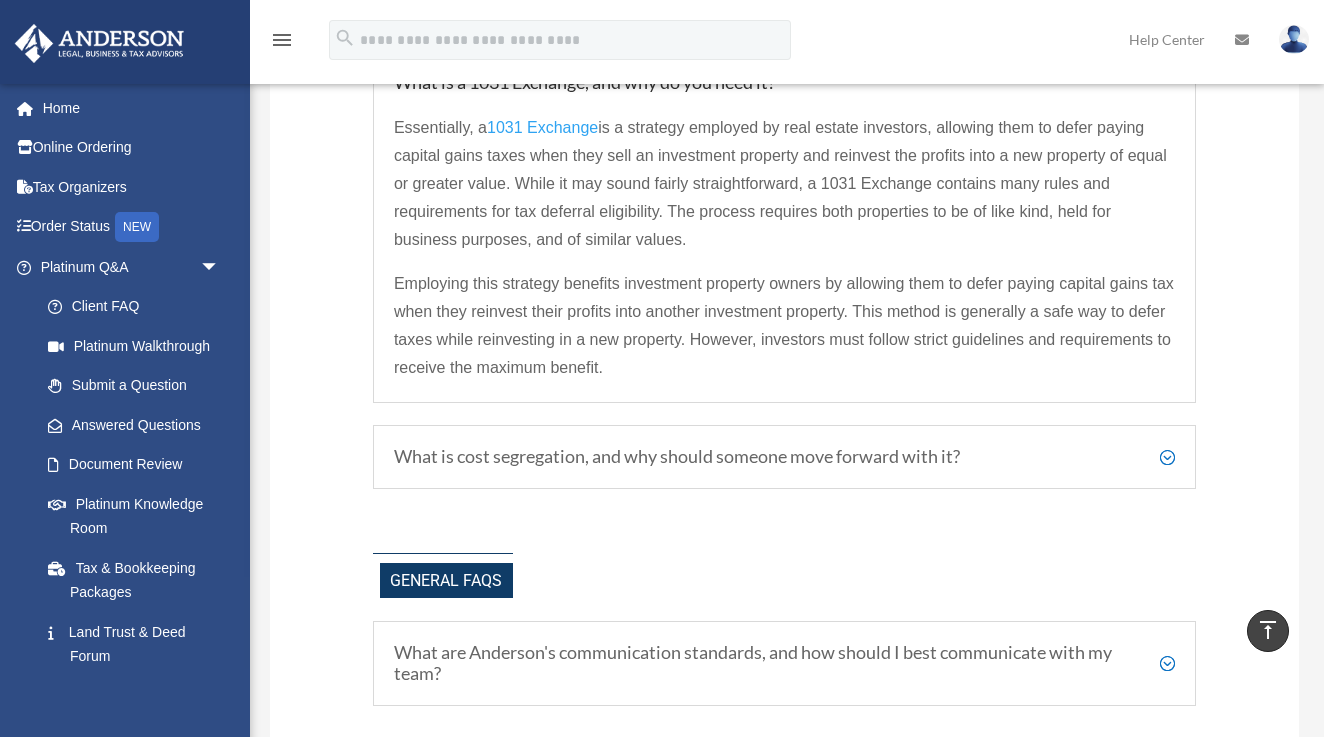 scroll, scrollTop: 3893, scrollLeft: 0, axis: vertical 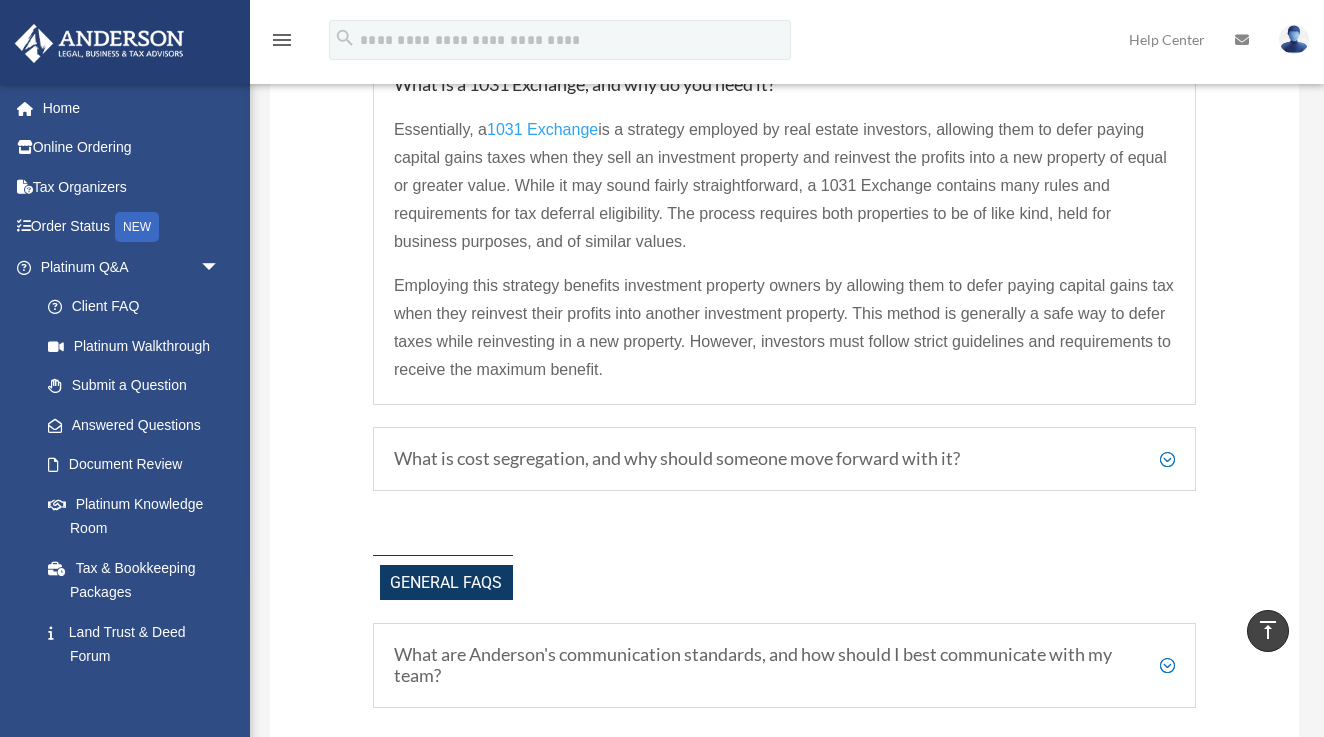 click on "What is cost segregation, and why should someone move forward with it?" at bounding box center [784, 459] 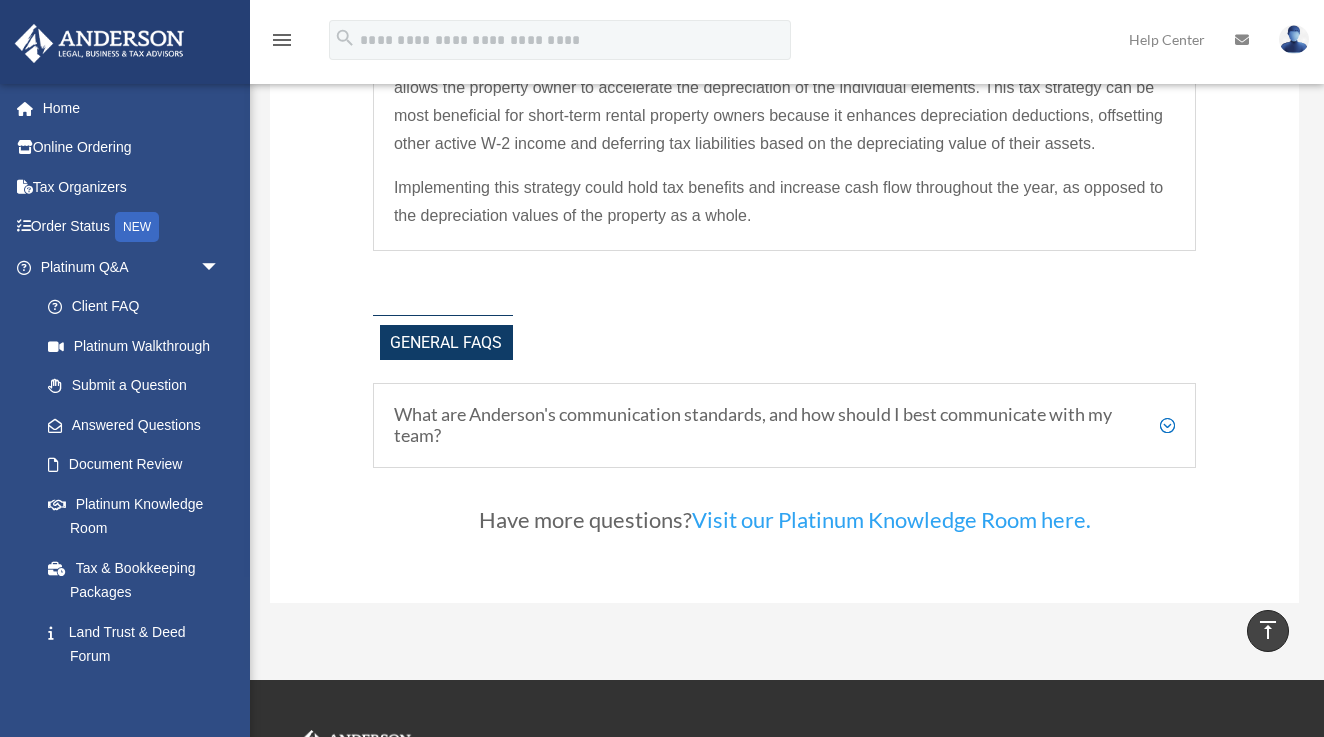 scroll, scrollTop: 4051, scrollLeft: 0, axis: vertical 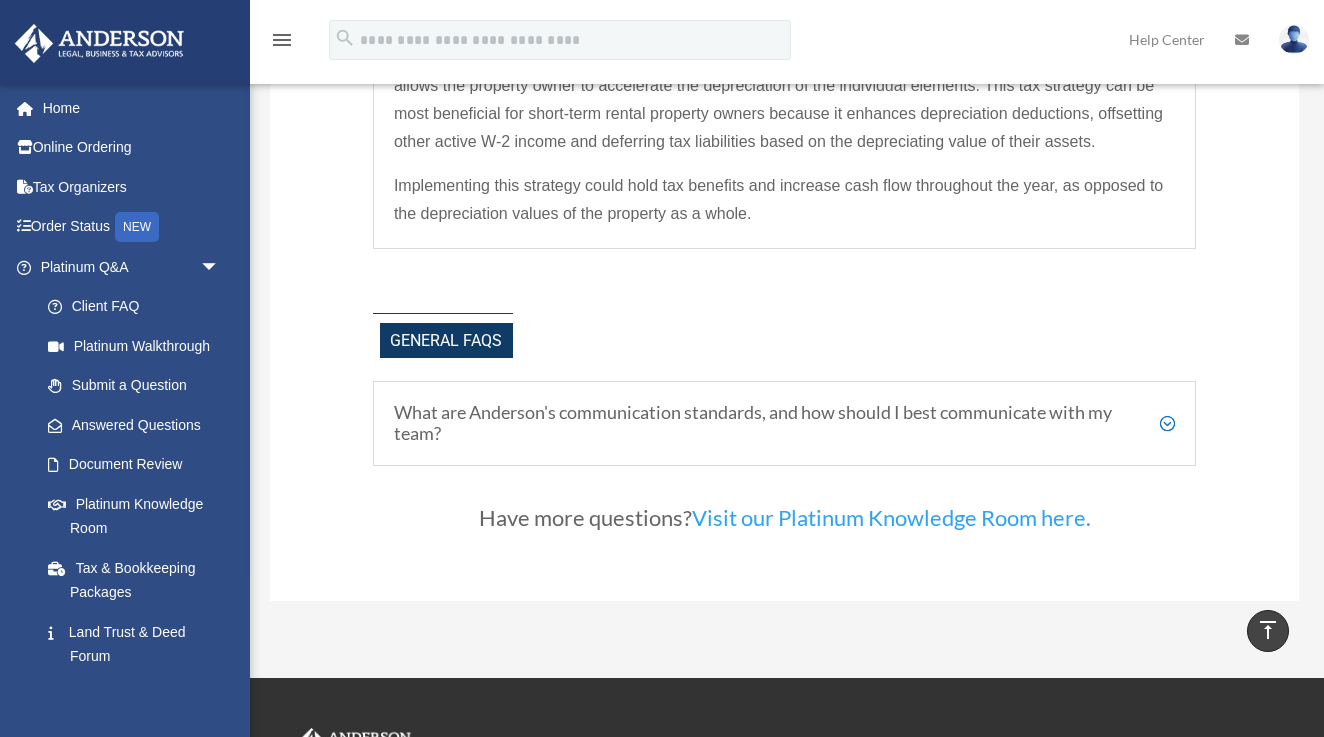 click on "What are Anderson's communication standards, and how should I best communicate with my team?" at bounding box center (784, 423) 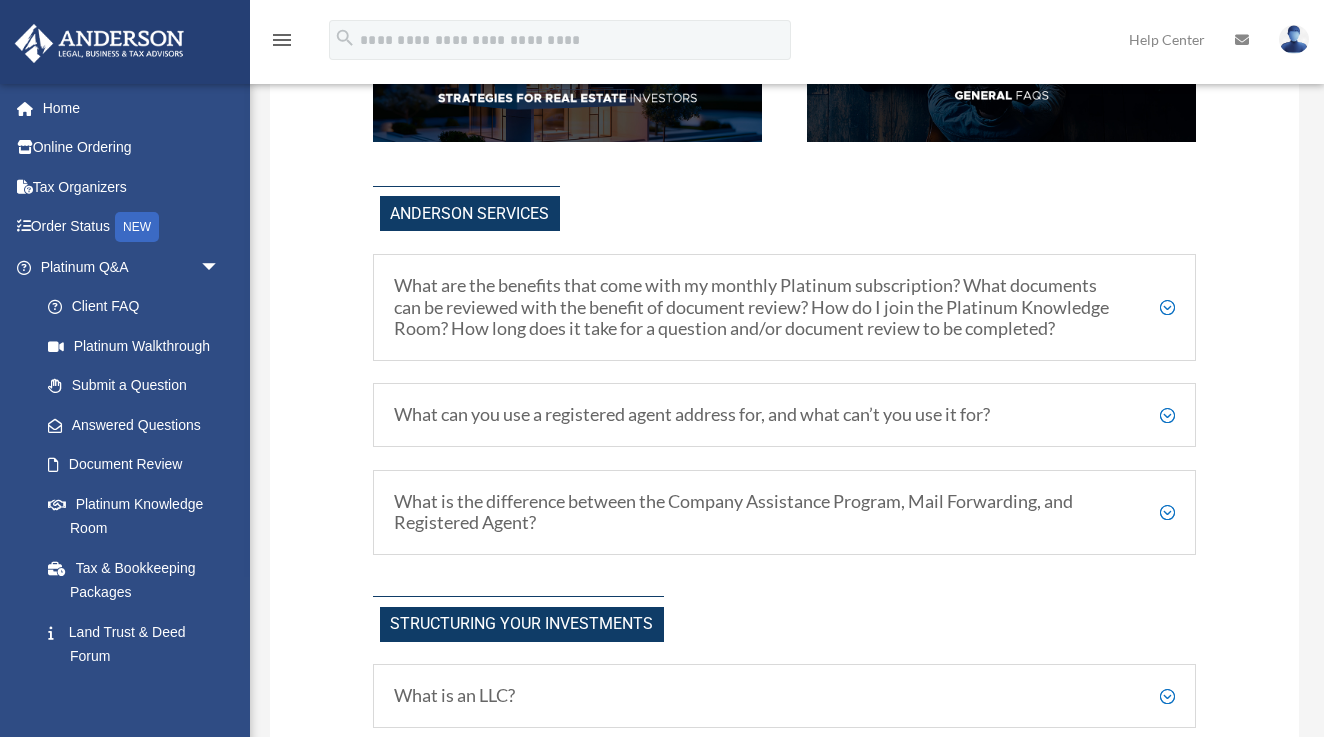 scroll, scrollTop: 436, scrollLeft: 0, axis: vertical 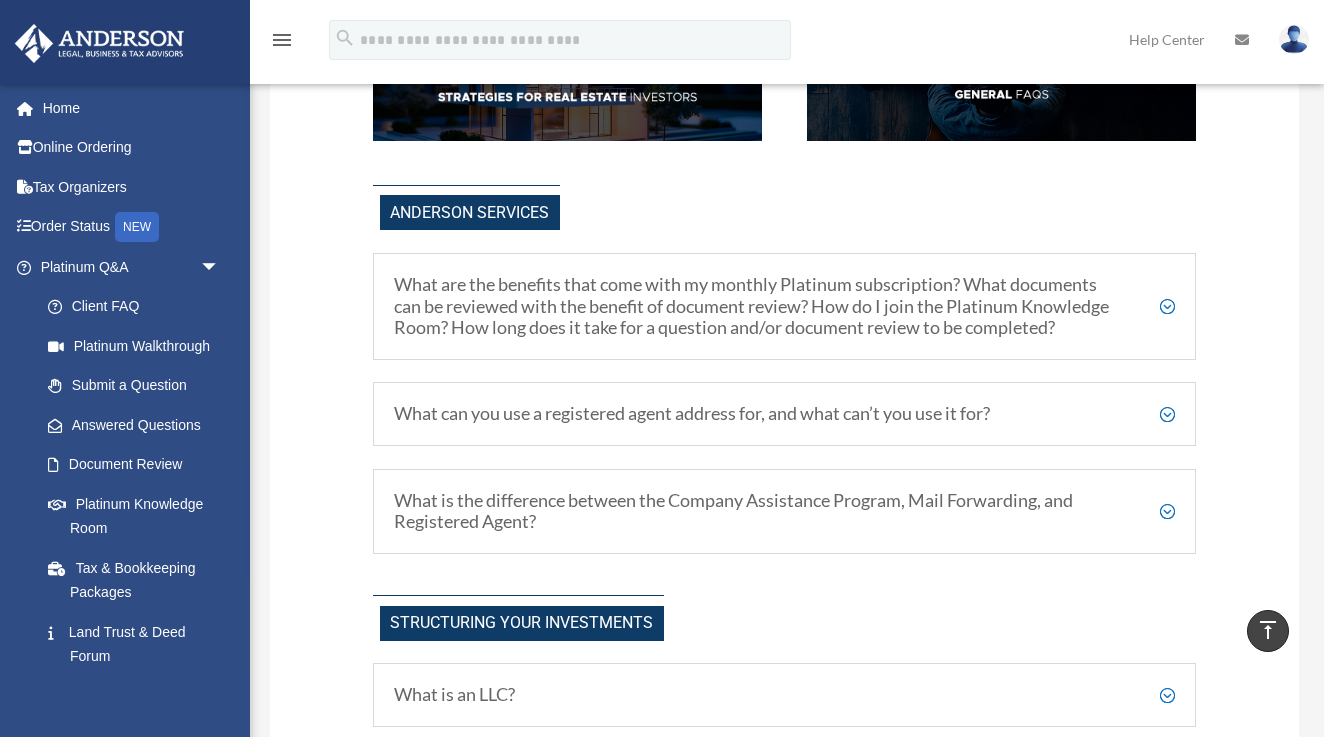 click on "What are the benefits that come with my monthly Platinum subscription? What documents can be reviewed with the benefit of document review? How do I join the Platinum Knowledge Room? How long does it take for a question and/or document review to be completed?" at bounding box center [784, 306] 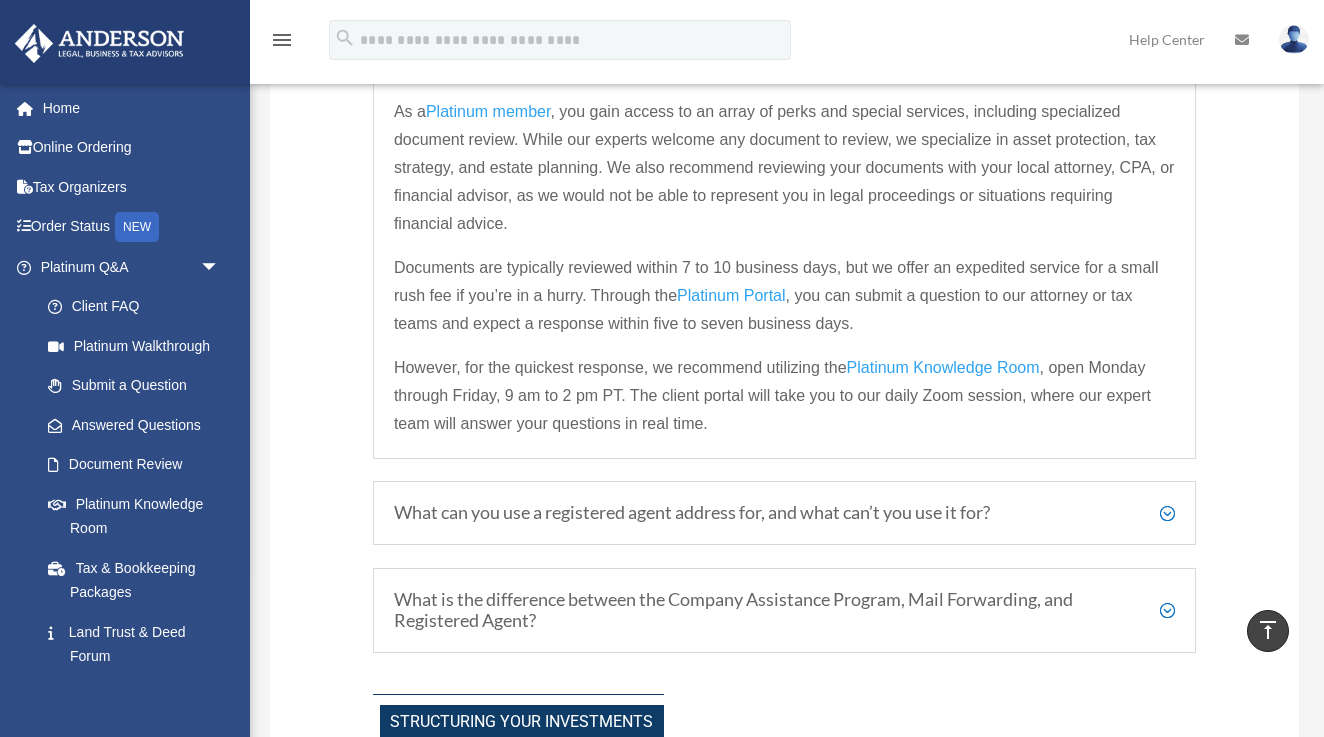 scroll, scrollTop: 712, scrollLeft: 0, axis: vertical 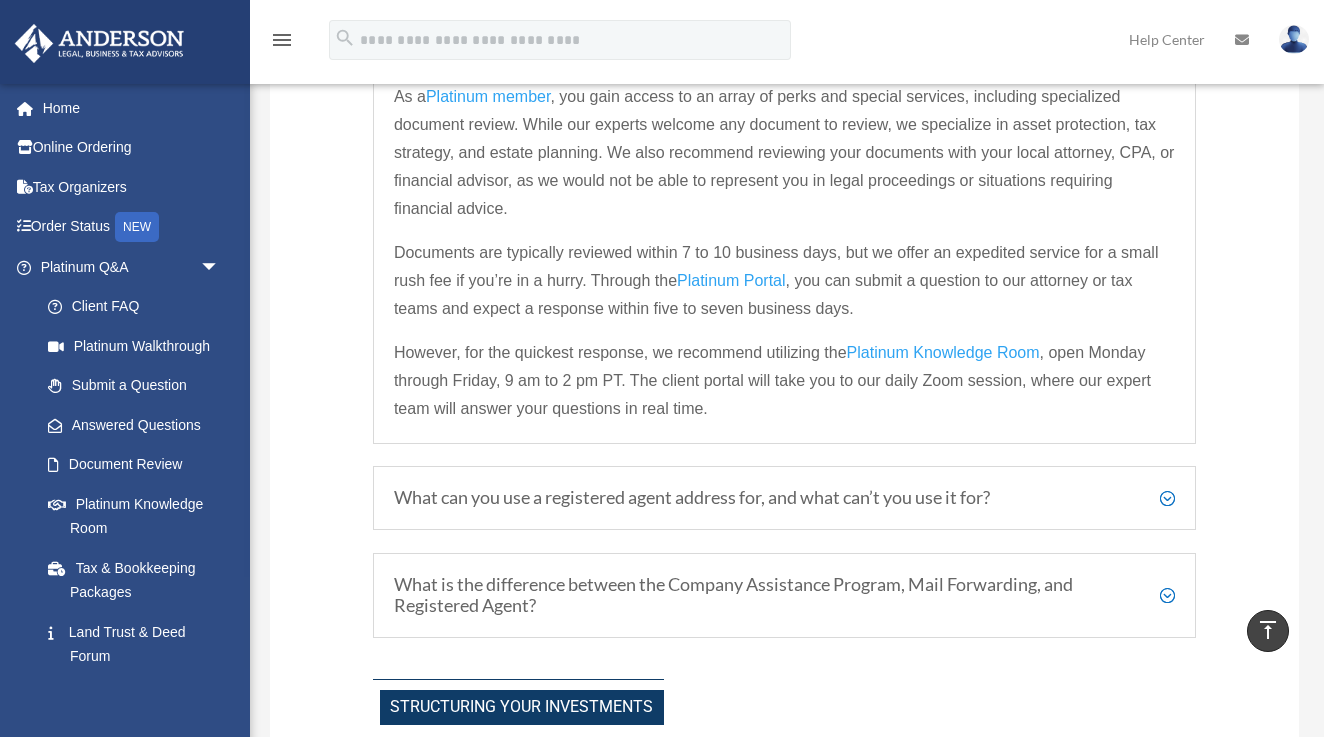 click on "What can you use a registered agent address for, and what can’t you use it for?" at bounding box center [784, 498] 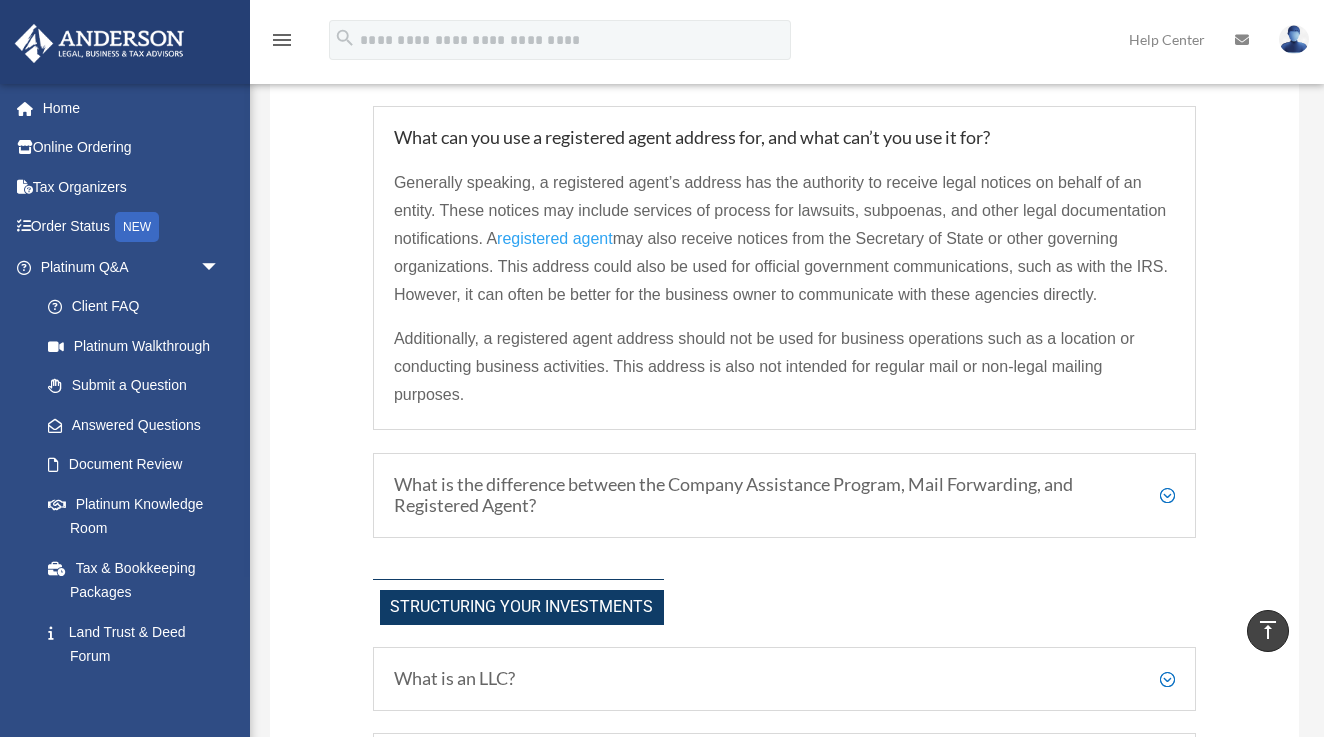 click on "What is the difference between the Company Assistance Program, Mail Forwarding, and Registered Agent?" at bounding box center (784, 495) 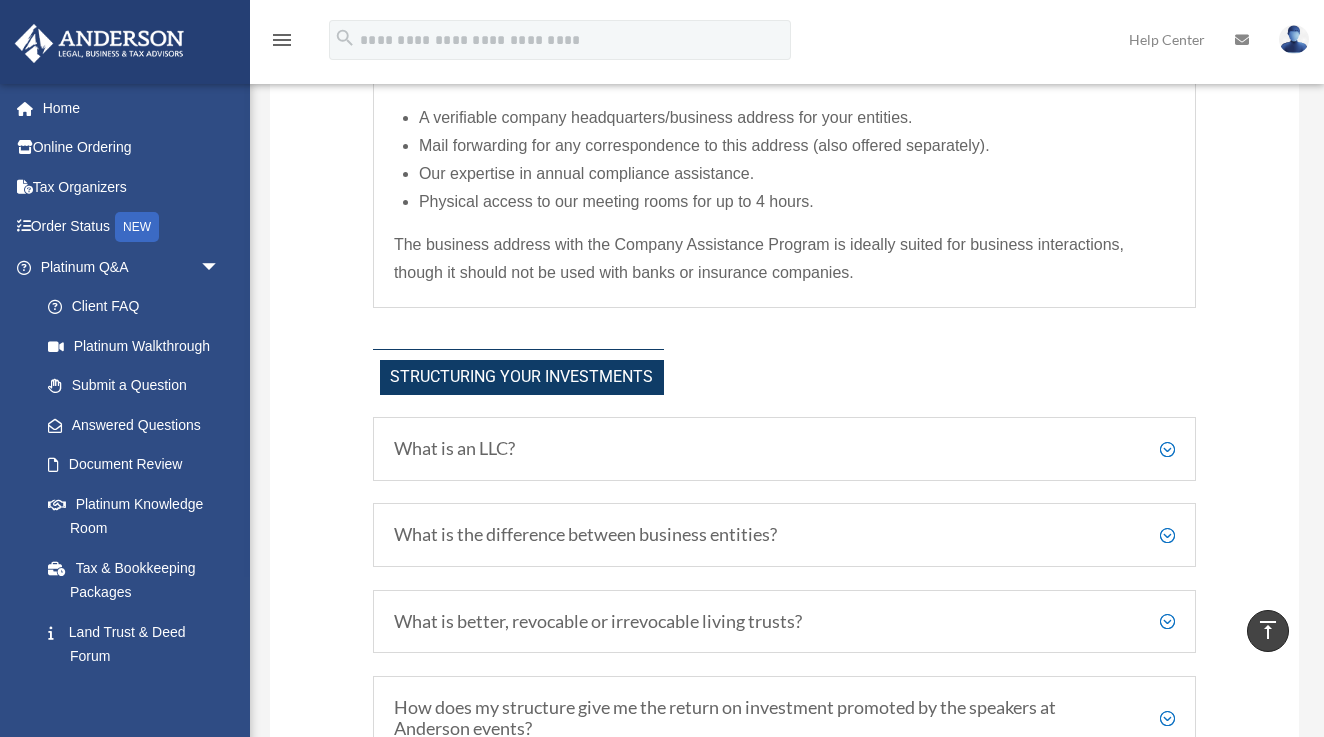 scroll, scrollTop: 1088, scrollLeft: 0, axis: vertical 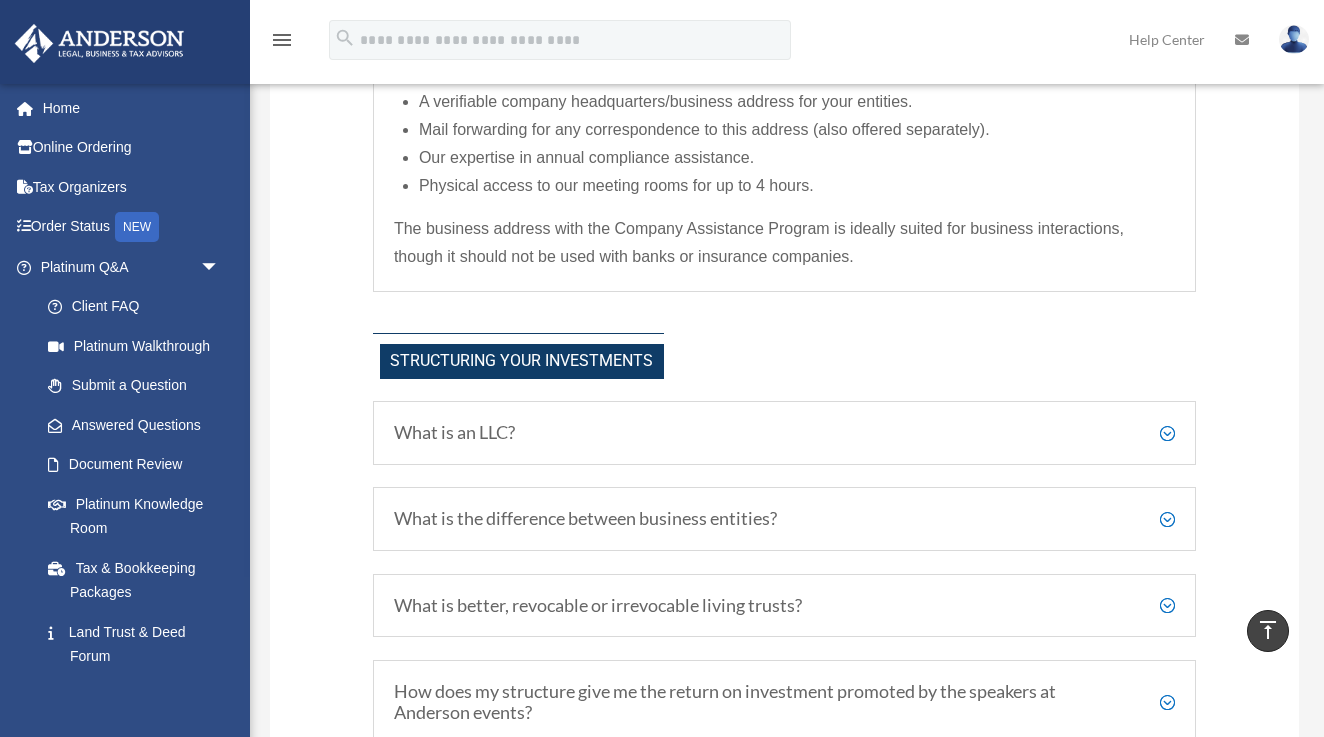 click on "What is an LLC?
A  Limited Liability Company (LLC)  is a type of business structure that offers several significant benefits. Notably, it provides asset protection by limiting the liability of its owners by keeping personal assets separate from business assets. In other words, an LLC member’s personal savings accounts, cars, homes, and other assets cannot be seized in the event of a liability lawsuit. This protection can prove invaluable to small business owners, entrepreneurs, and income property owners.
What is the difference between business entities?
Anderson Advisors primarily works with Limited Liability Companies (LLCs) and Corporations. We tailor each to fit your business needs and your state’s requirements. In general, the primary  difference between an LLC and a Corporation
What is better, revocable or irrevocable living trusts?
living trust" at bounding box center [784, 670] 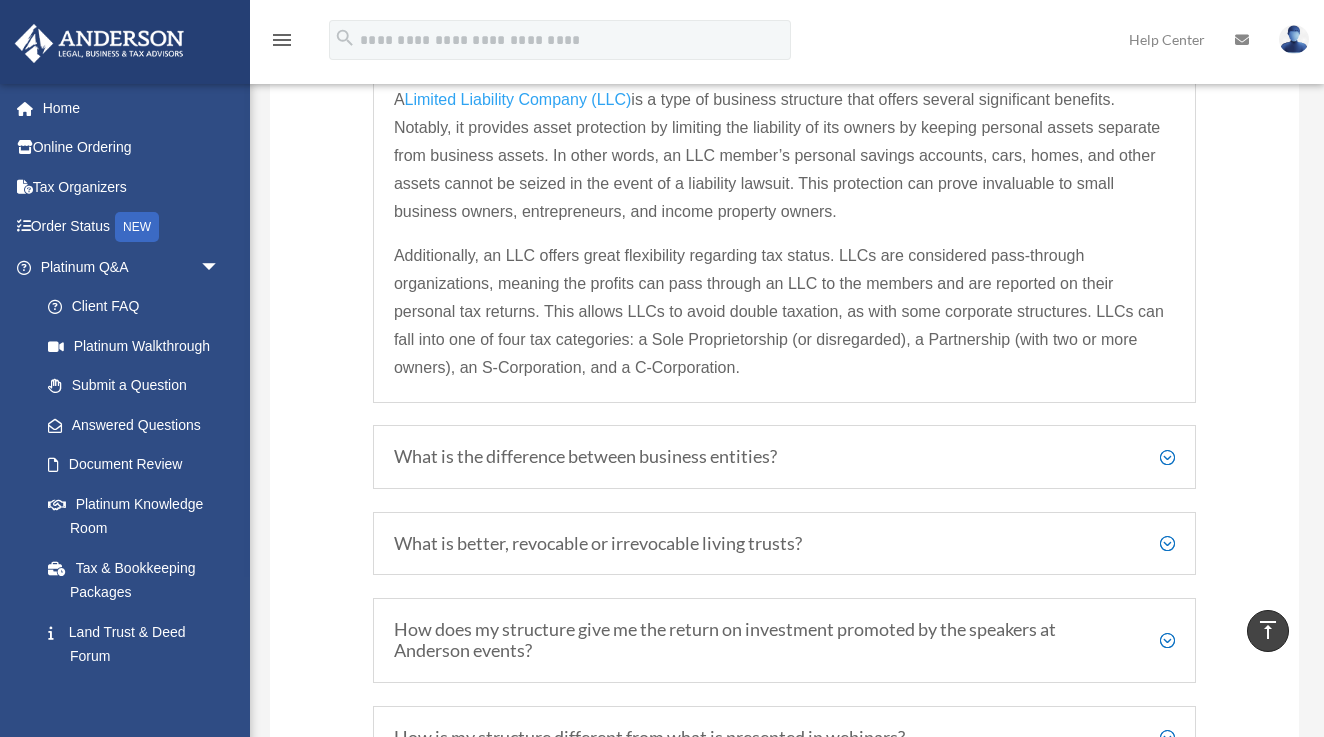 scroll, scrollTop: 1484, scrollLeft: 0, axis: vertical 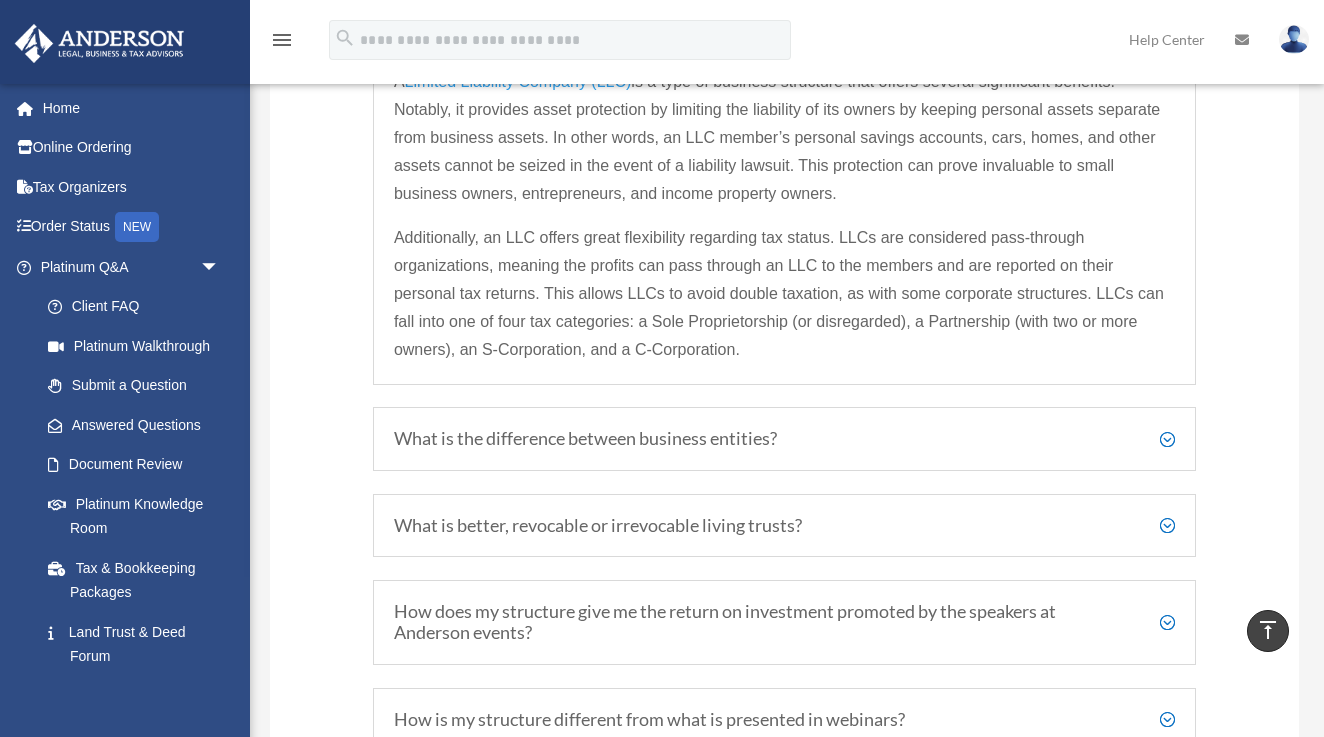 click on "What is the difference between business entities?
Anderson Advisors primarily works with Limited Liability Companies (LLCs) and Corporations. We tailor each to fit your business needs and your state’s requirements. In general, the primary  difference between an LLC and a Corporation  is the presence of shares and shareholders. Corporations have shares, and LLCs do not, modeling a member-owned profile instead.
The principal difference lies in how an entity is taxed. Corporations can be primarily taxed as an S-Corporation or a C-Corporation. LLCs offer more flexibility and can be taxed as a Partnership, C-Corporation, S-Corporation, or Sole Proprietorship. Each structure offers unique benefits, depending on your business’s needs." at bounding box center [784, 439] 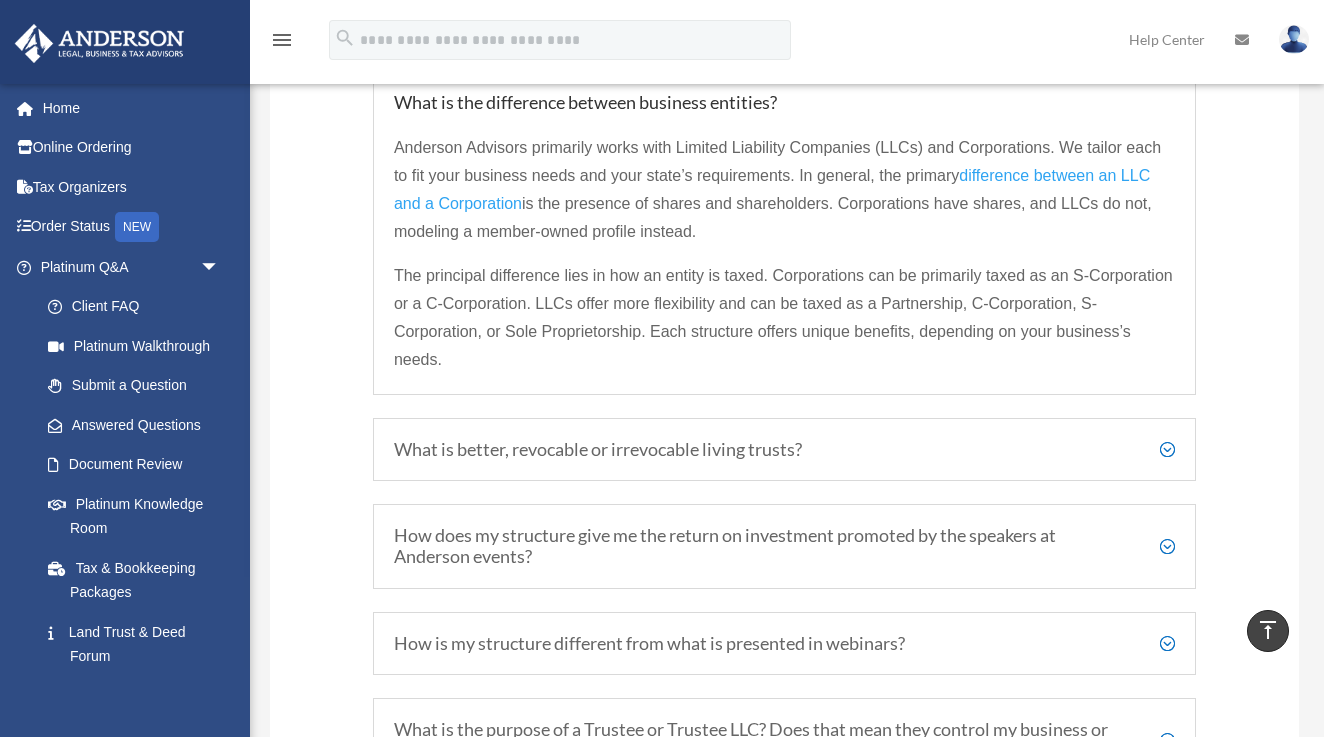 scroll, scrollTop: 1510, scrollLeft: 0, axis: vertical 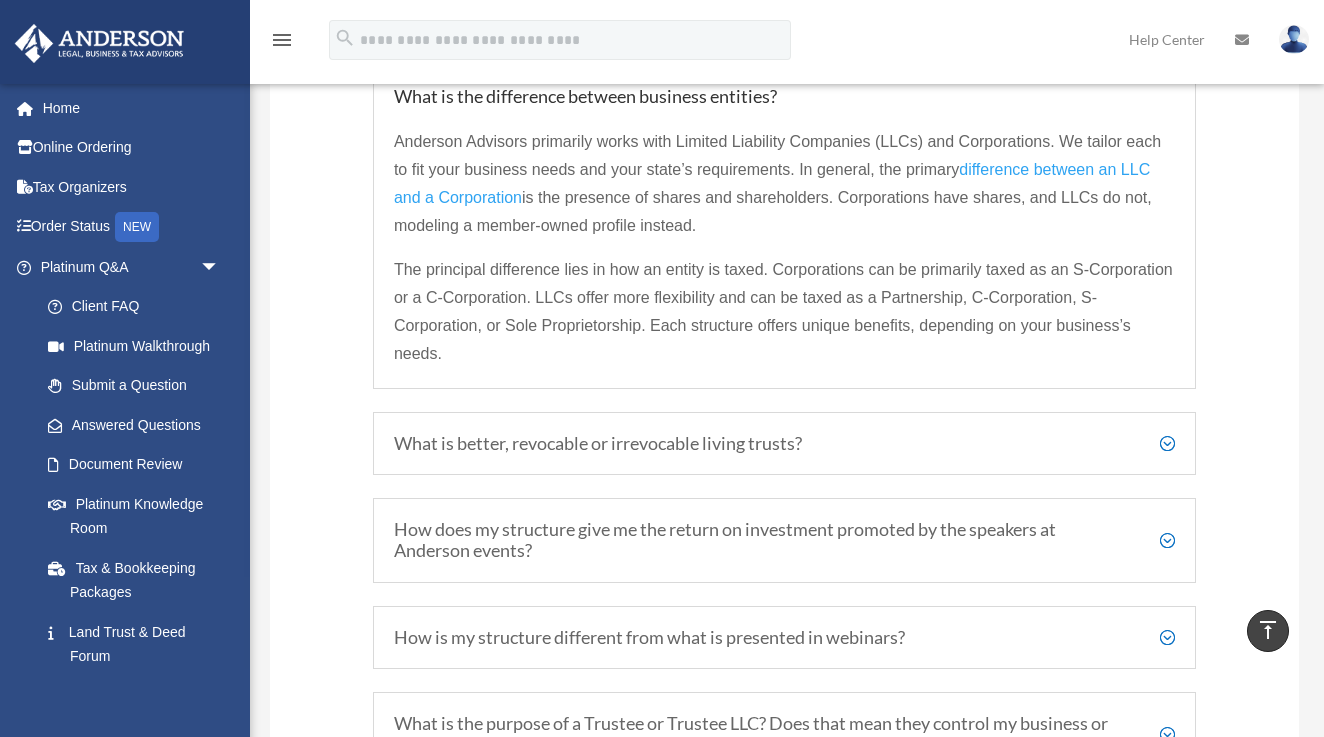 click on "What is better, revocable or irrevocable living trusts?" at bounding box center (784, 444) 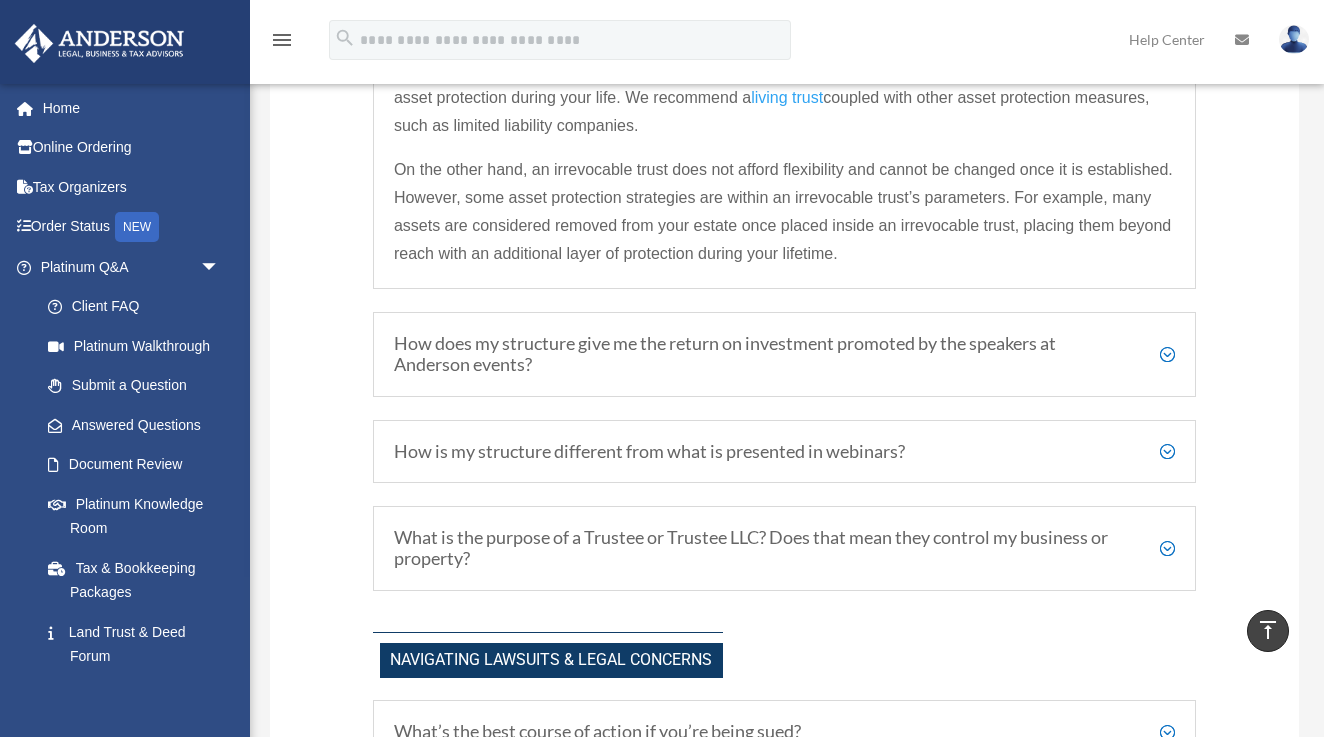 scroll, scrollTop: 1724, scrollLeft: 0, axis: vertical 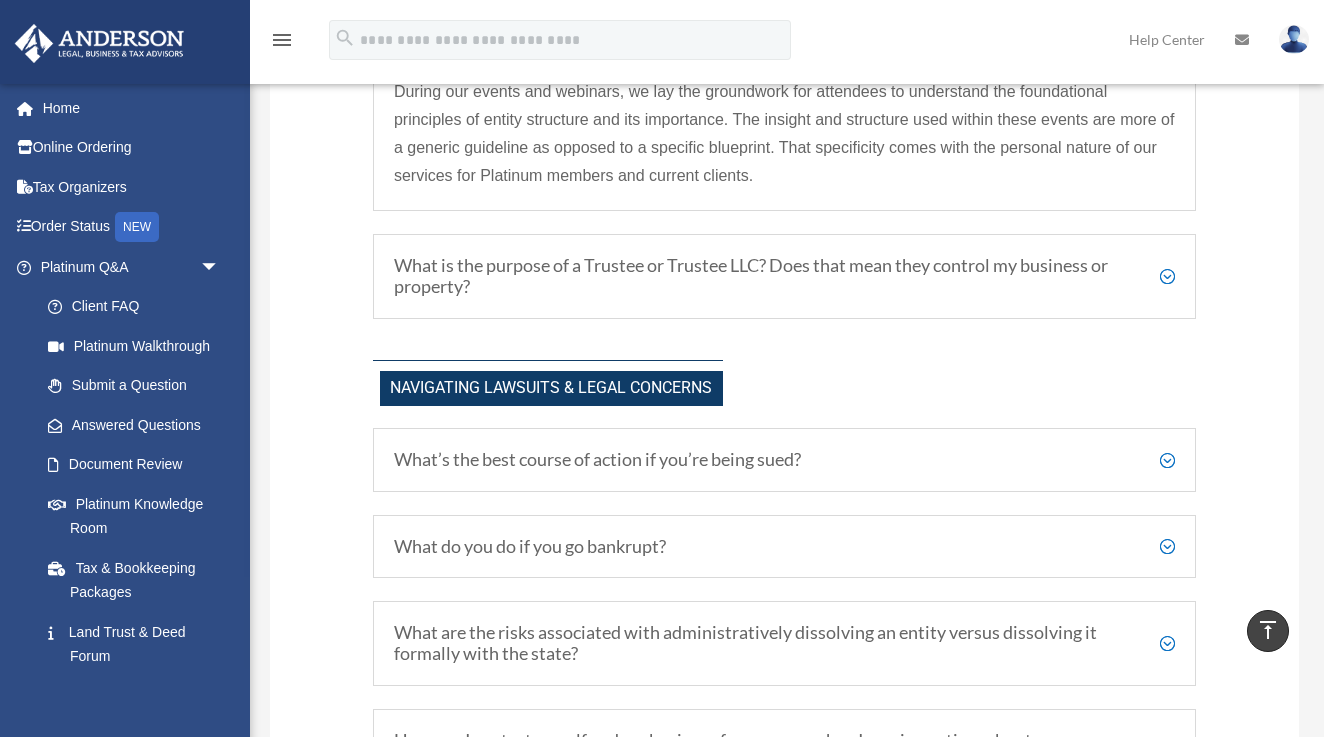 click on "What is the purpose of a Trustee or Trustee LLC? Does that mean they control my business or property?" at bounding box center (784, 276) 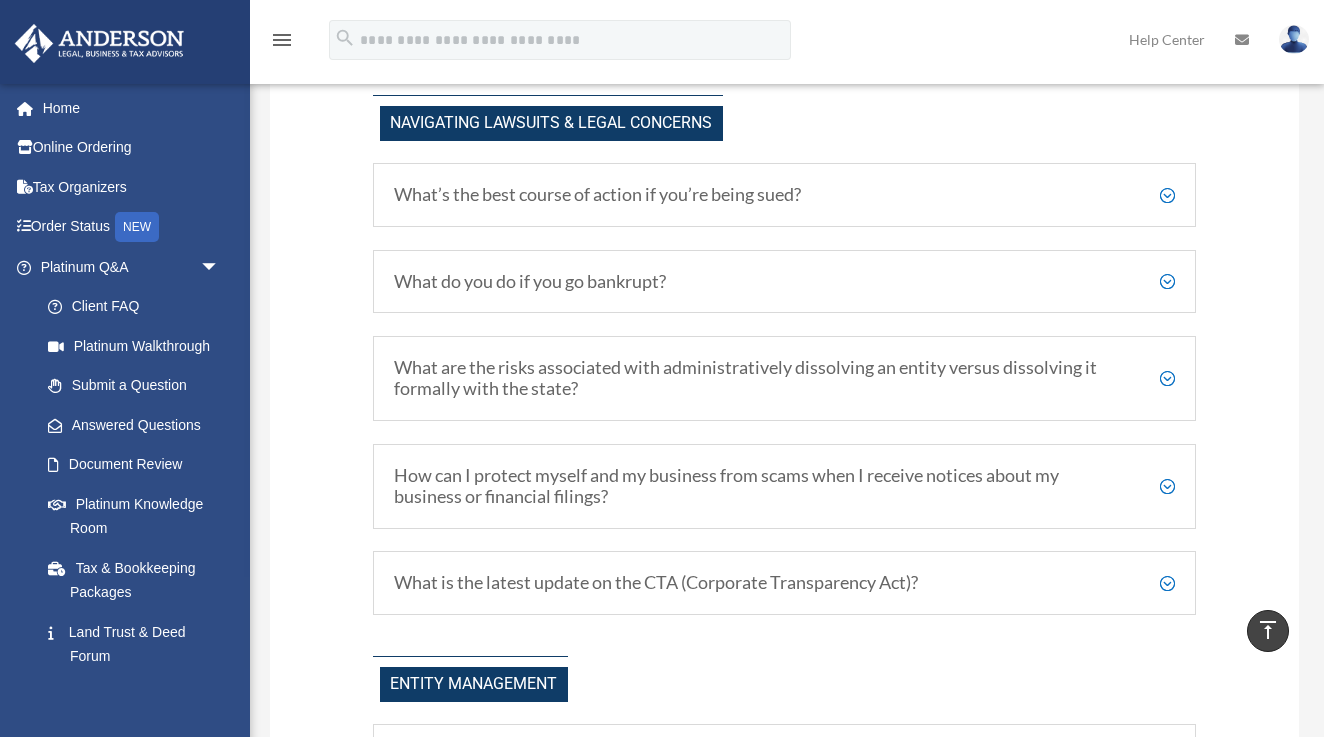 scroll, scrollTop: 2209, scrollLeft: 0, axis: vertical 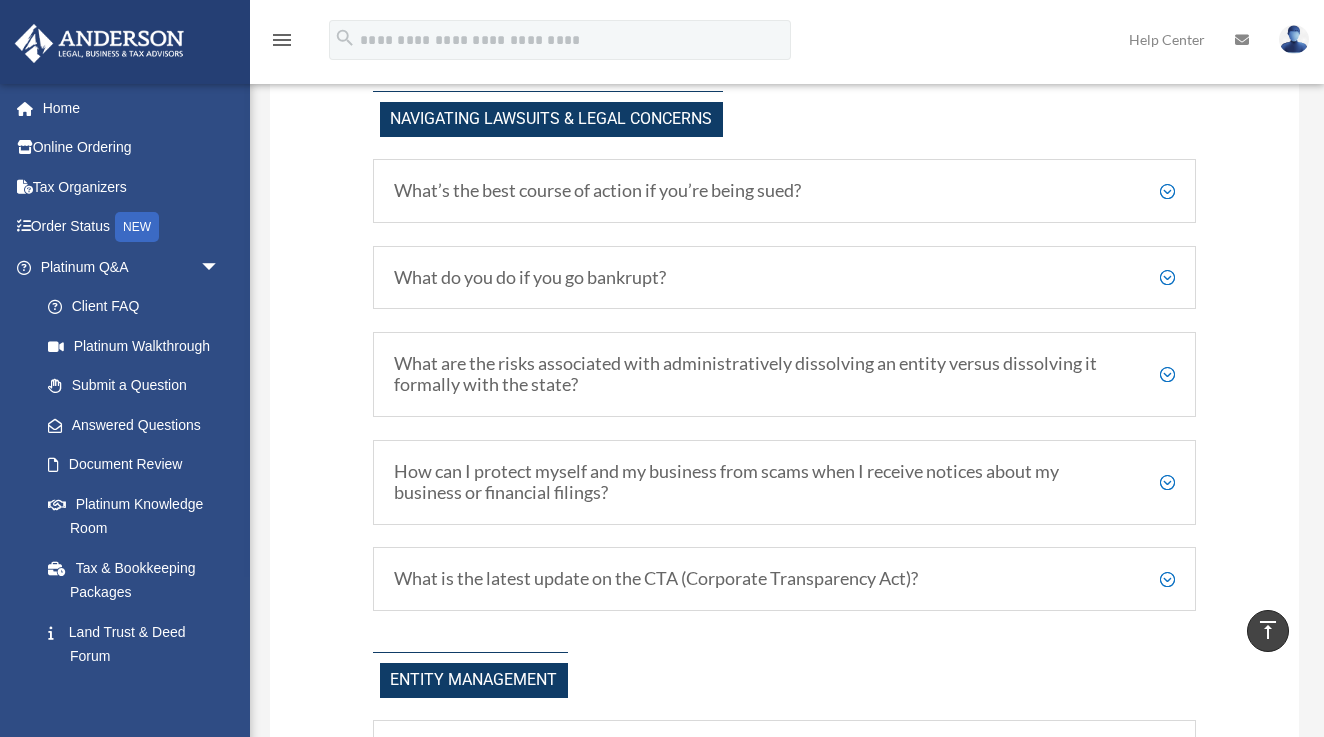 click on "What are the risks associated with administratively dissolving an entity versus dissolving it formally with the state?" at bounding box center [784, 374] 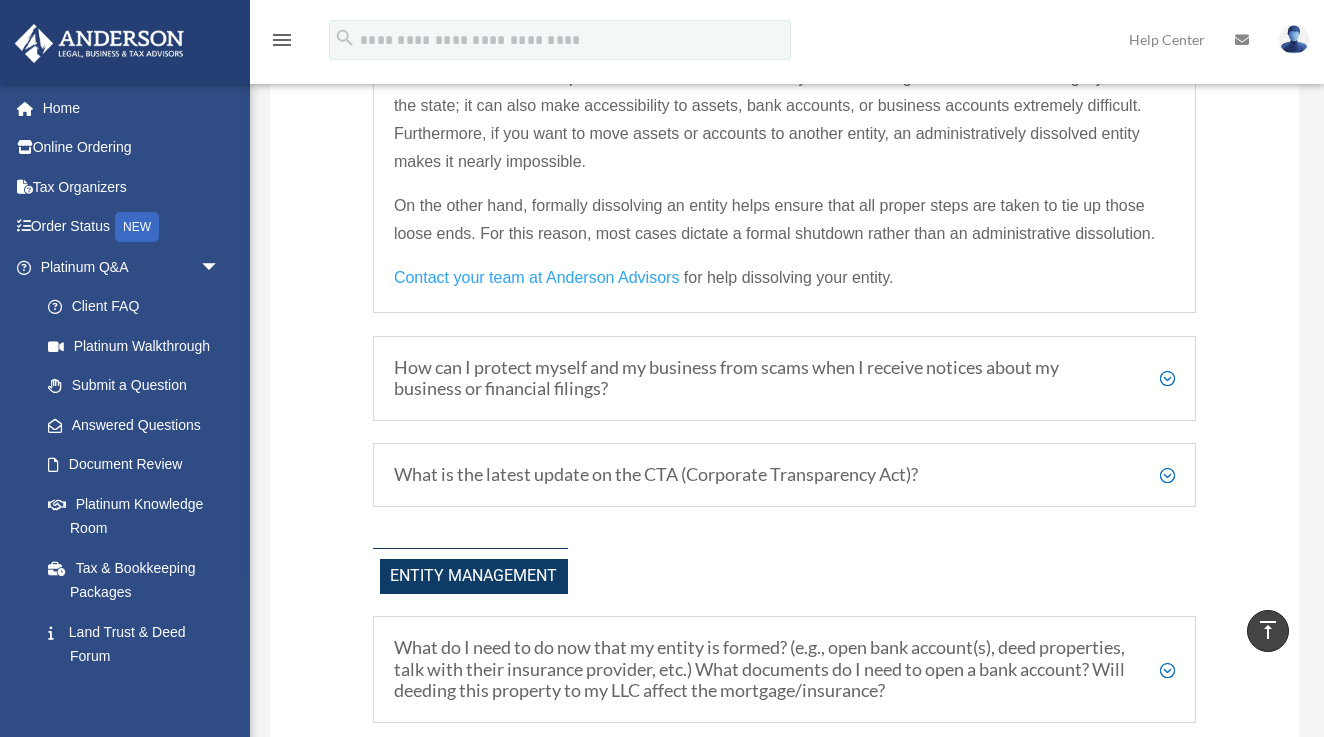 scroll, scrollTop: 2620, scrollLeft: 0, axis: vertical 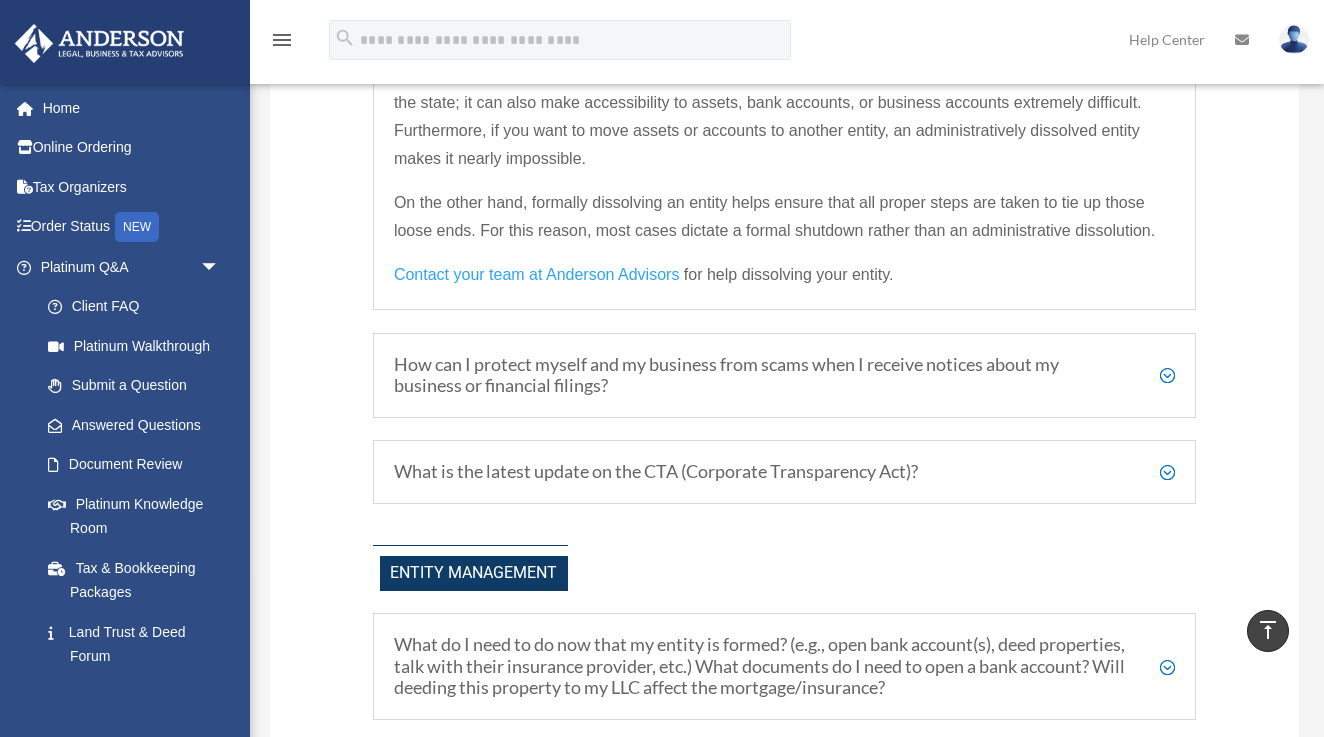 click on "What is the latest update on the CTA (Corporate Transparency Act)?" at bounding box center [784, 472] 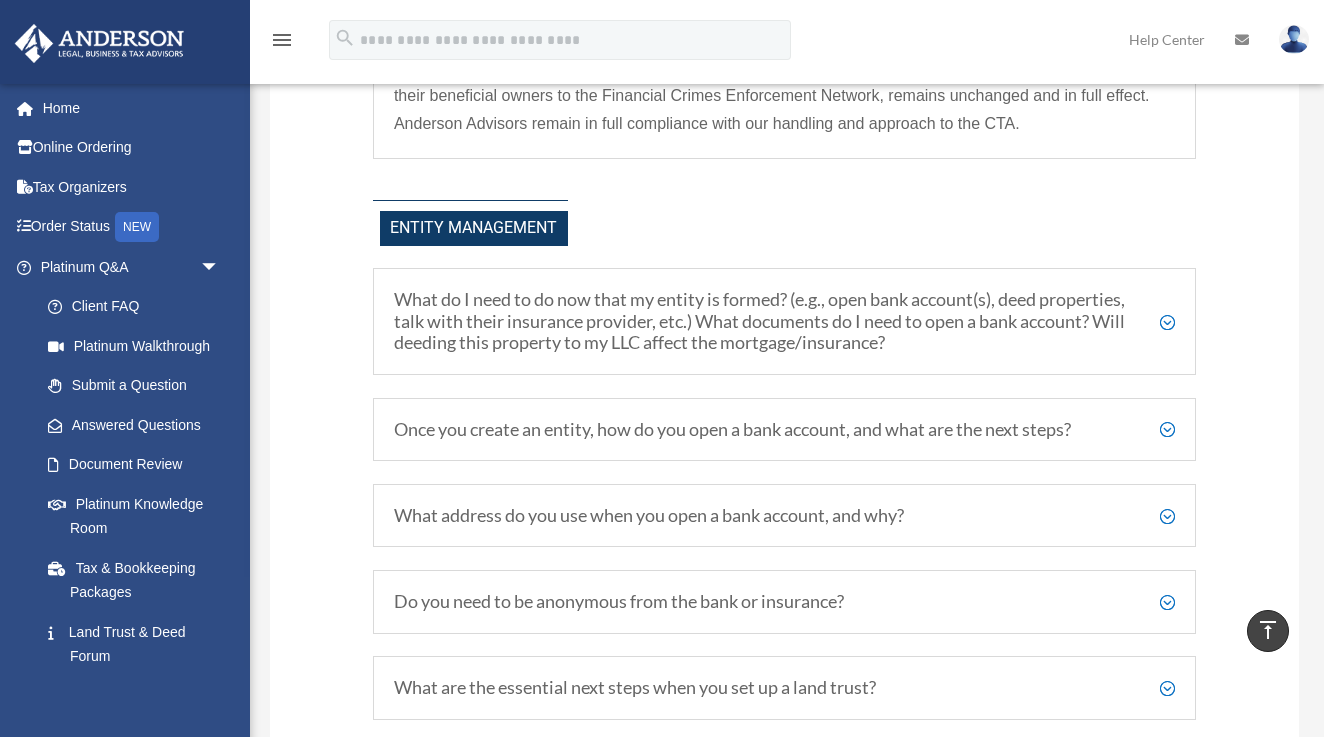 scroll, scrollTop: 2766, scrollLeft: 0, axis: vertical 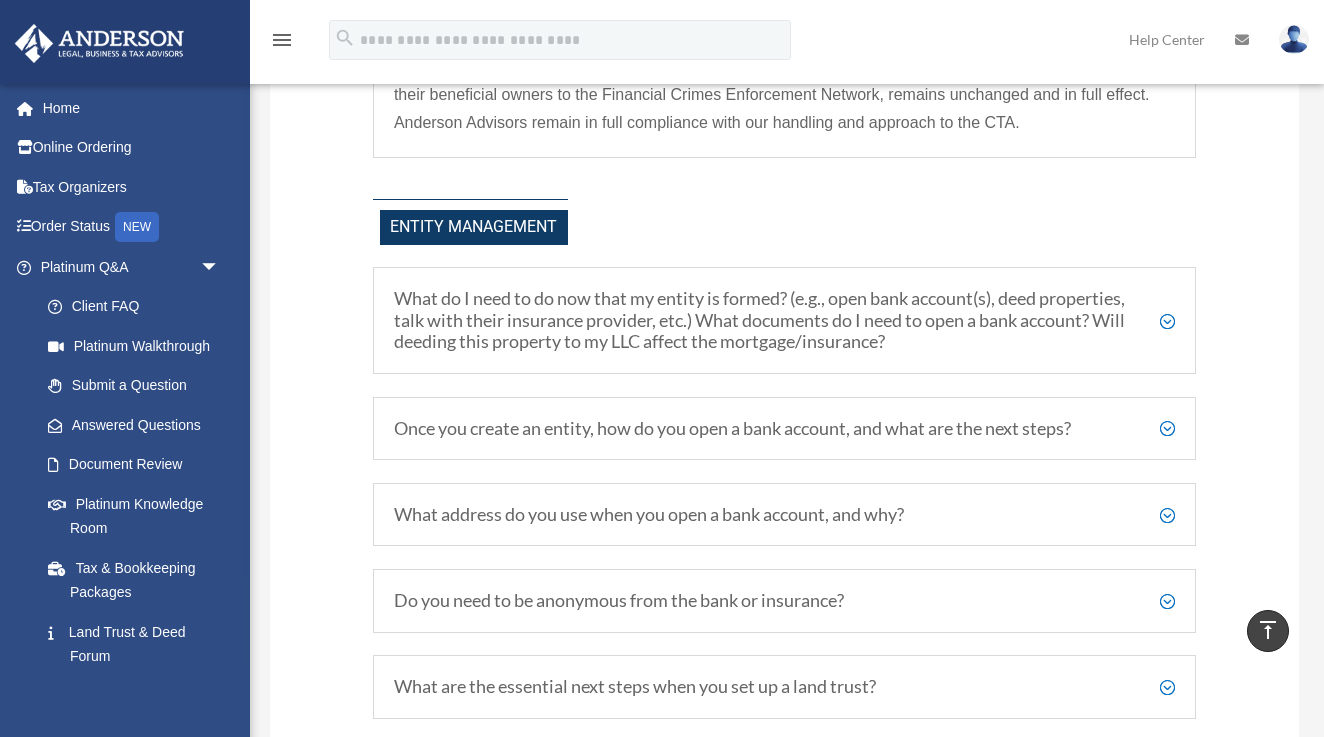 click on "What do I need to do now that my entity is formed? (e.g., open bank account(s), deed properties, talk with their insurance provider, etc.) What documents do I need to open a bank account? Will deeding this property to my LLC affect the mortgage/insurance?" at bounding box center (784, 320) 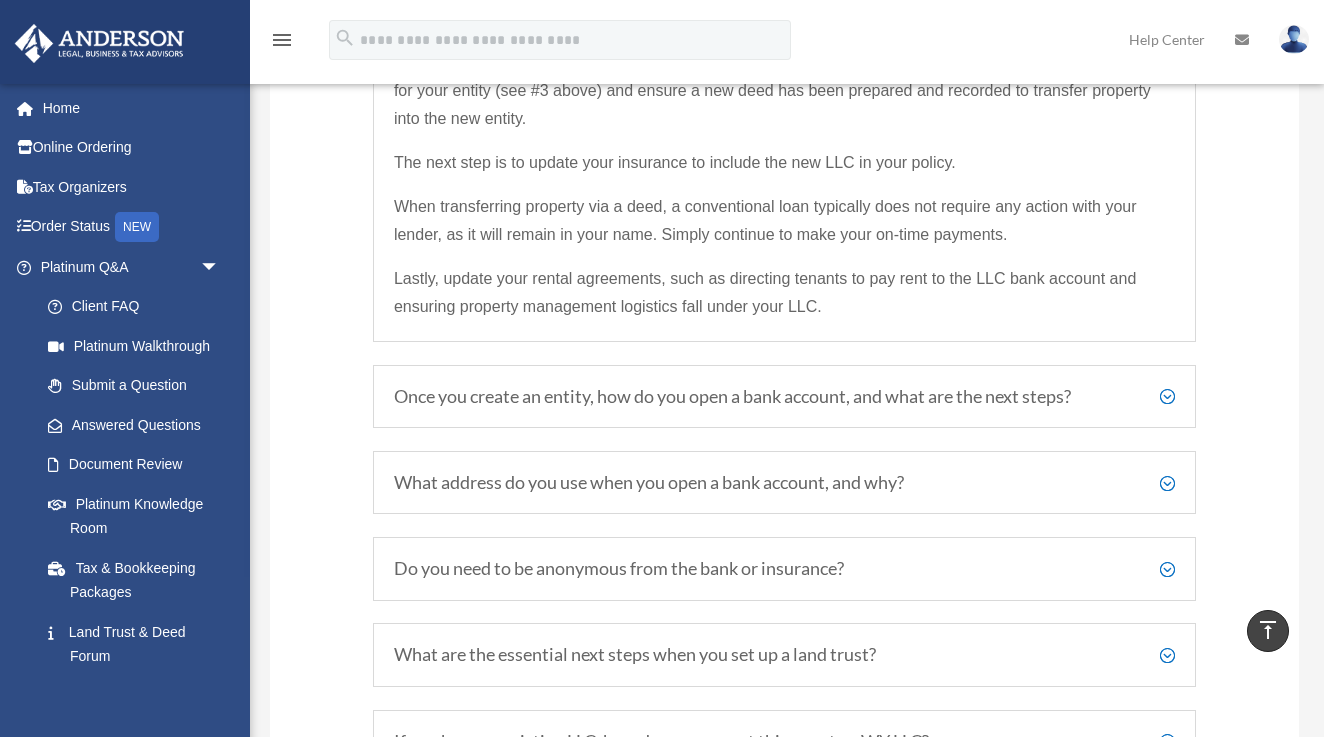 scroll, scrollTop: 3099, scrollLeft: 0, axis: vertical 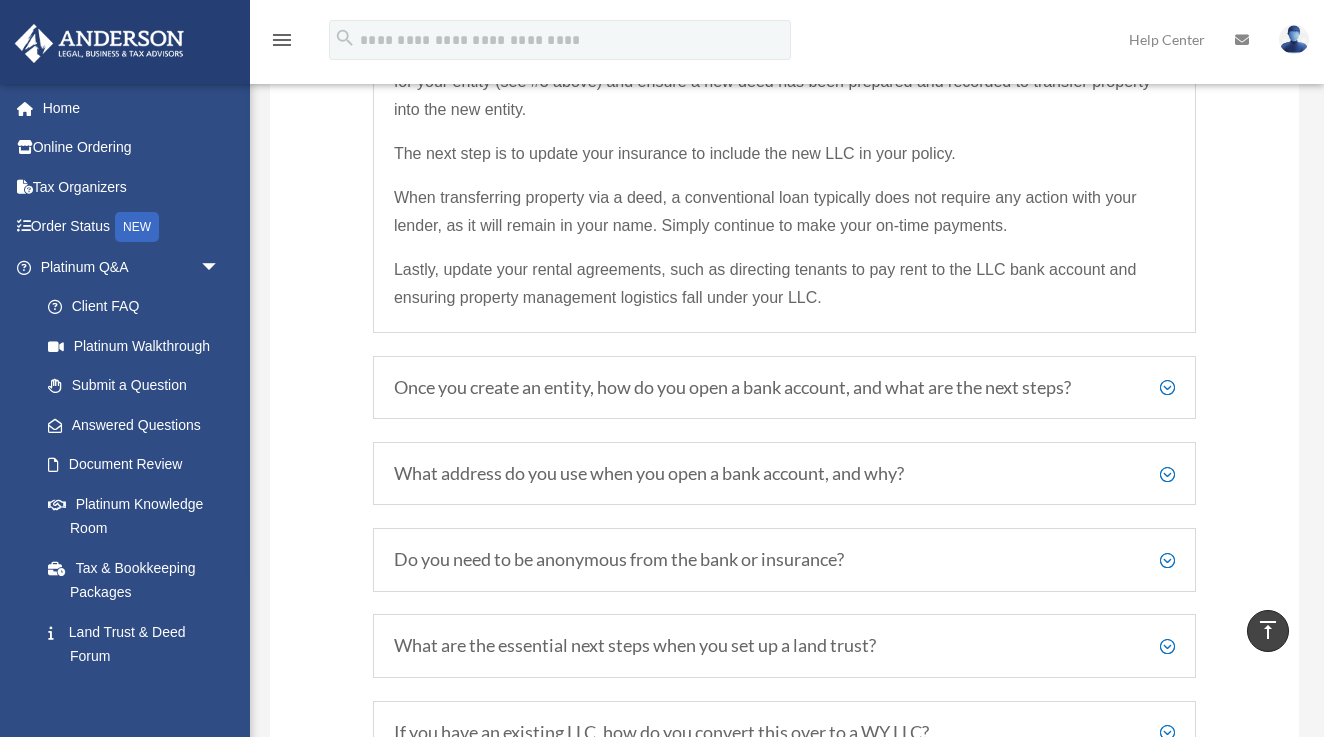 click on "Once you create an entity, how do you open a bank account, and what are the next steps?" at bounding box center (784, 388) 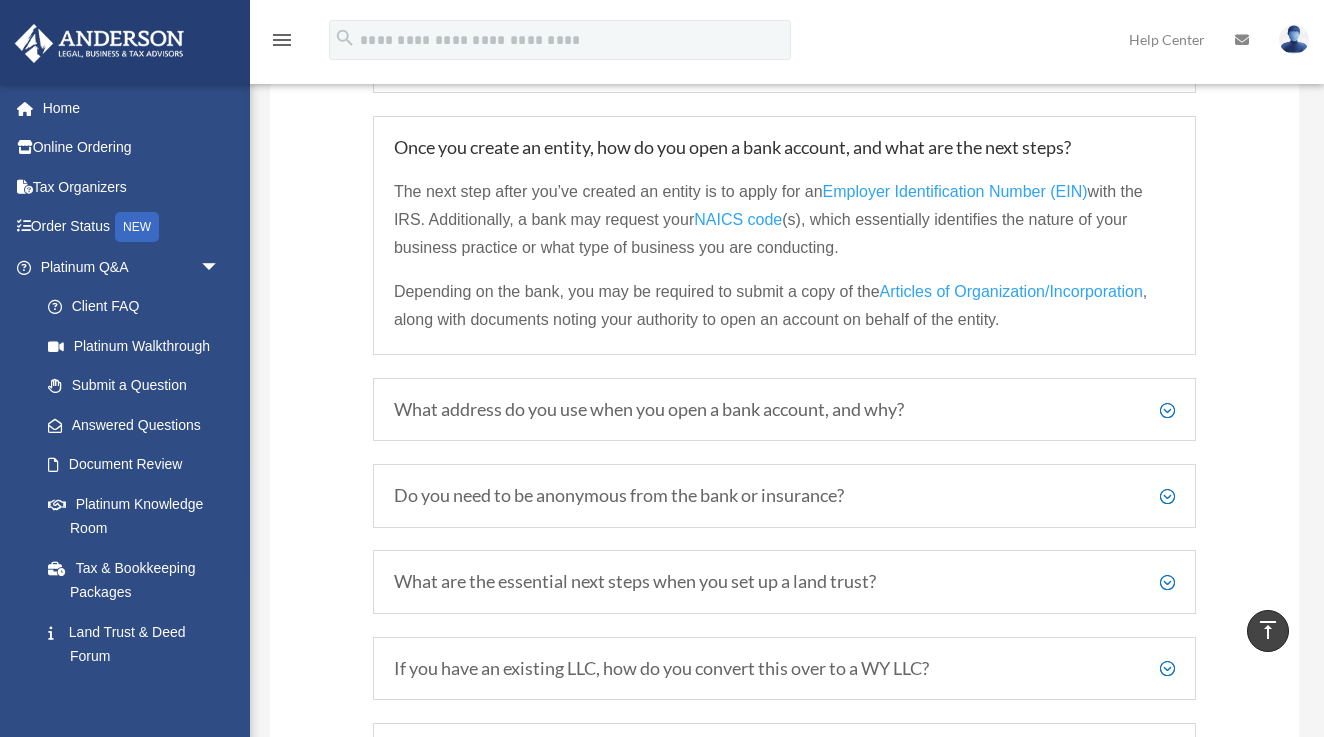 scroll, scrollTop: 3046, scrollLeft: 0, axis: vertical 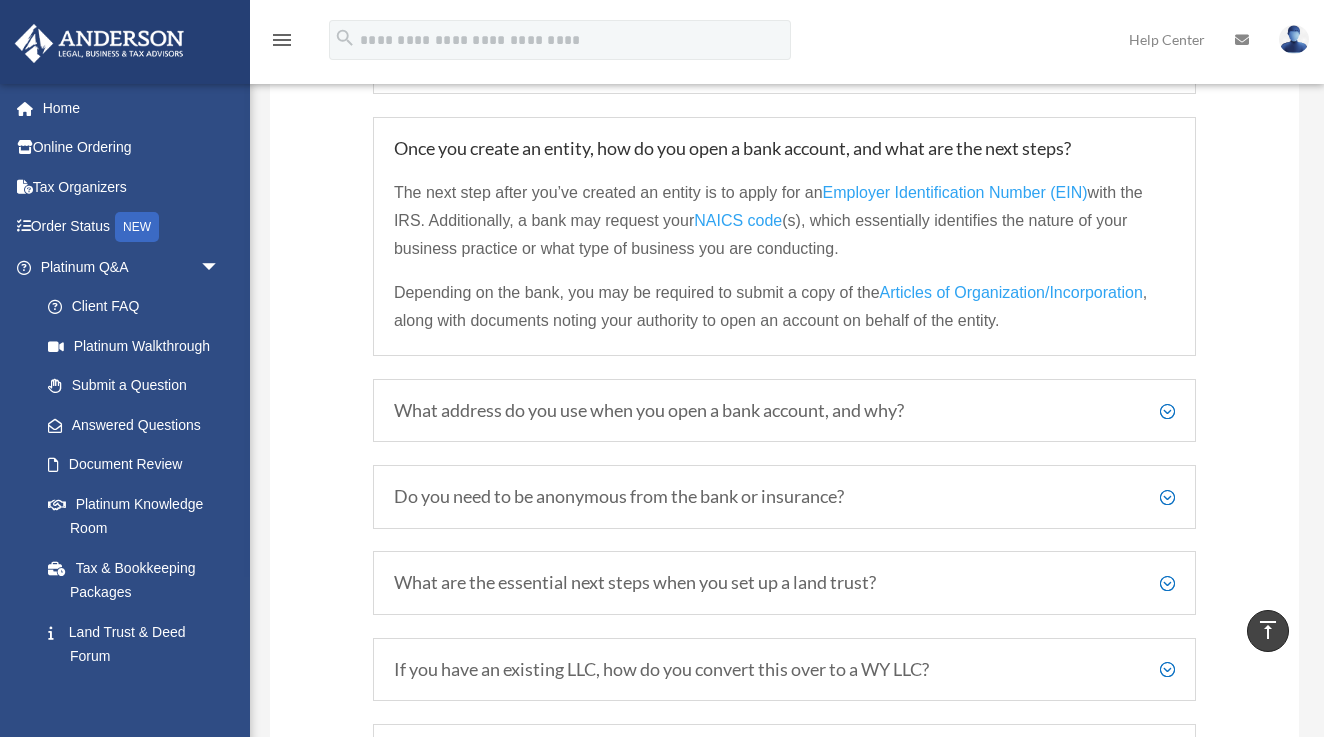 click on "What address do you use when you open a bank account, and why?" at bounding box center (784, 411) 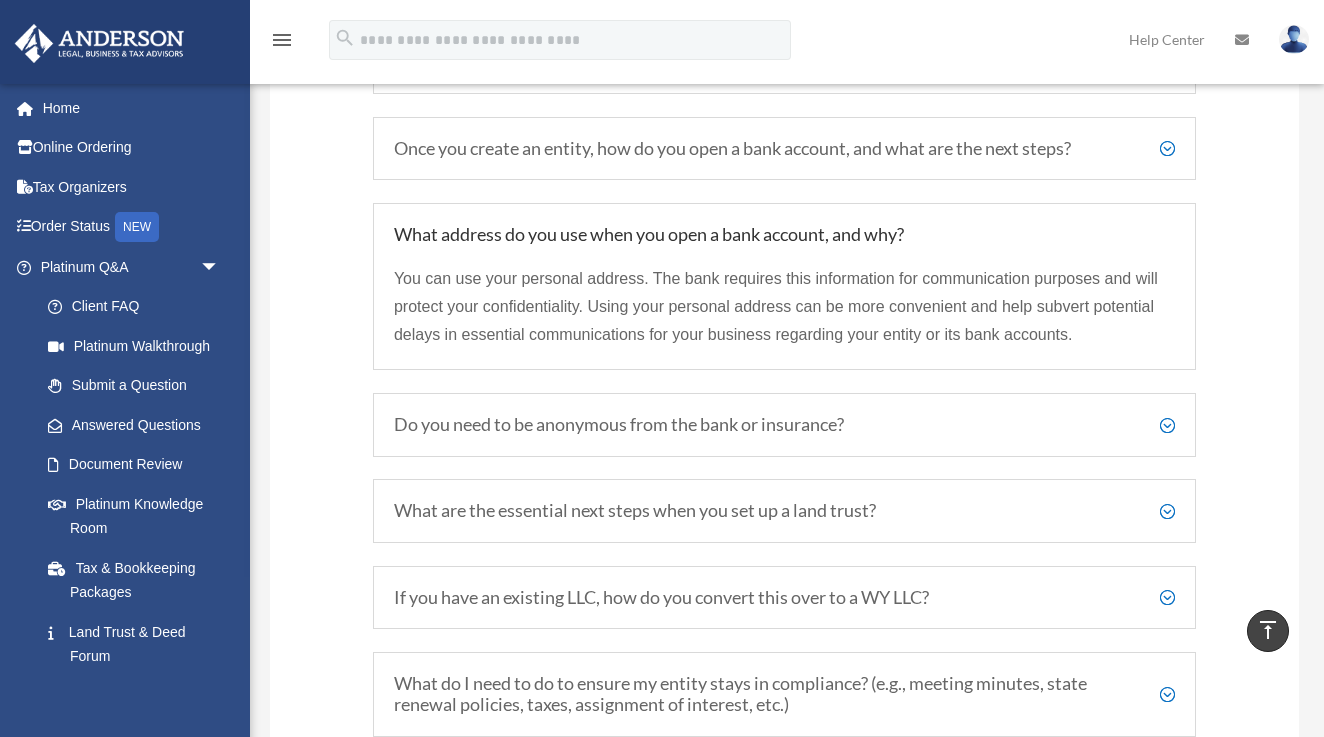 click on "Do you need to be anonymous from the bank or insurance?" at bounding box center [784, 425] 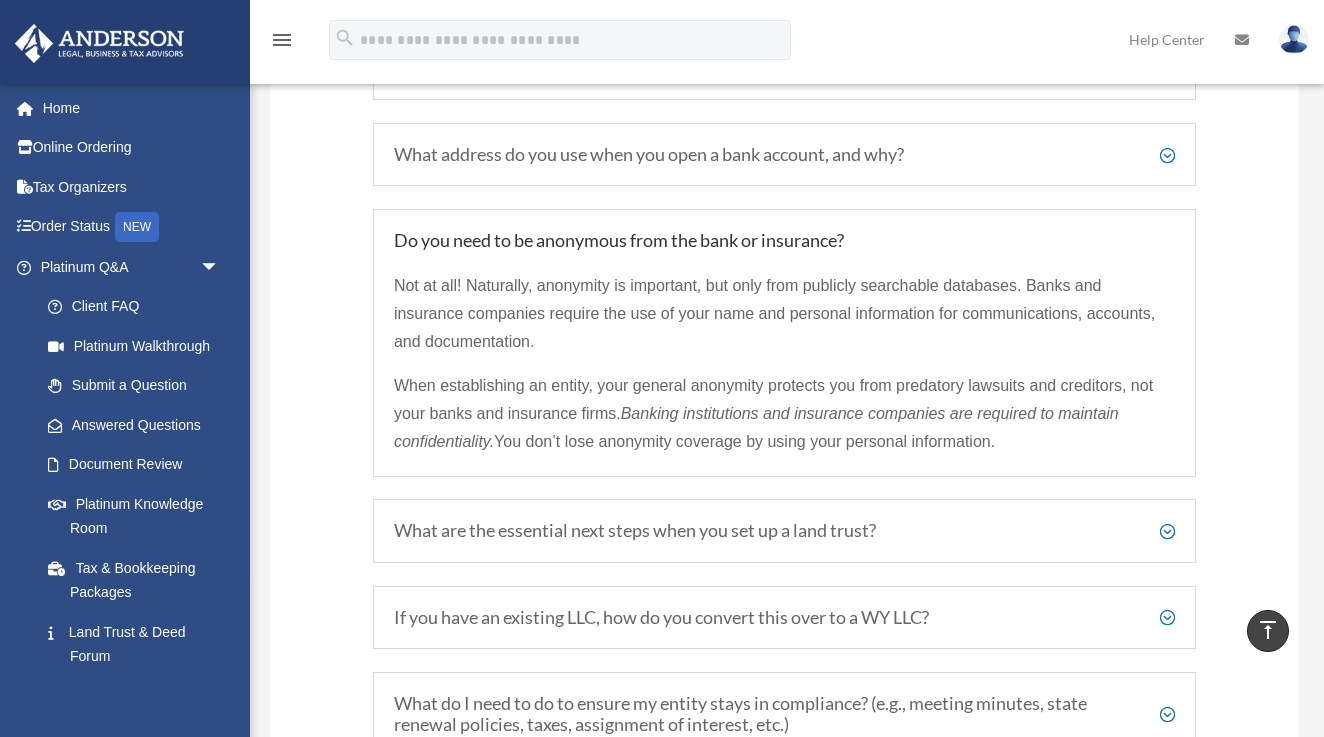 scroll, scrollTop: 3134, scrollLeft: 0, axis: vertical 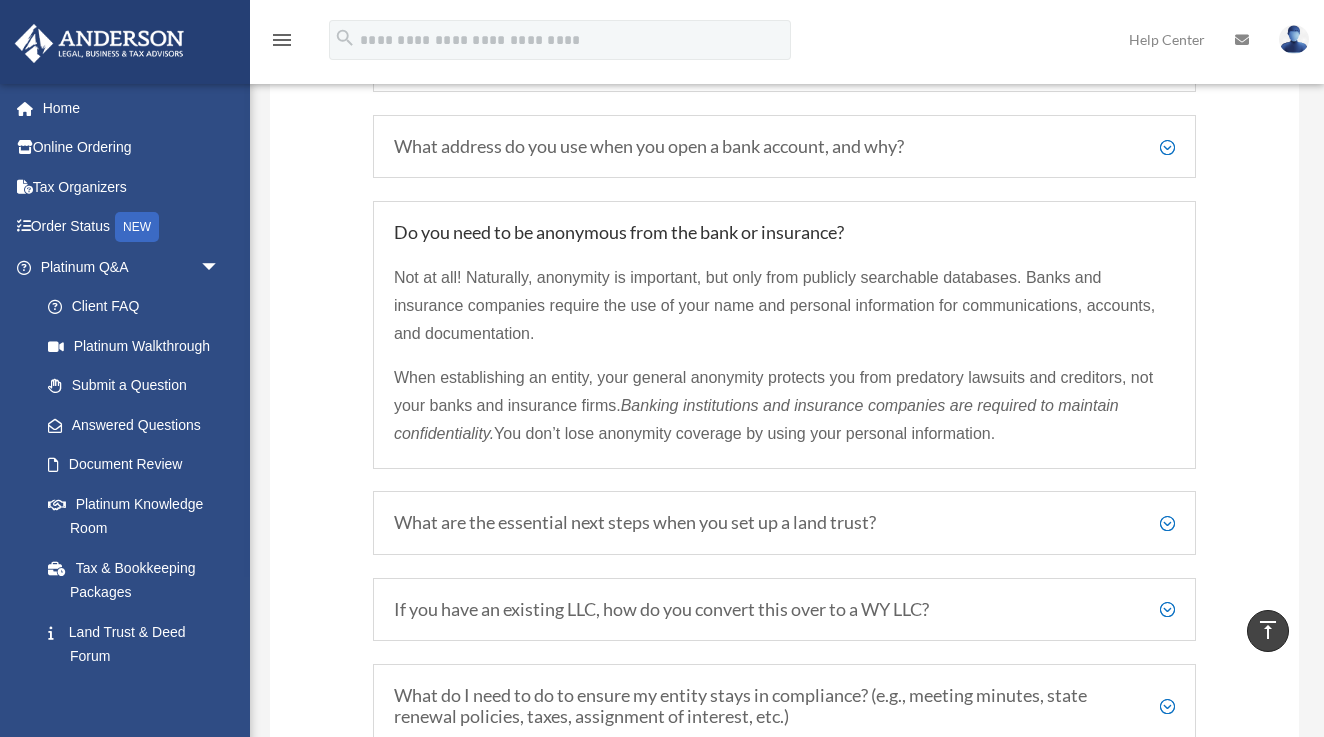 click on "What are the essential next steps when you set up a land trust?" at bounding box center (784, 523) 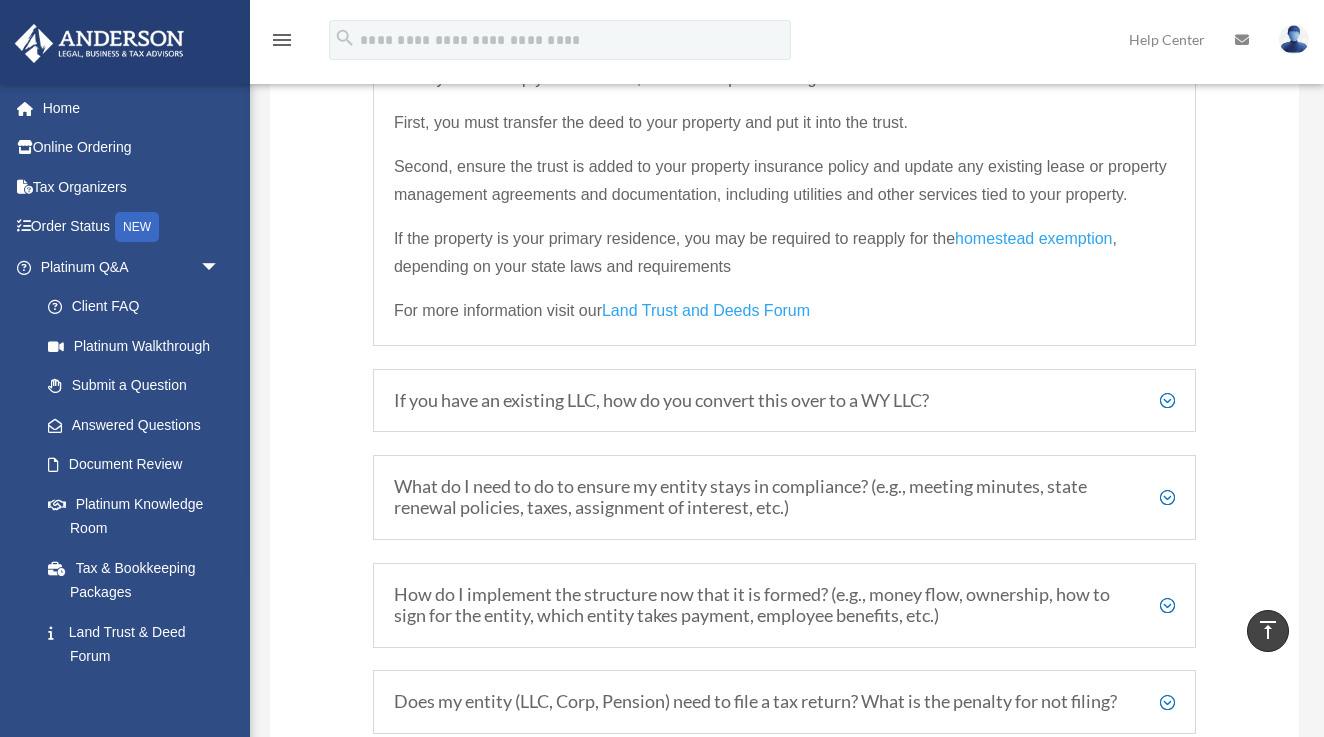 scroll, scrollTop: 3433, scrollLeft: 0, axis: vertical 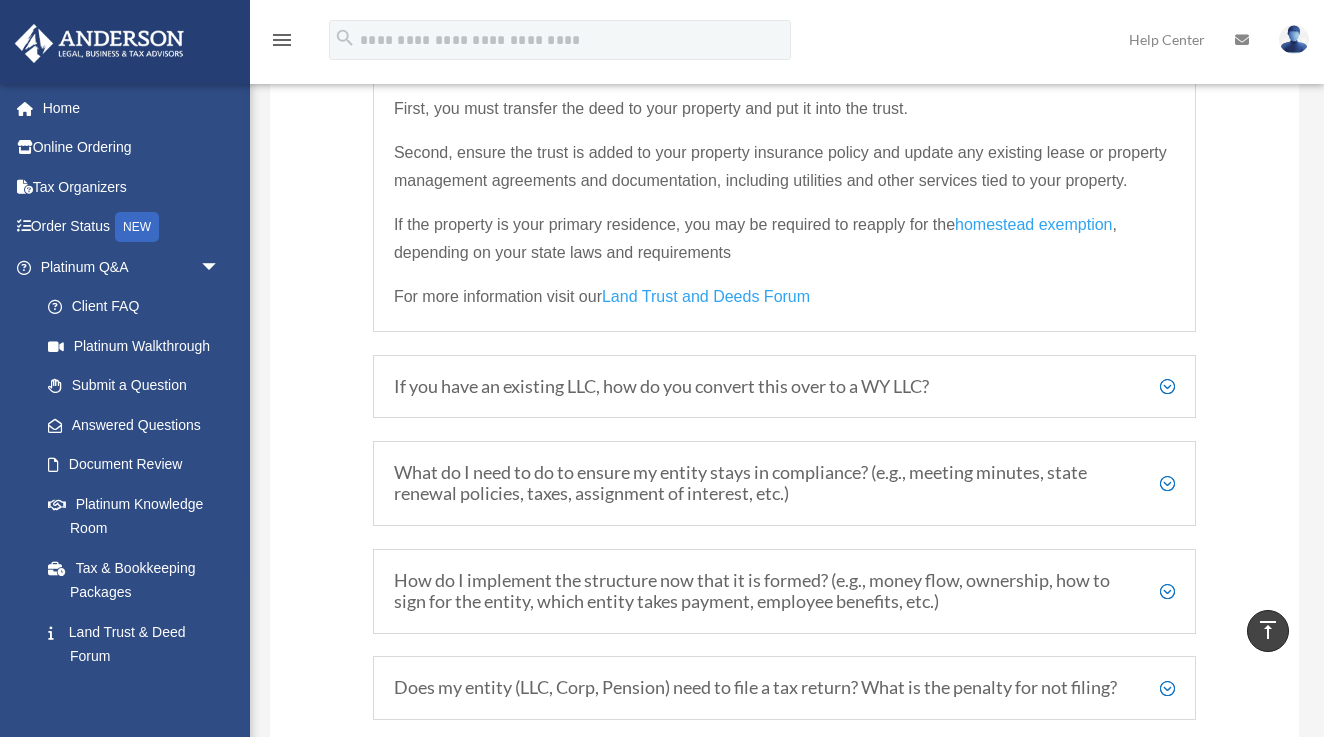 click on "If you have an existing LLC, how do you convert this over to a WY LLC?" at bounding box center [784, 387] 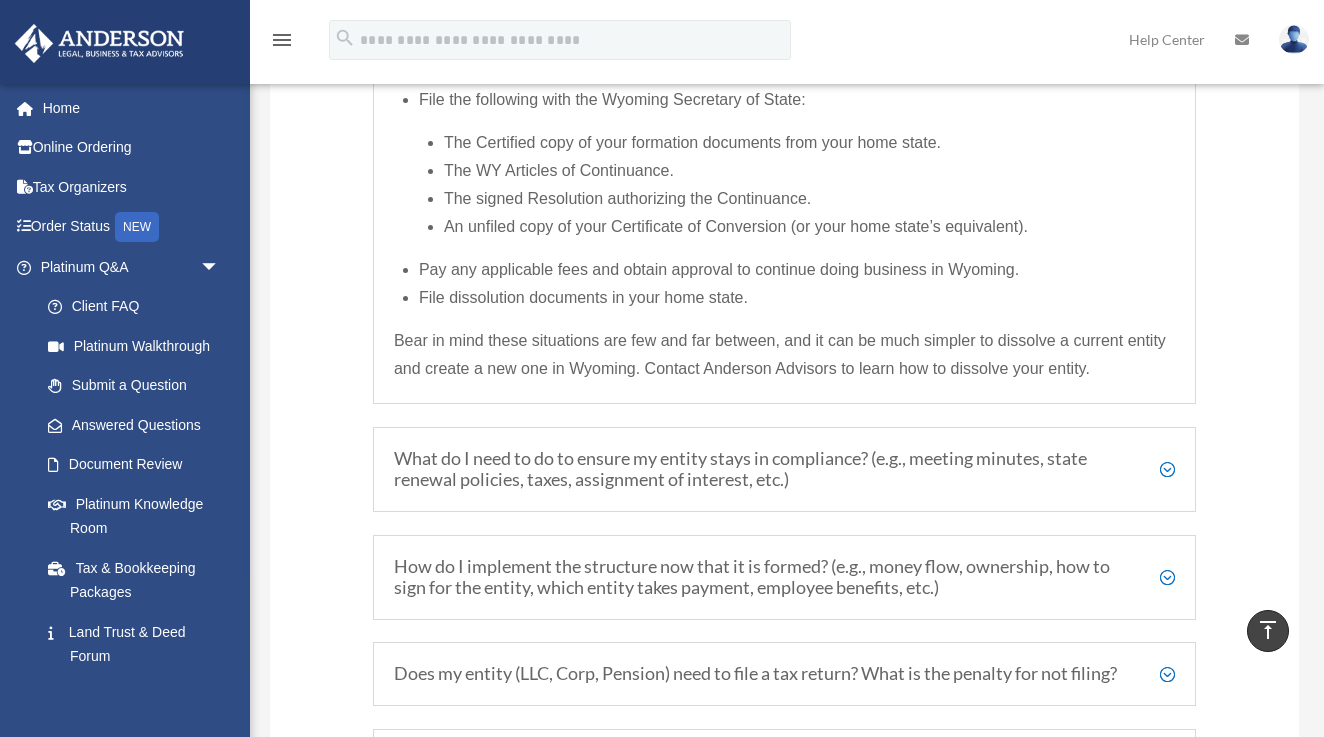 scroll, scrollTop: 3761, scrollLeft: 0, axis: vertical 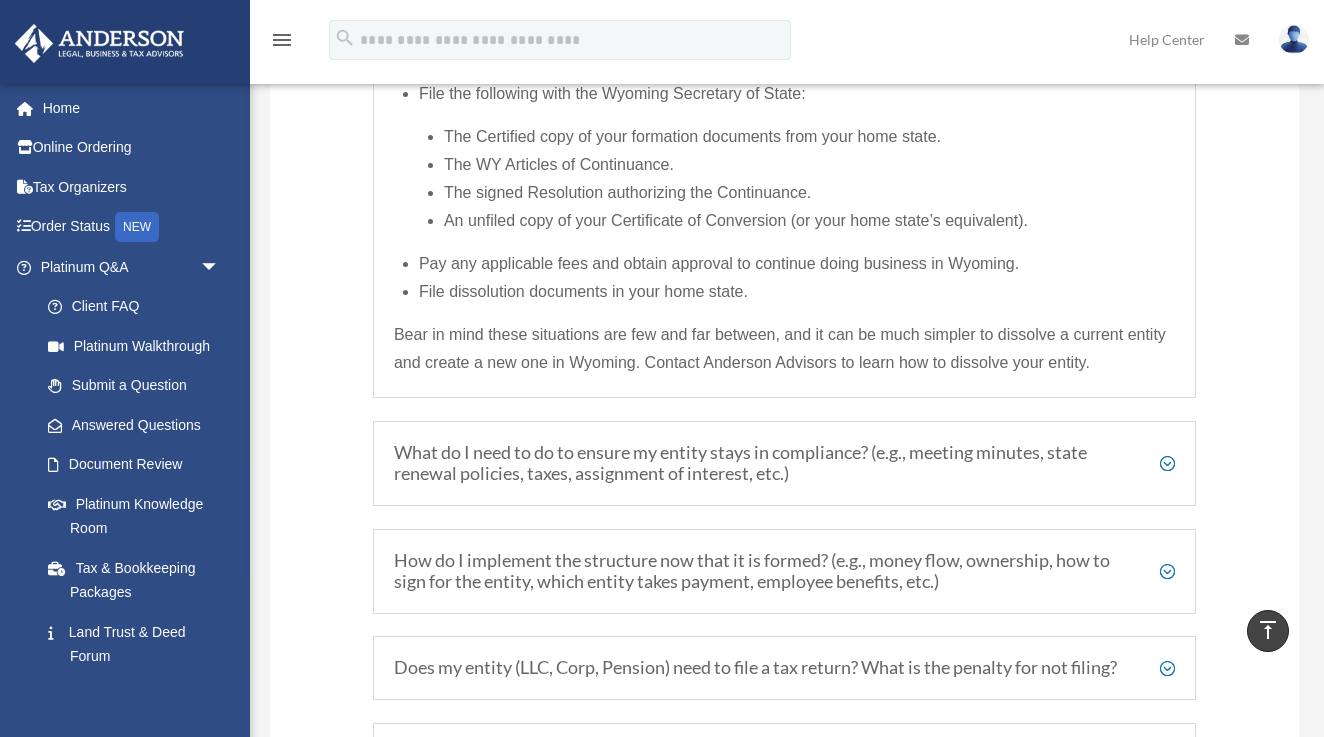 click on "What do I need to do to ensure my entity stays in compliance? (e.g., meeting minutes, state renewal policies, taxes, assignment of interest, etc.)" at bounding box center (784, 463) 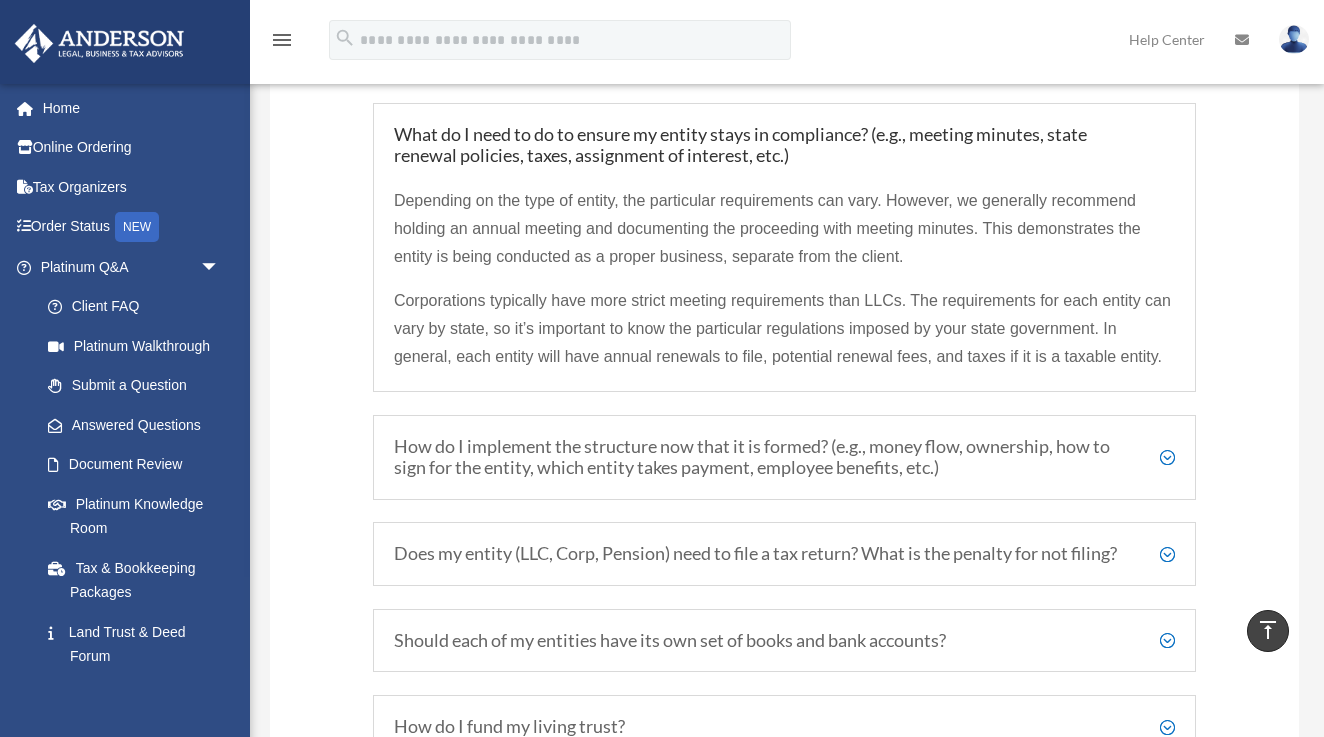 scroll, scrollTop: 3506, scrollLeft: 0, axis: vertical 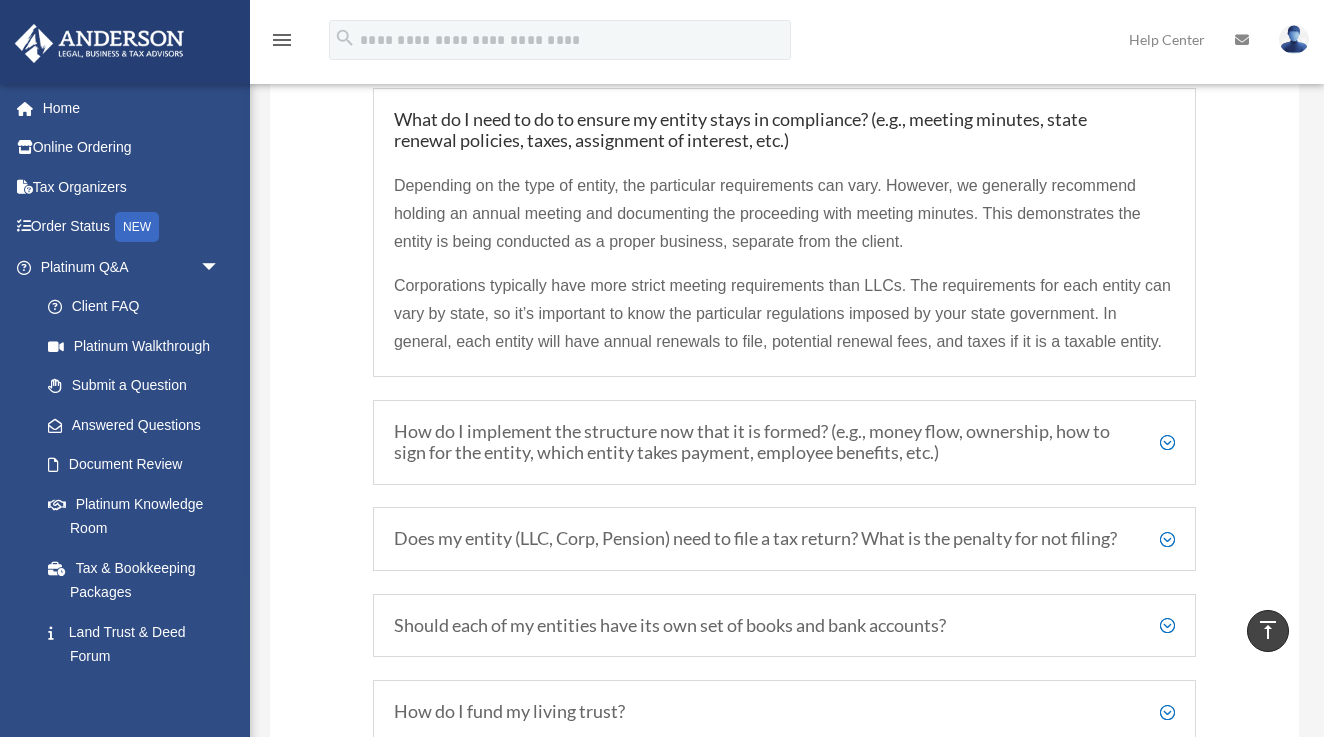 click on "How do I implement the structure now that it is formed? (e.g., money flow, ownership, how to sign for the entity, which entity takes payment, employee benefits, etc.)" at bounding box center (784, 442) 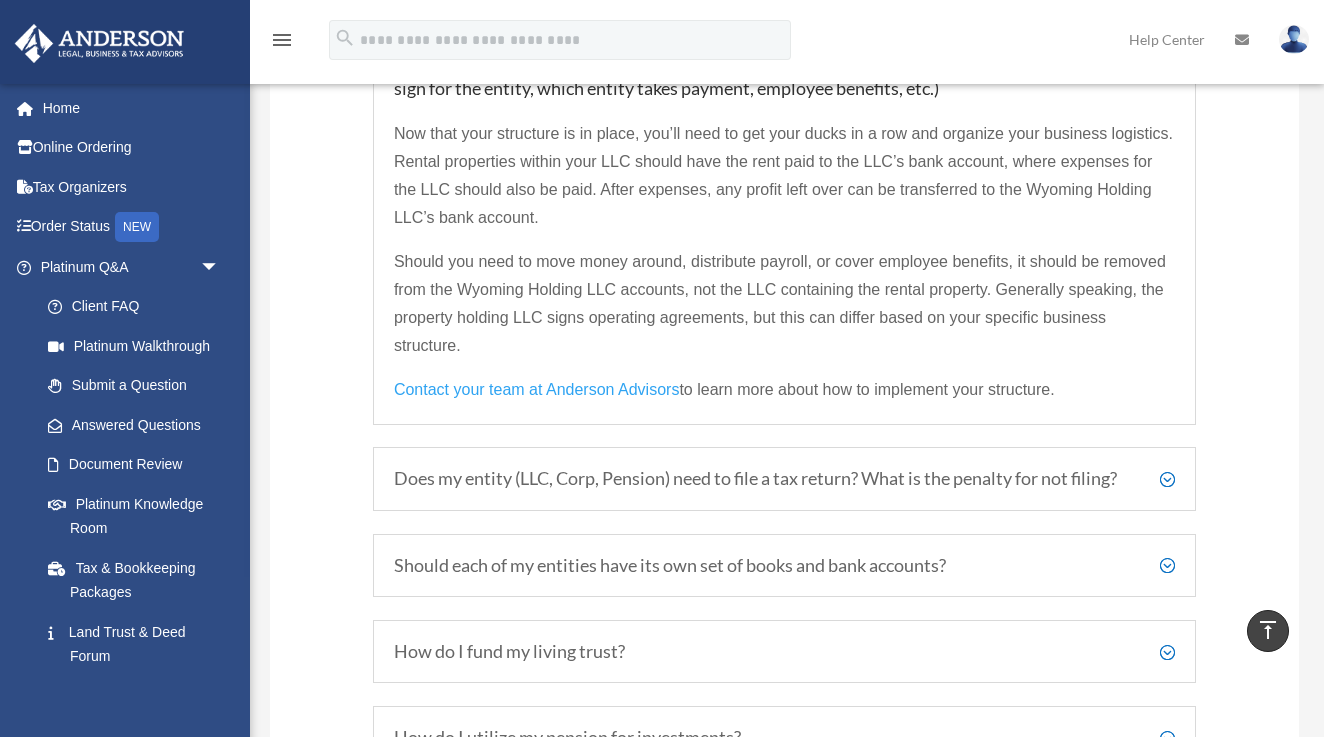 scroll, scrollTop: 3686, scrollLeft: 0, axis: vertical 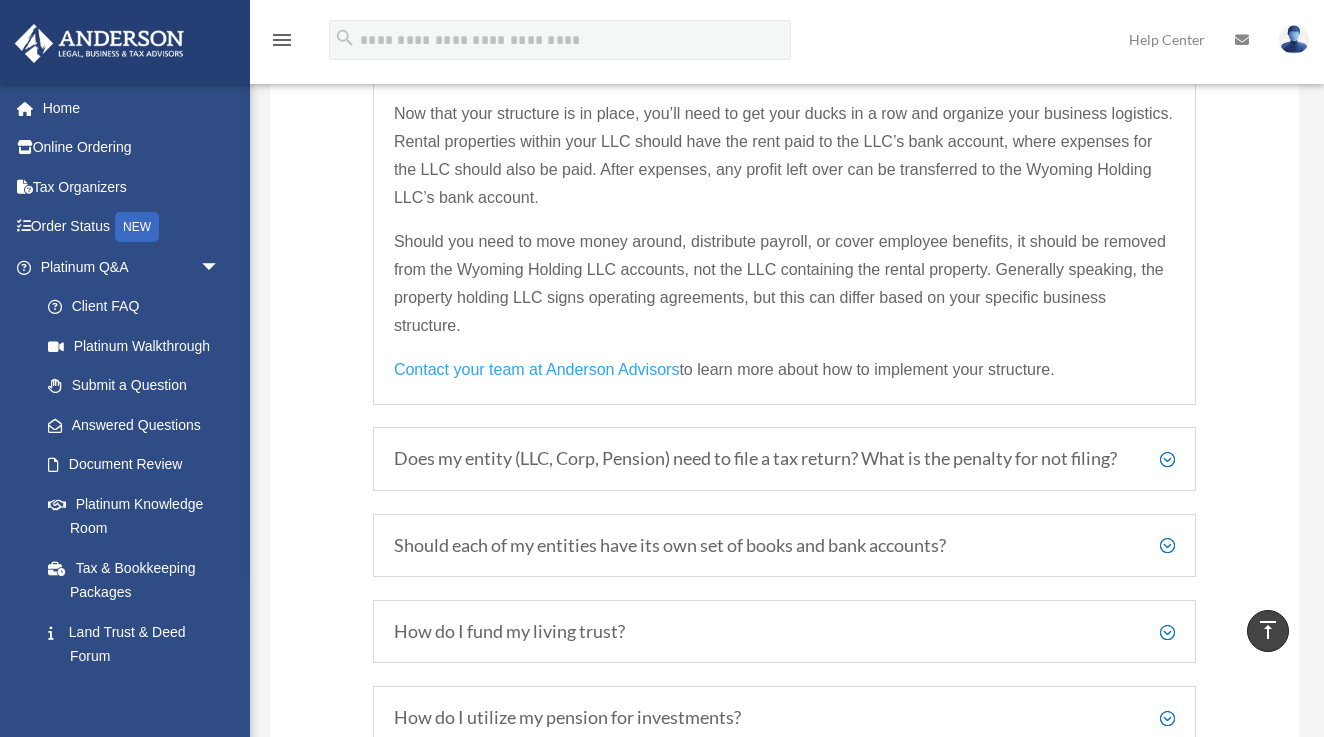 click on "Does my entity (LLC, Corp, Pension) need to file a tax return? What is the penalty for not filing?" at bounding box center [784, 459] 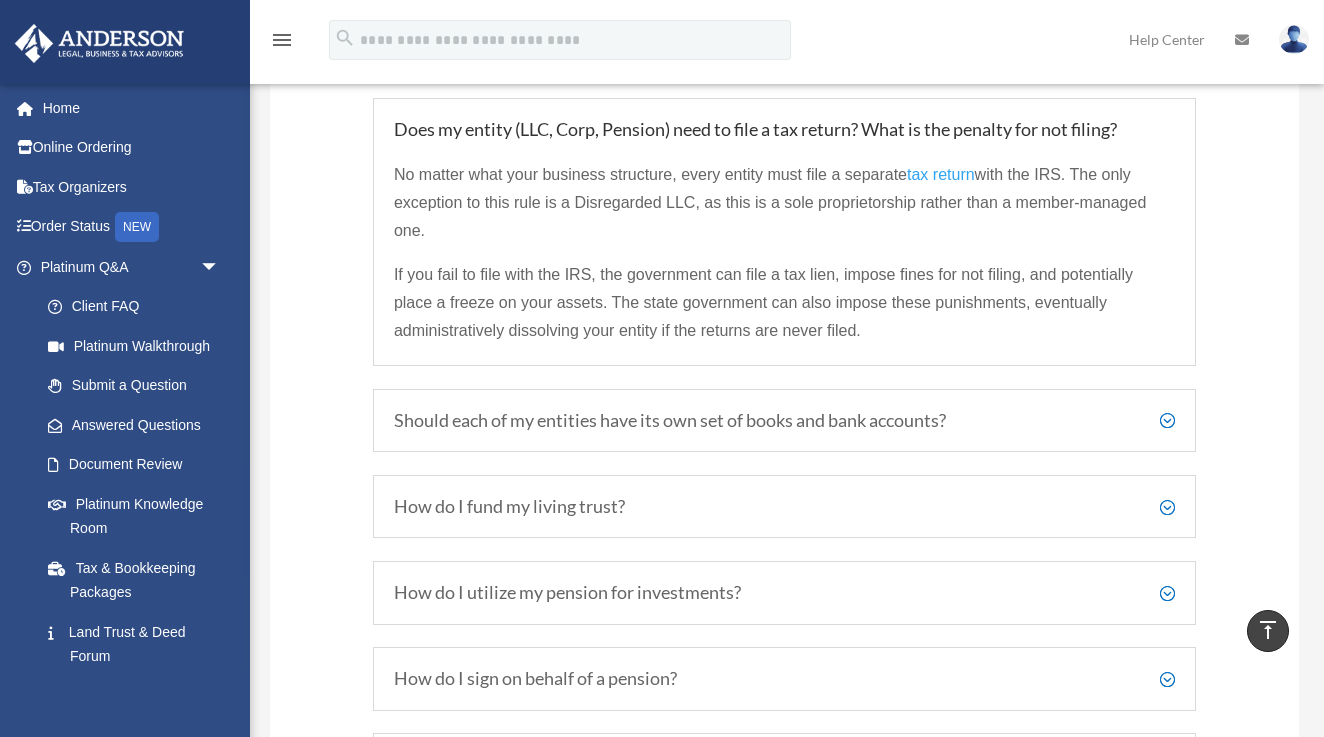scroll, scrollTop: 3715, scrollLeft: 0, axis: vertical 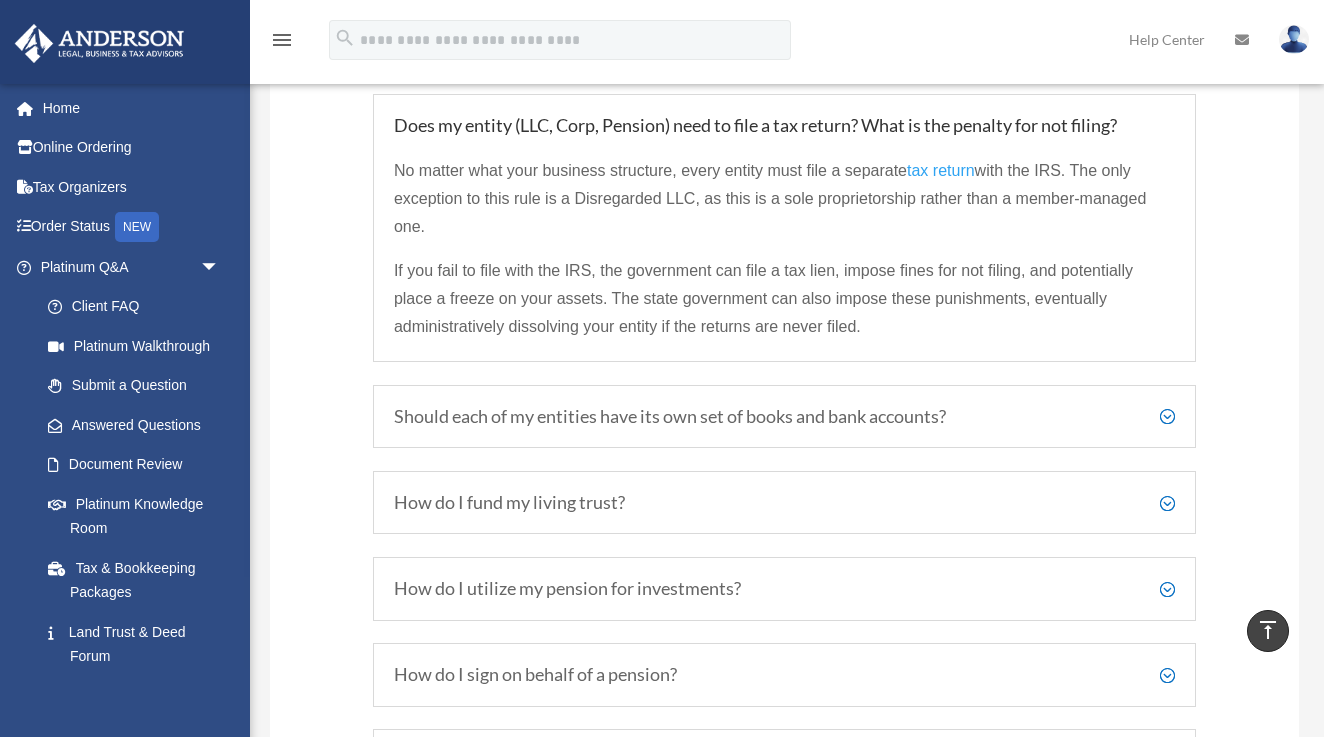 click on "Should each of my entities have its own set of books and bank accounts?
While it can vary depending on the purpose and nature of the entity, in general, any property-holding LLC should have its own accounts,  books , and records. On the other hand, a trustee LLC does not require its own bank accounts but should maintain its own records." at bounding box center [784, 417] 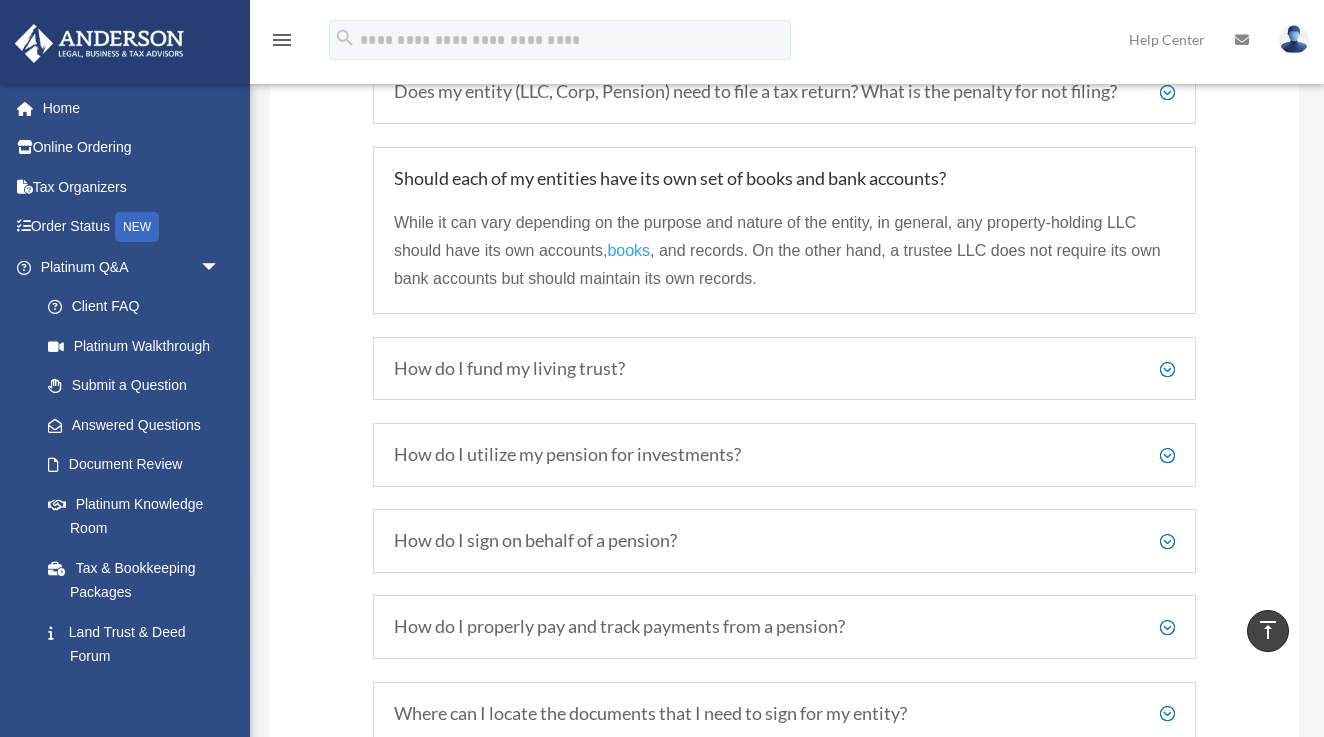 scroll, scrollTop: 3753, scrollLeft: 0, axis: vertical 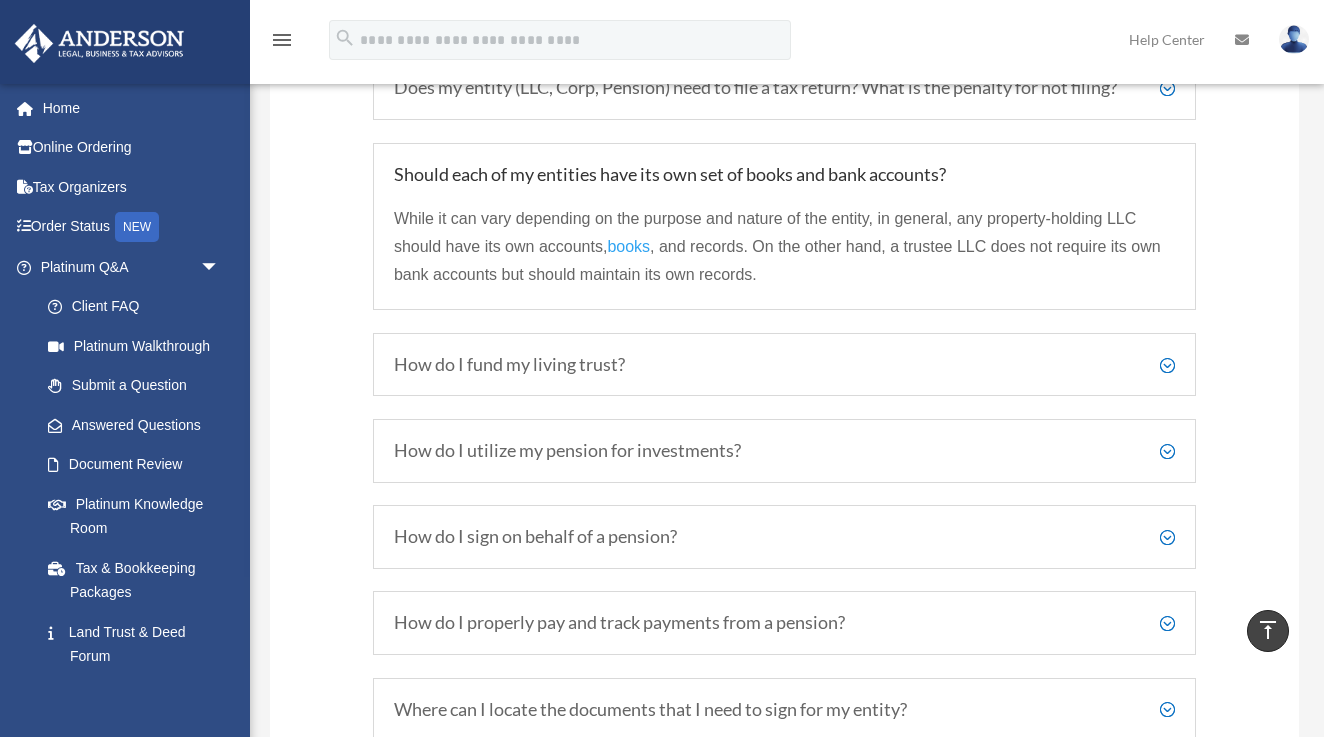 click on "How do I fund my living trust?" at bounding box center [784, 365] 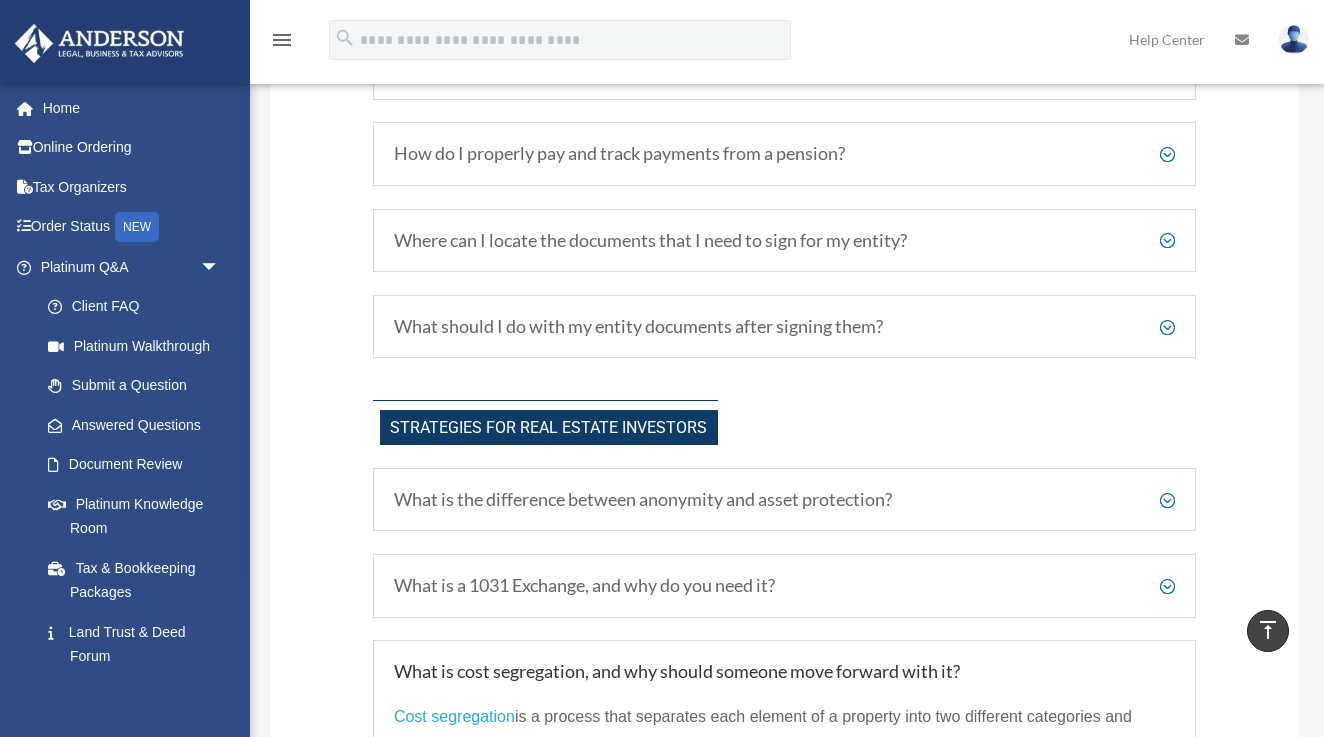 scroll, scrollTop: 4250, scrollLeft: 0, axis: vertical 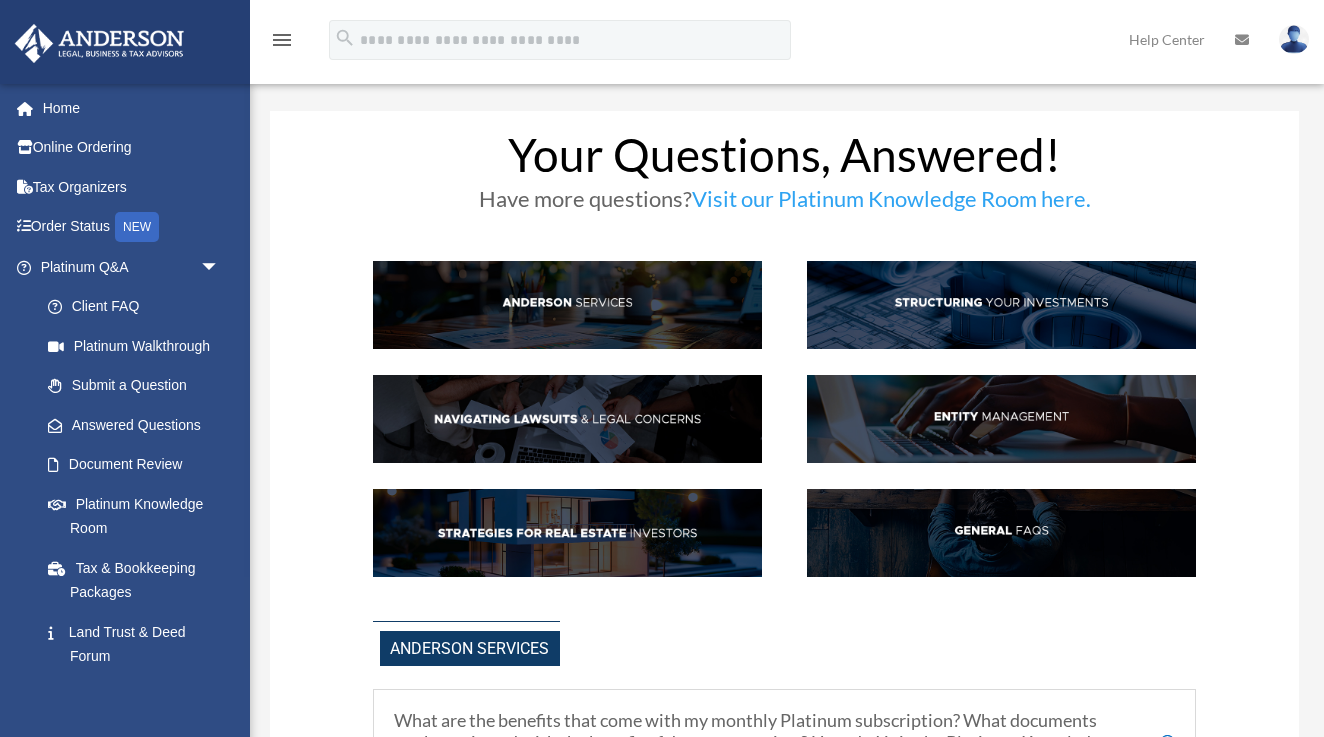 click at bounding box center [567, 533] 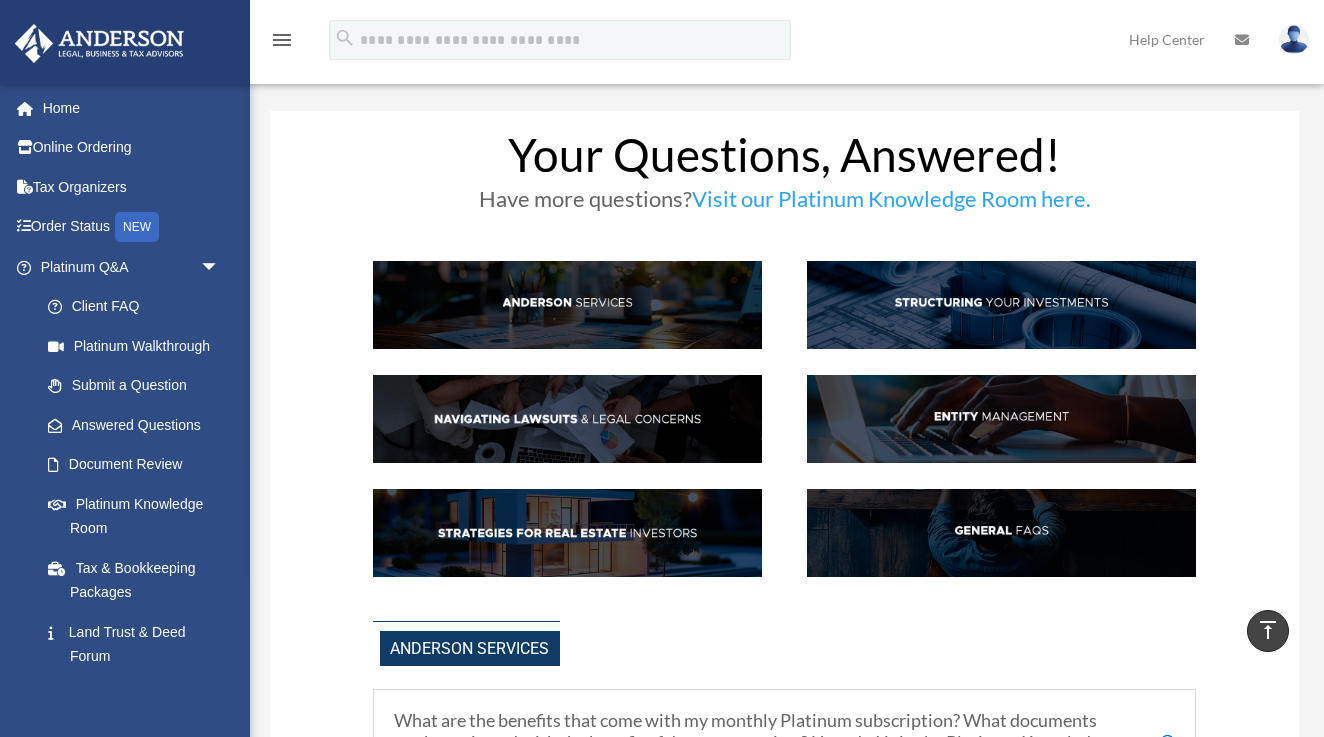 scroll, scrollTop: 0, scrollLeft: 0, axis: both 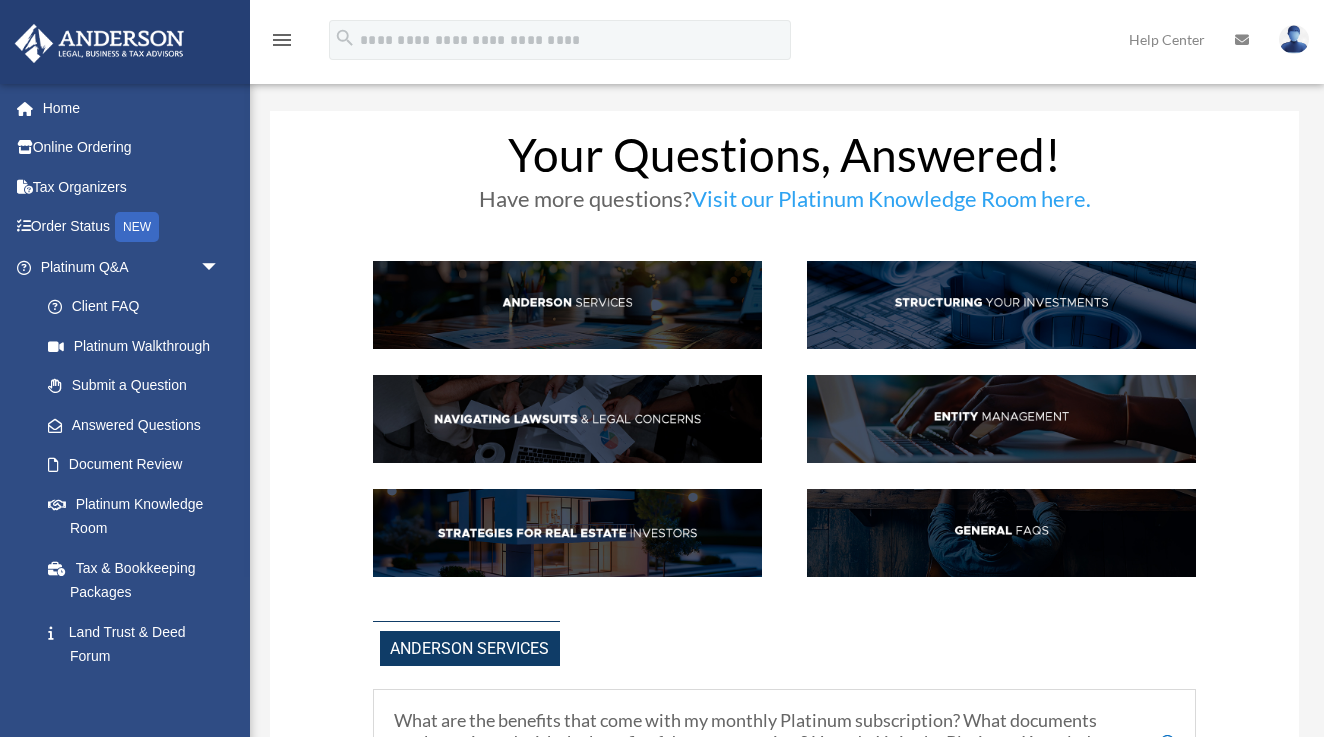 click at bounding box center (1001, 533) 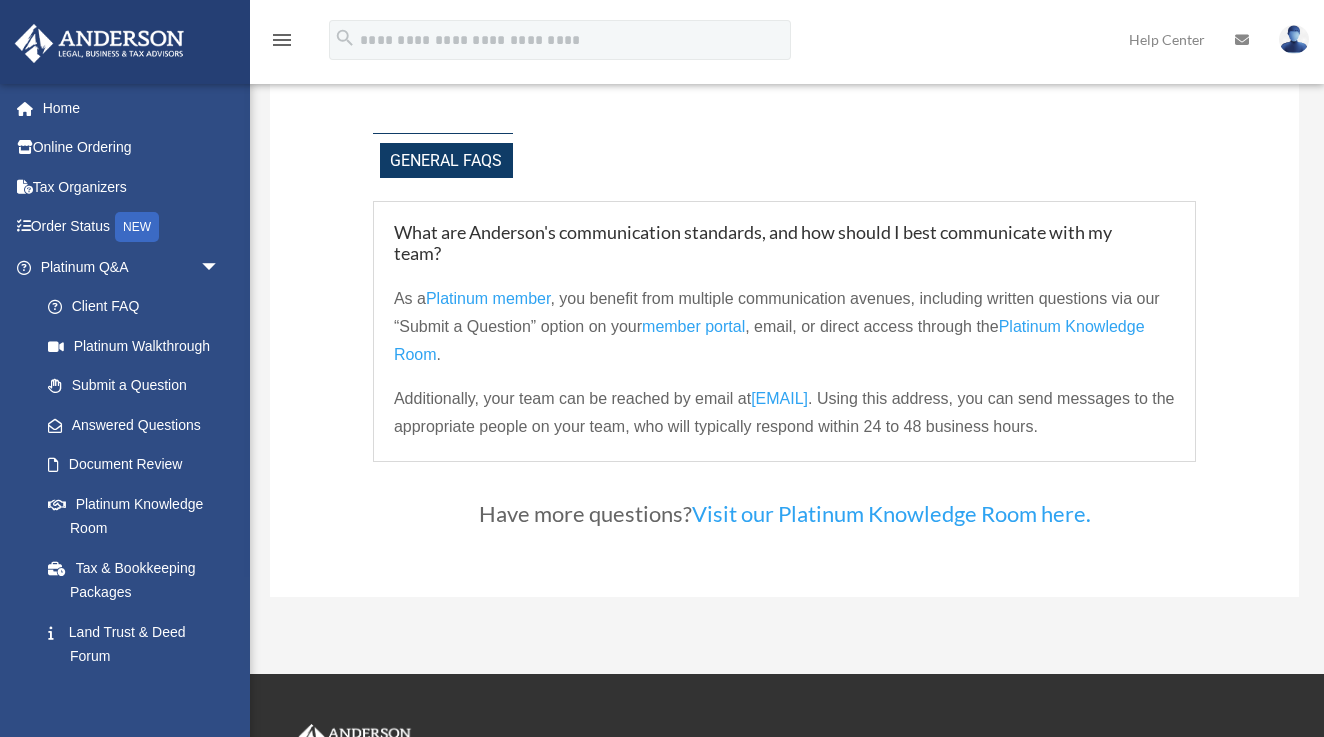scroll, scrollTop: 5067, scrollLeft: 0, axis: vertical 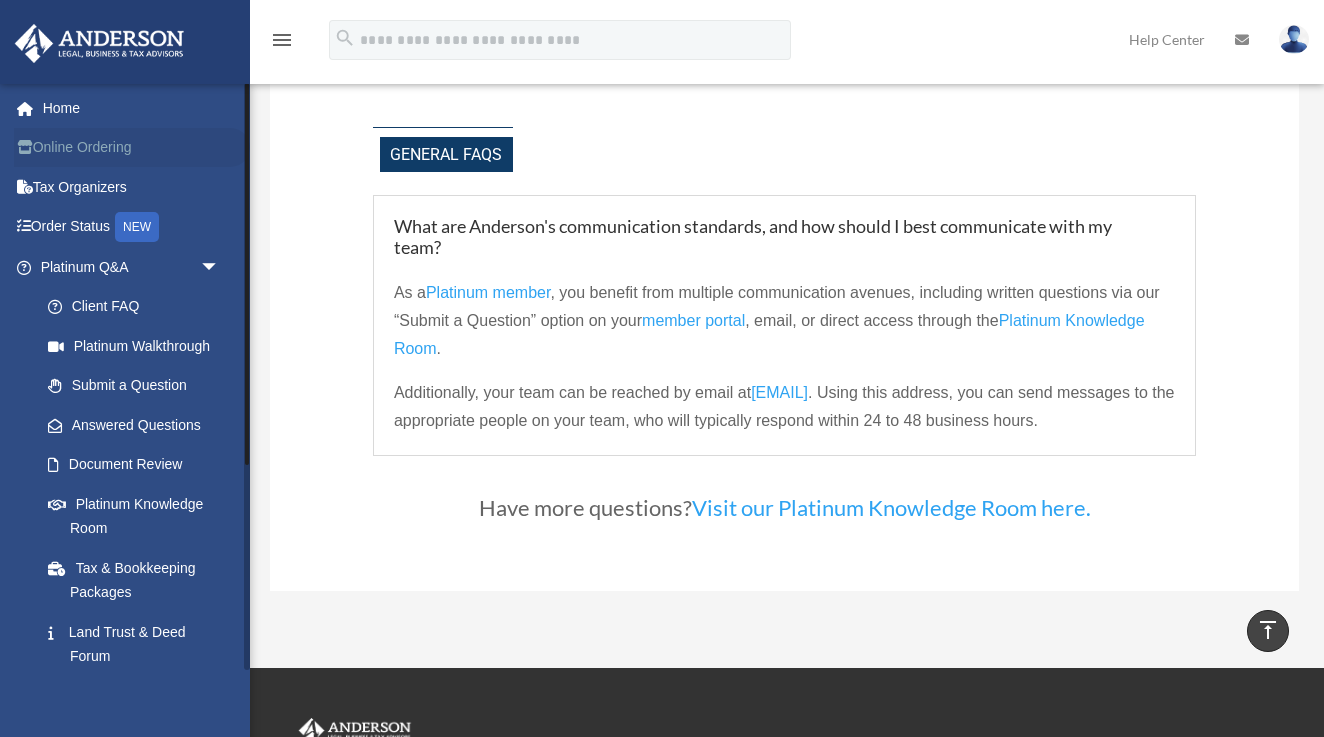 click on "Online Ordering" at bounding box center [132, 148] 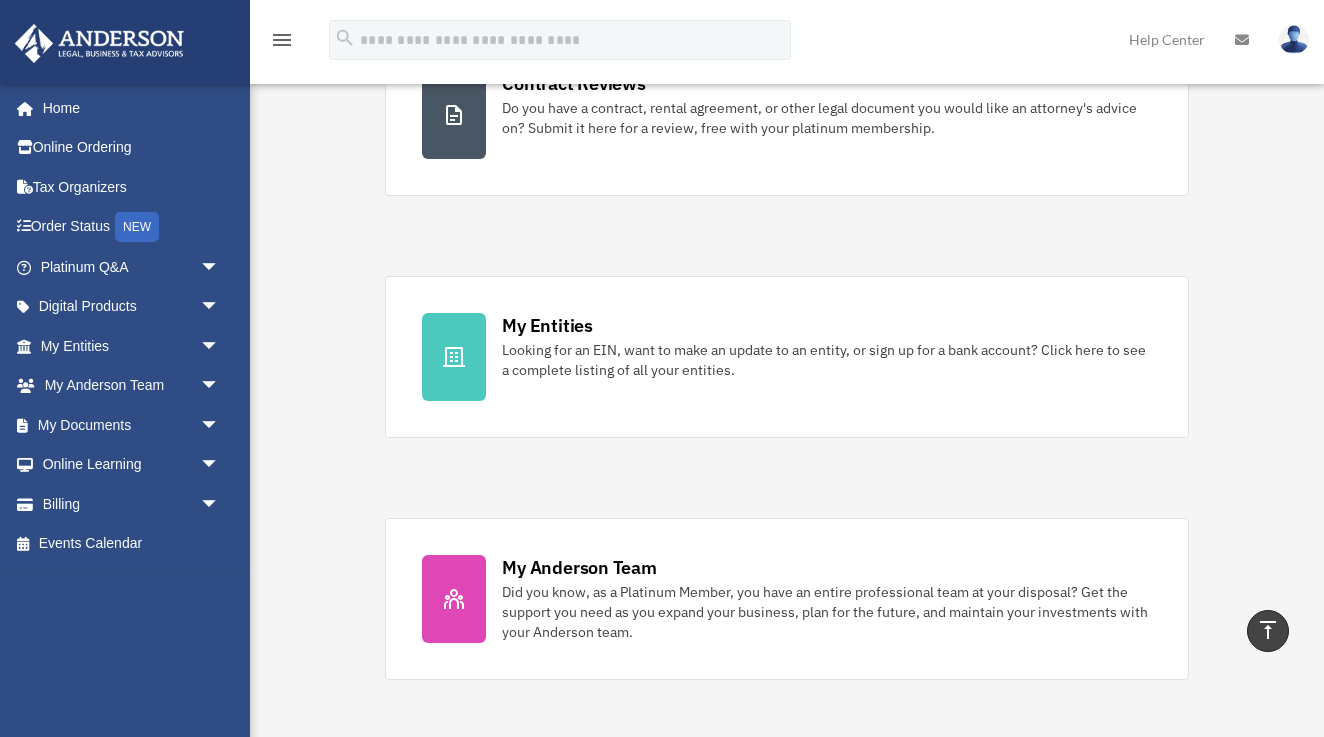 scroll, scrollTop: 442, scrollLeft: 0, axis: vertical 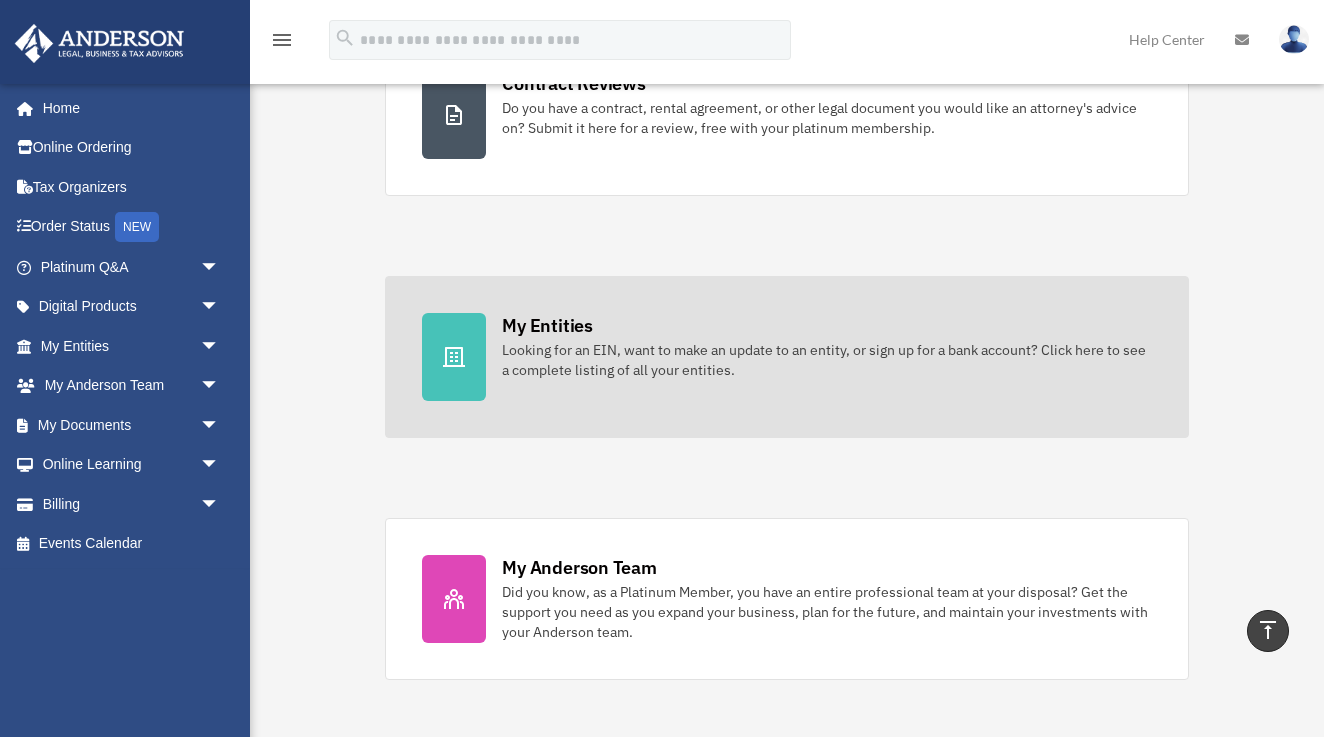 click on "My Entities
Looking for an EIN, want to  make an update to an entity, or sign up for a bank account?  Click here to see a complete listing of all your entities." at bounding box center (786, 357) 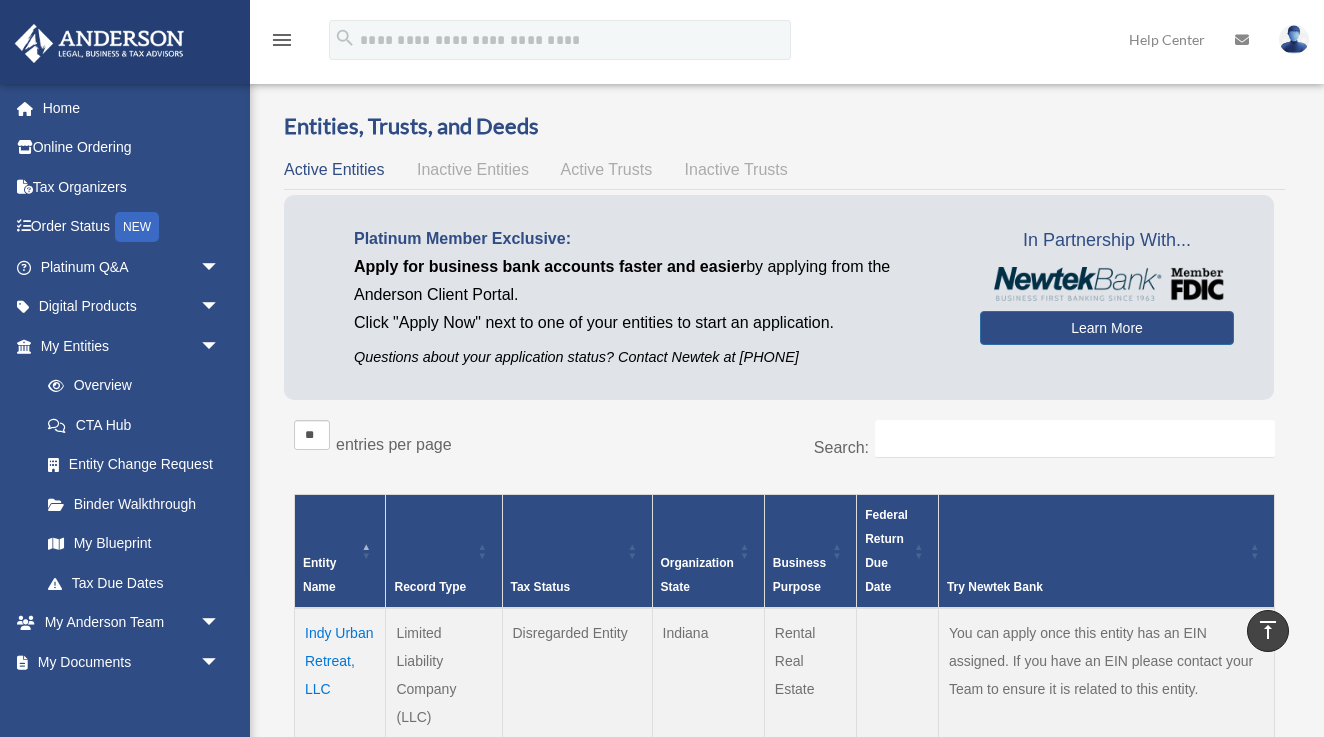 scroll, scrollTop: 0, scrollLeft: 0, axis: both 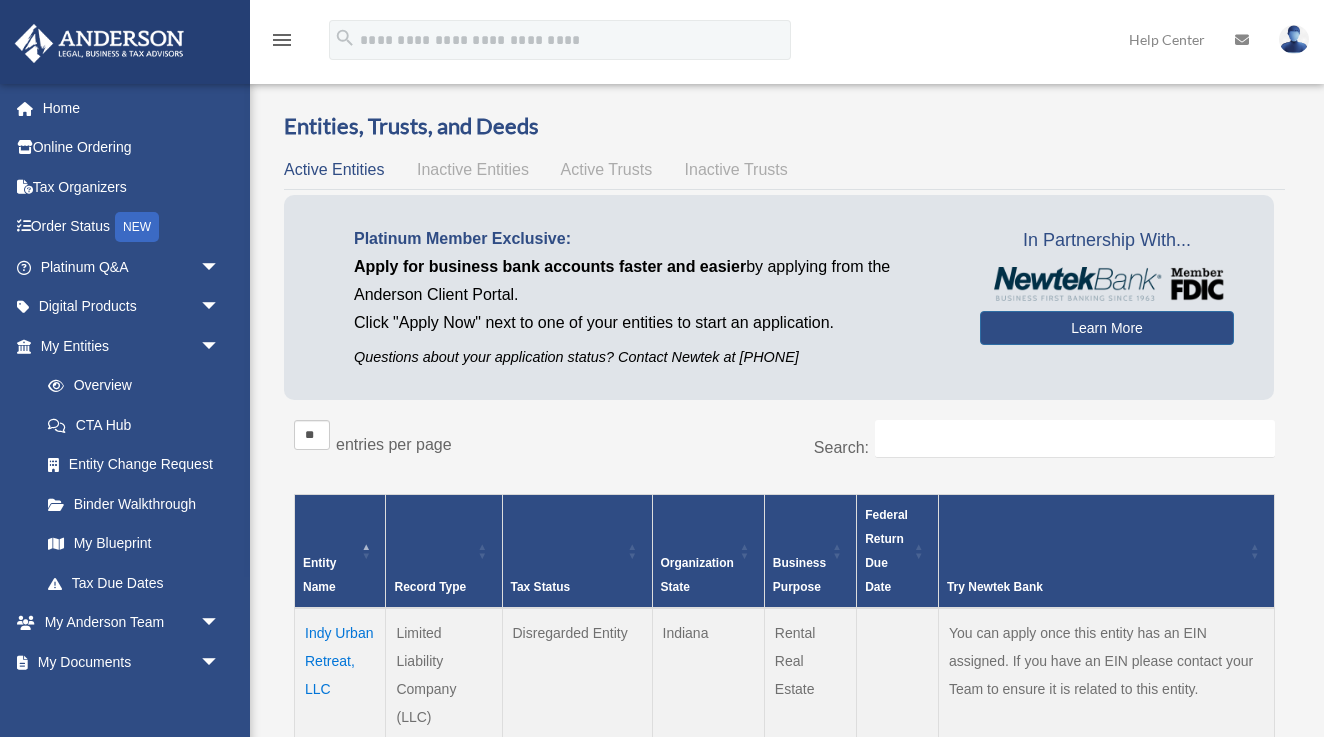 click on "Inactive Entities" at bounding box center [473, 169] 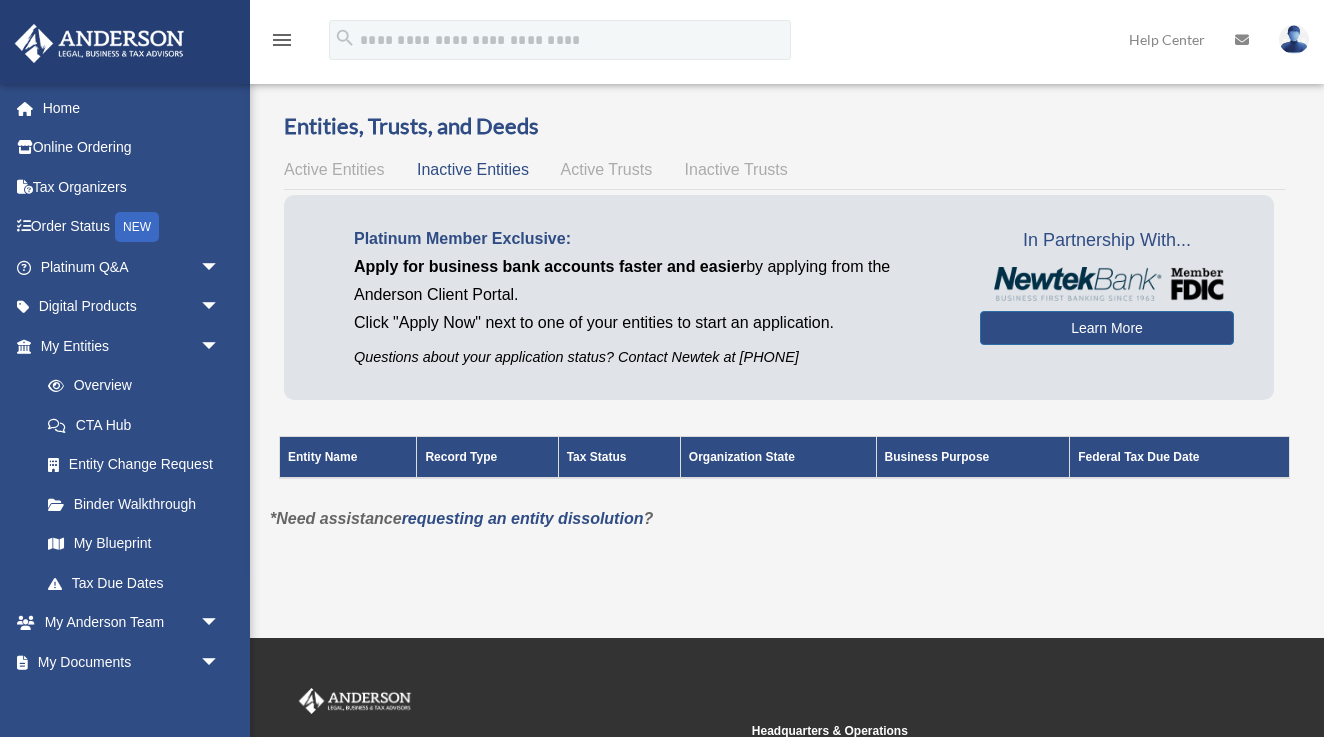 click on "Active Trusts" at bounding box center [607, 169] 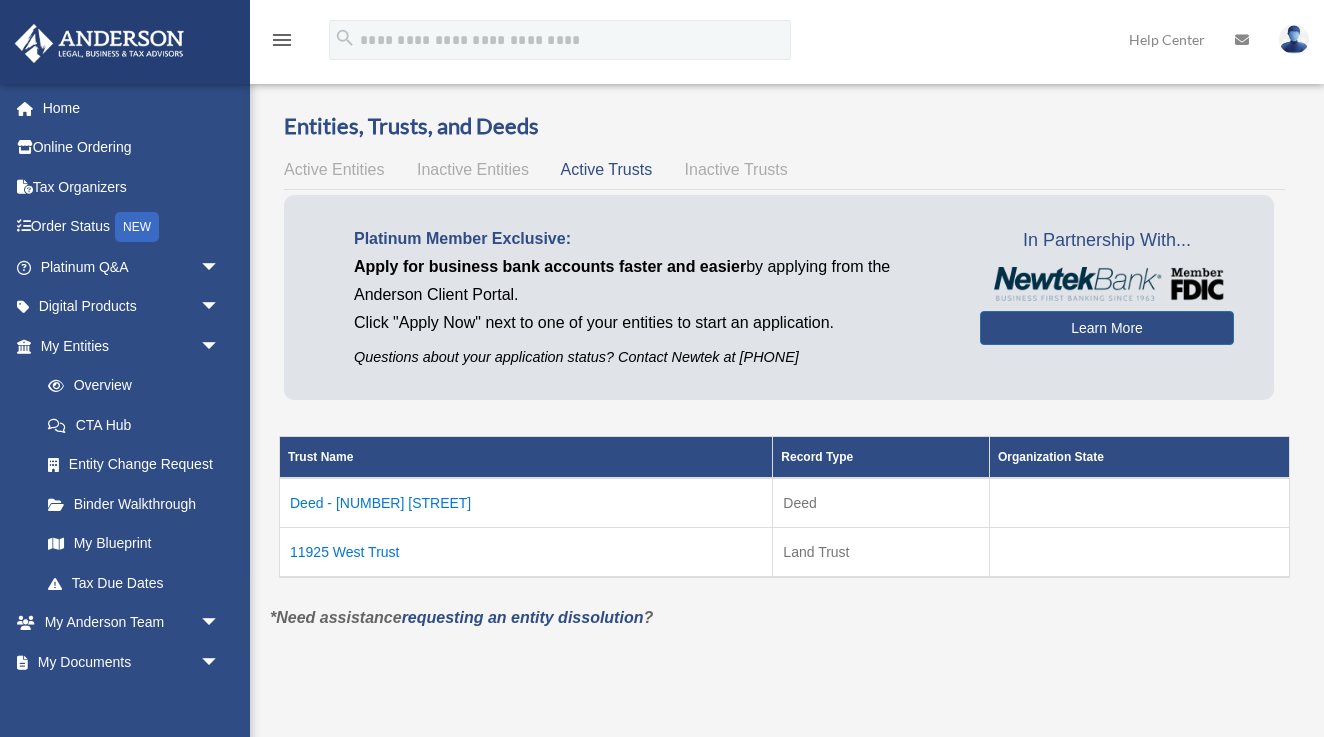click on "Deed - [NUMBER] [STREET]" at bounding box center [526, 503] 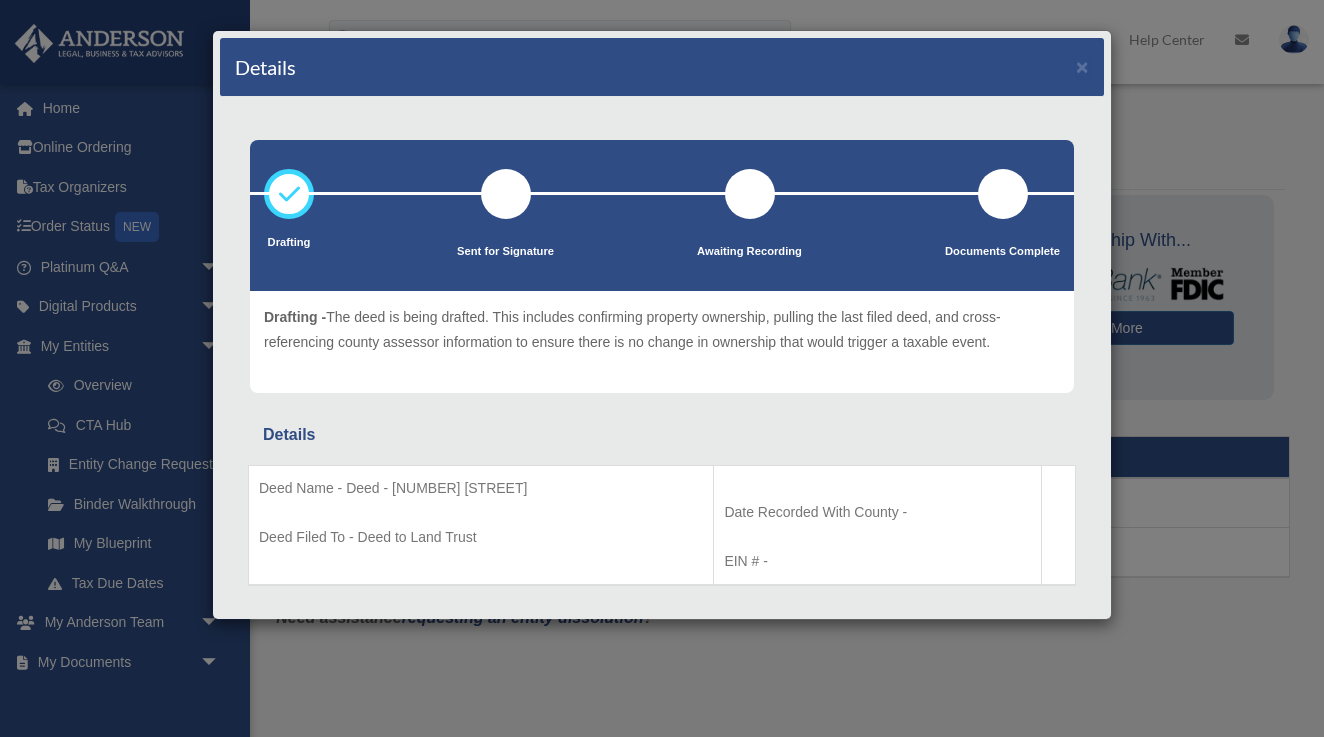 scroll, scrollTop: 0, scrollLeft: 0, axis: both 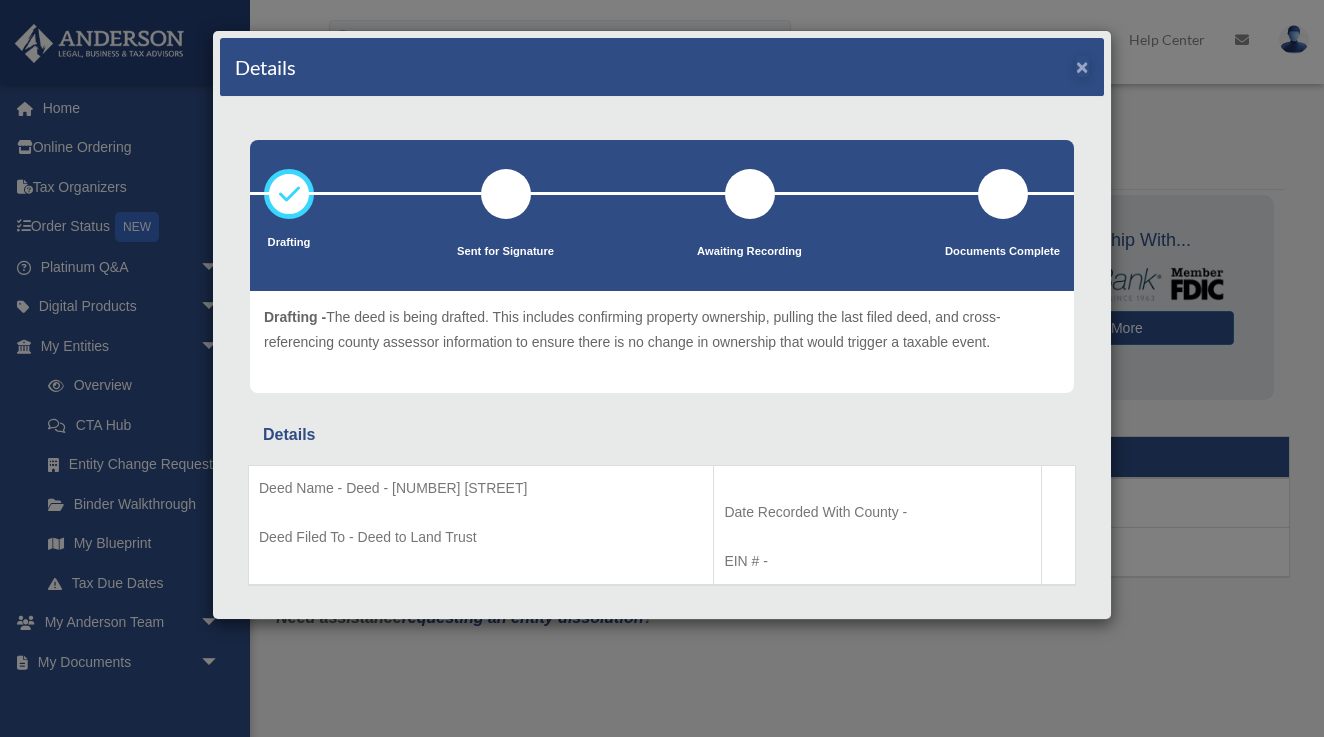 click on "×" at bounding box center (1082, 66) 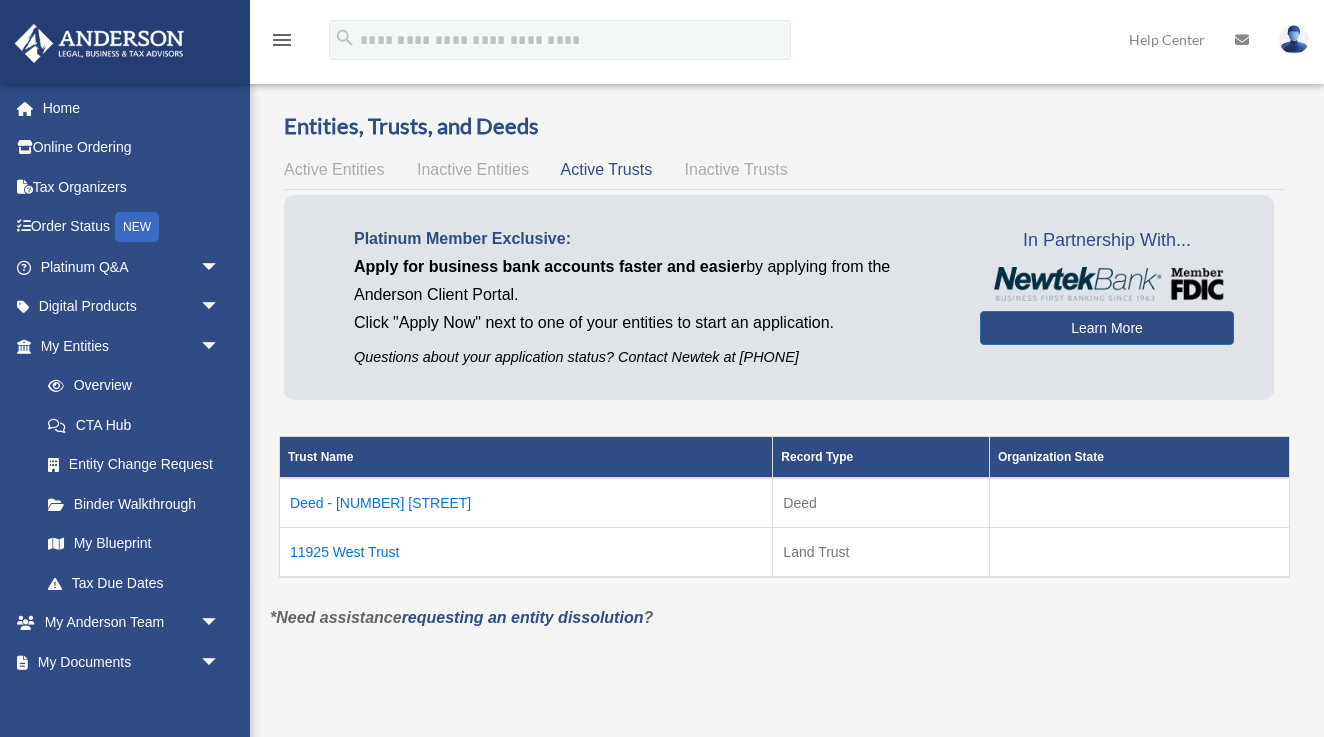click on "11925 West Trust" at bounding box center [526, 553] 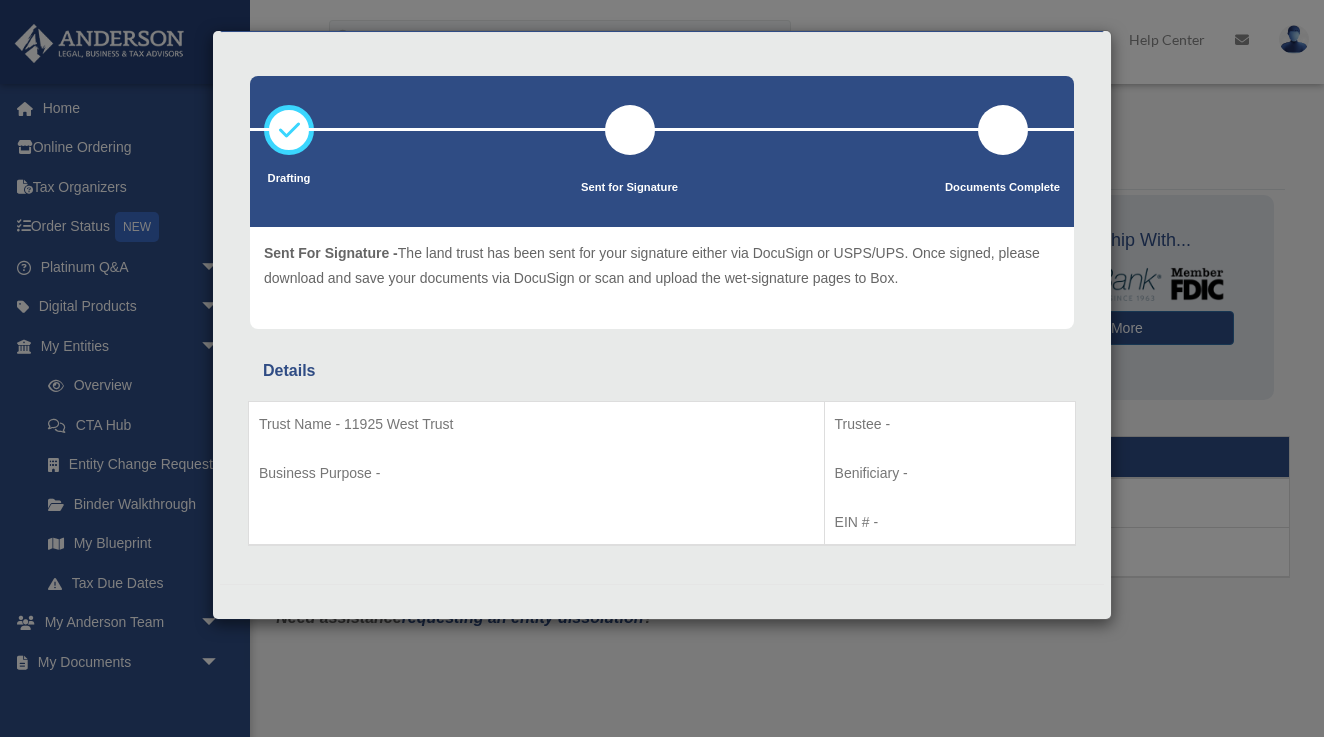 scroll, scrollTop: 0, scrollLeft: 0, axis: both 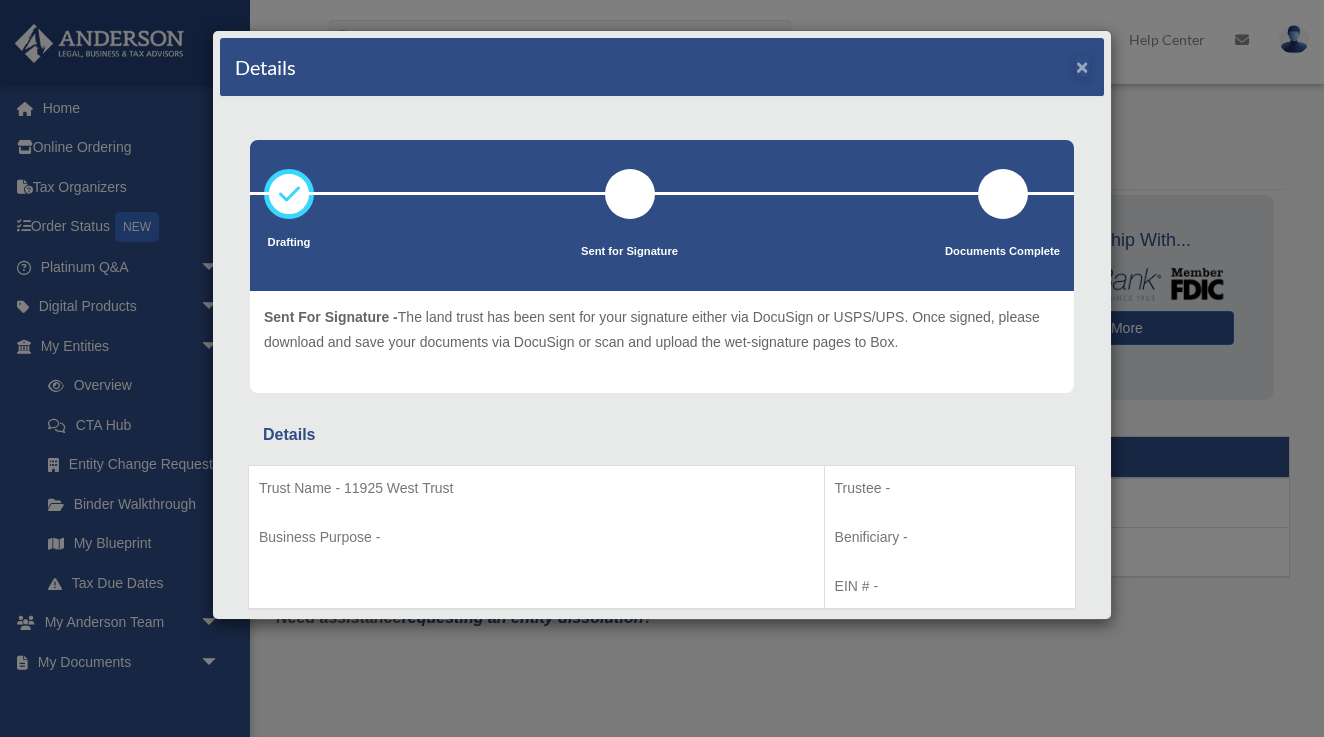 click on "×" at bounding box center (1082, 66) 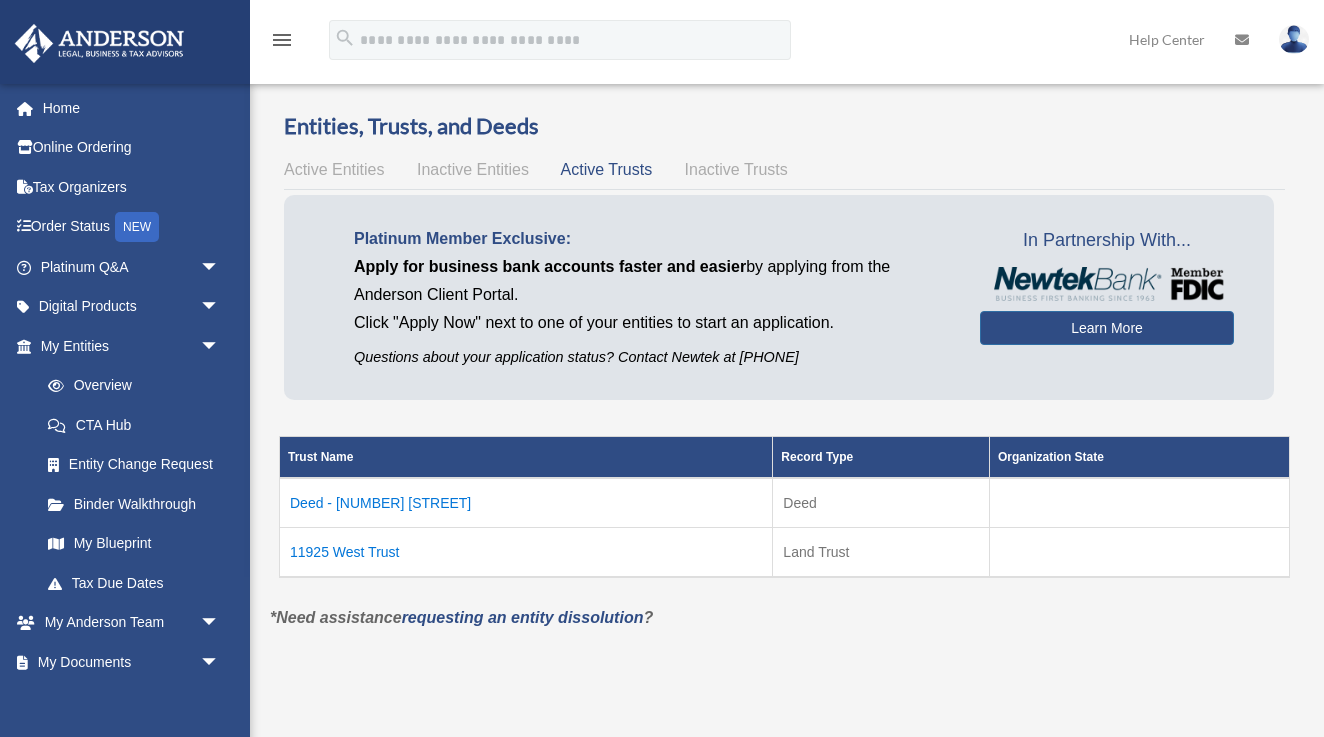 click on "Inactive Trusts" at bounding box center (736, 169) 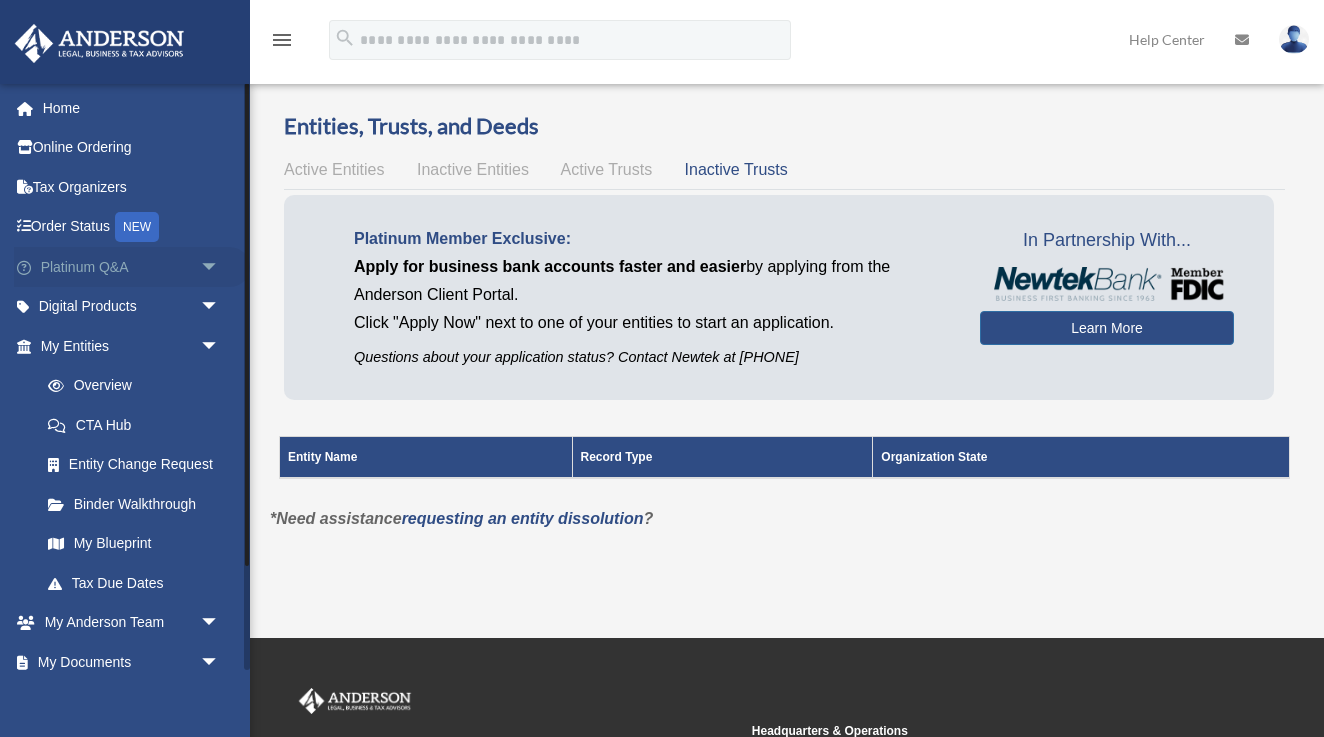 click on "Platinum Q&A arrow_drop_down" at bounding box center [132, 267] 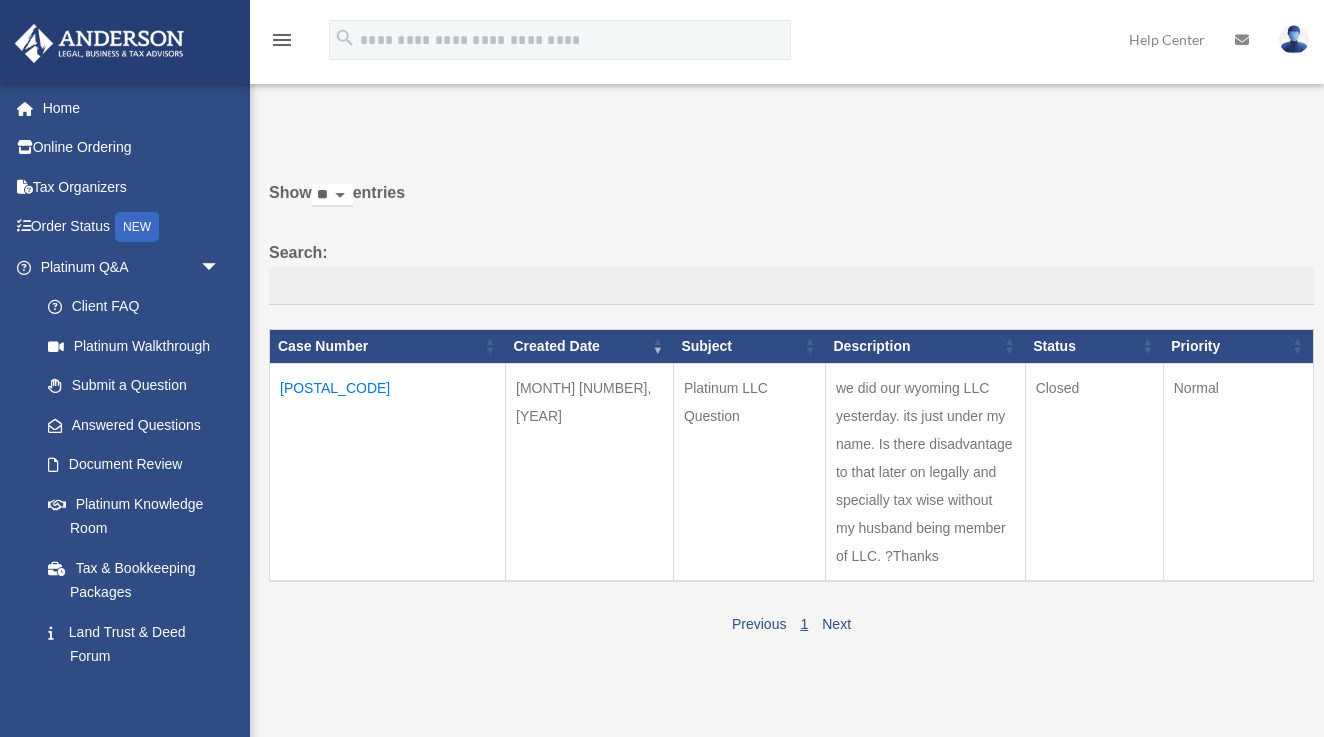 scroll, scrollTop: 0, scrollLeft: 0, axis: both 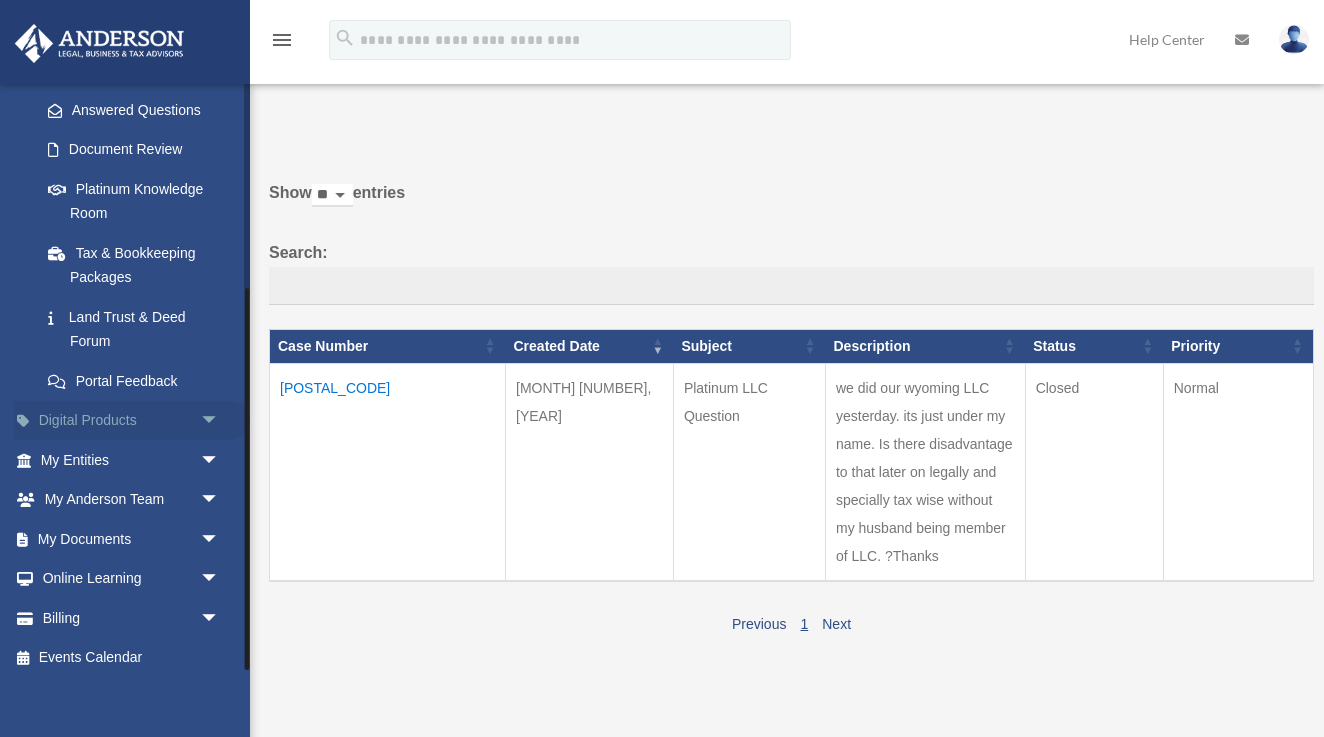 click on "Digital Products arrow_drop_down" at bounding box center [132, 421] 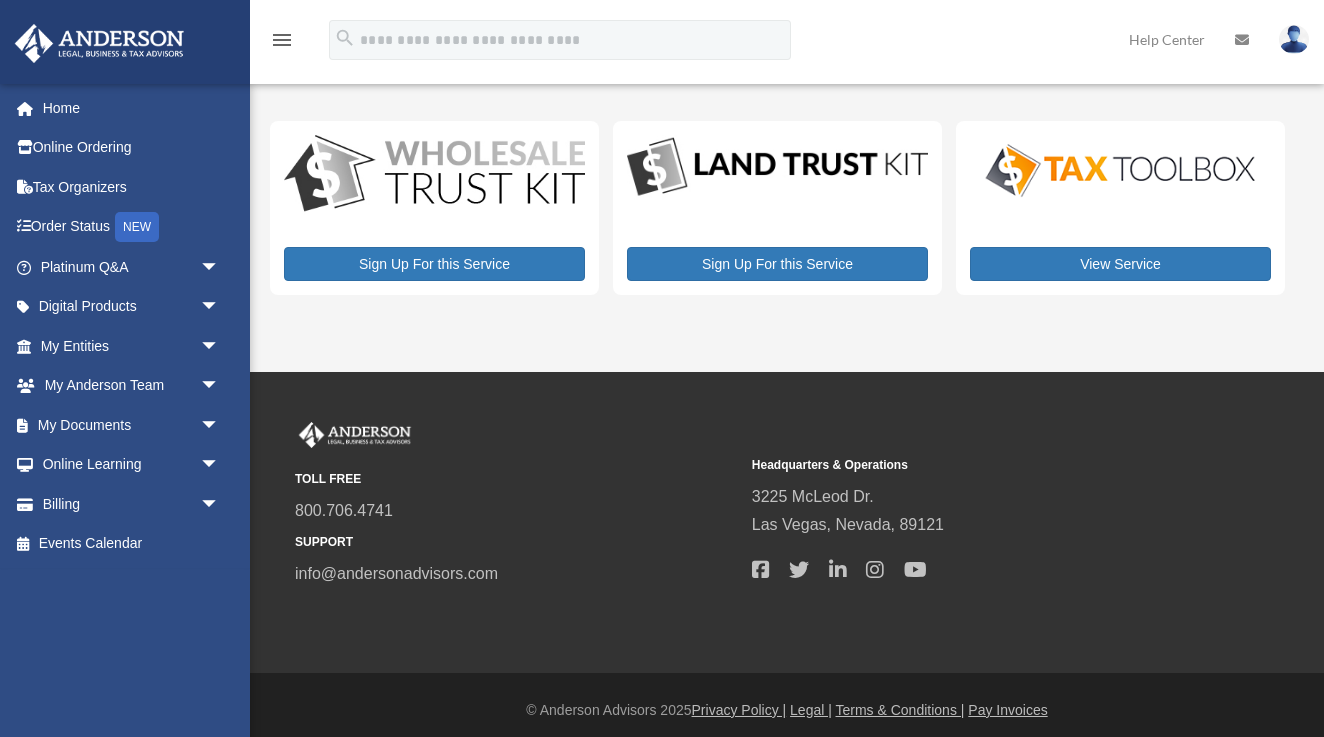 scroll, scrollTop: 0, scrollLeft: 0, axis: both 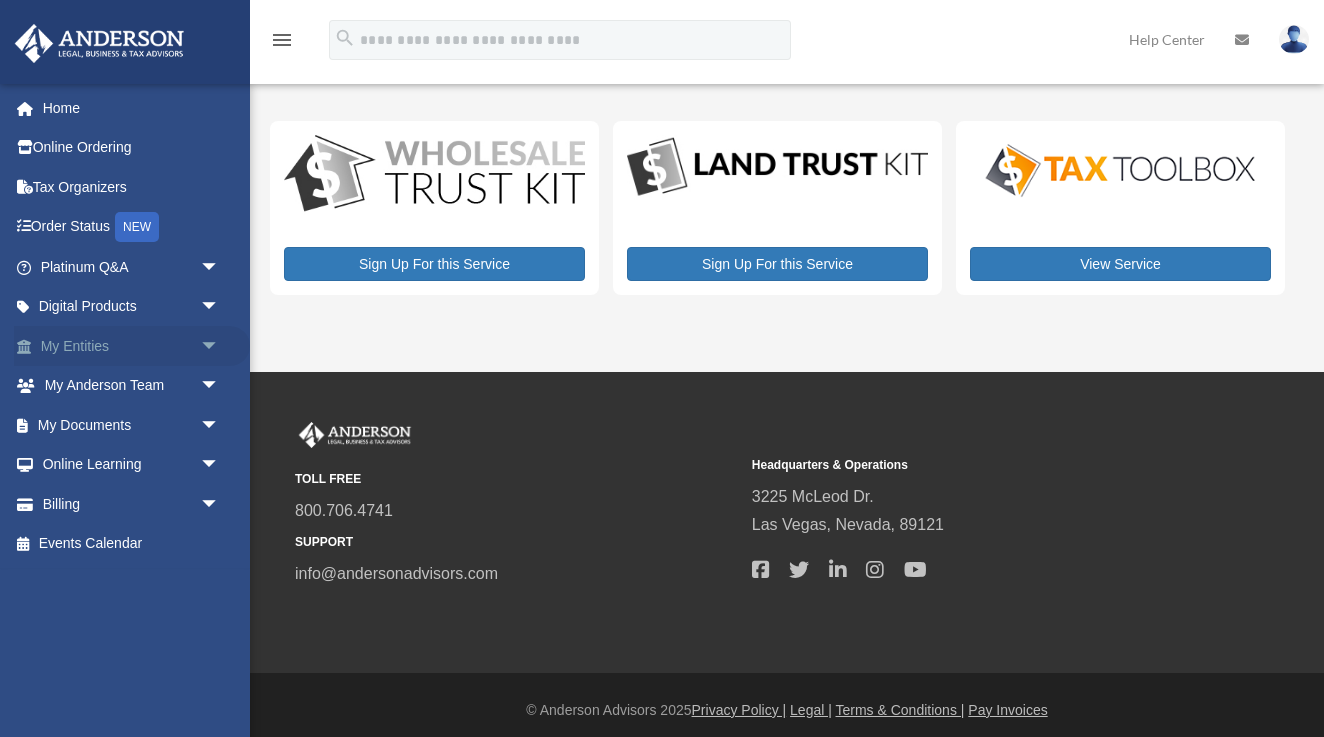 click on "My Entities arrow_drop_down" at bounding box center [132, 346] 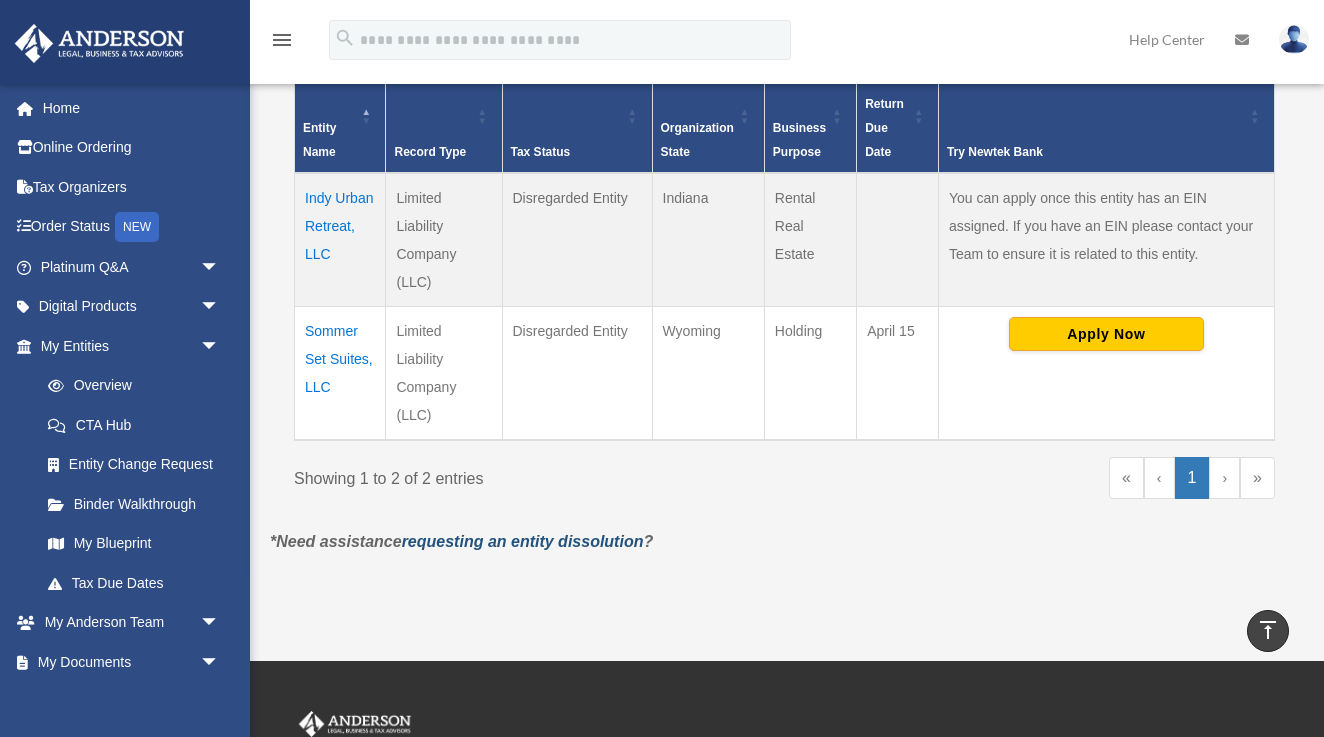 scroll, scrollTop: 442, scrollLeft: 0, axis: vertical 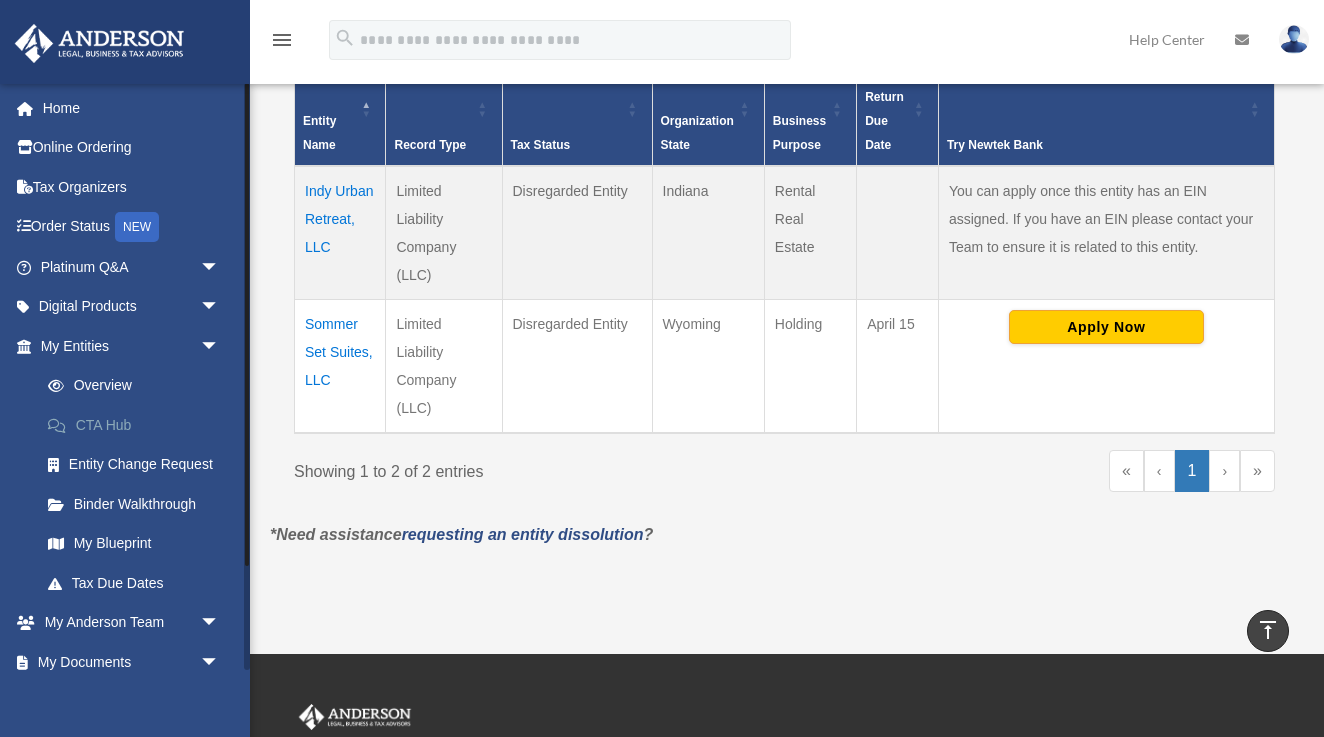 click on "CTA Hub" at bounding box center (139, 425) 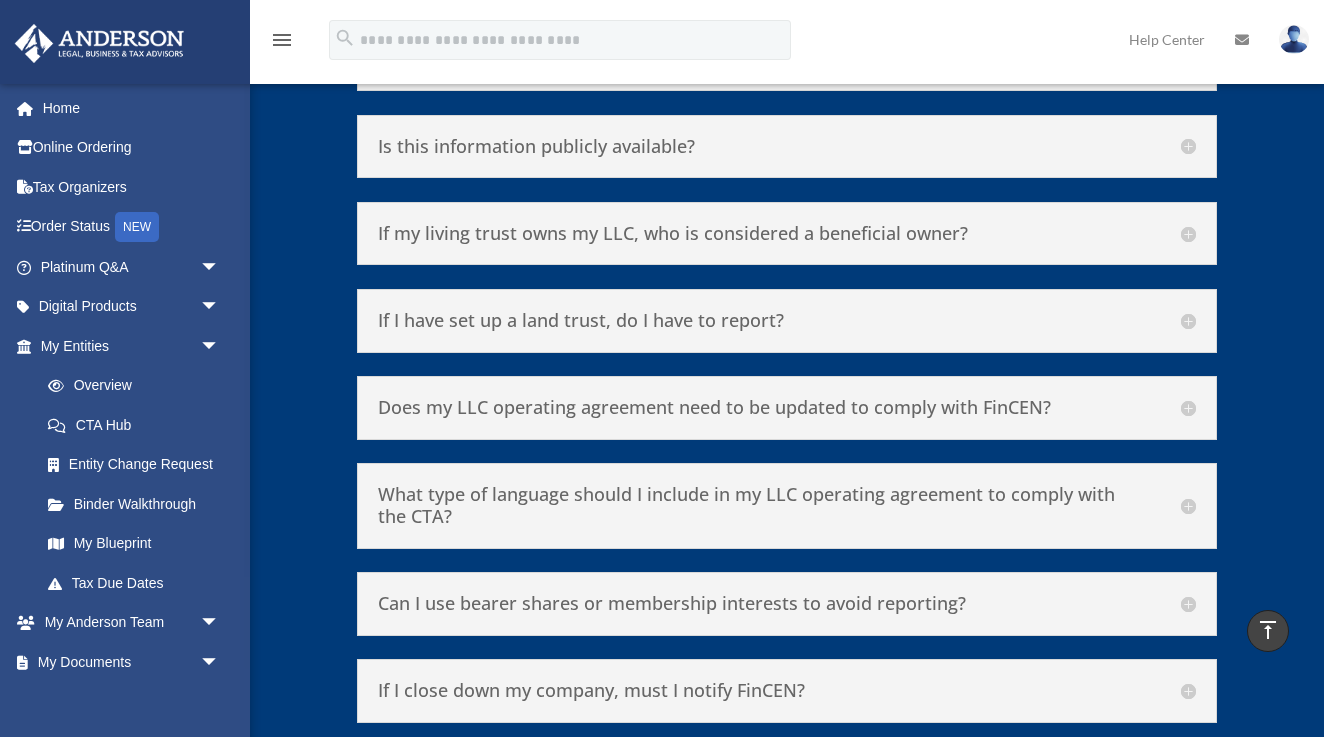 scroll, scrollTop: 8902, scrollLeft: 0, axis: vertical 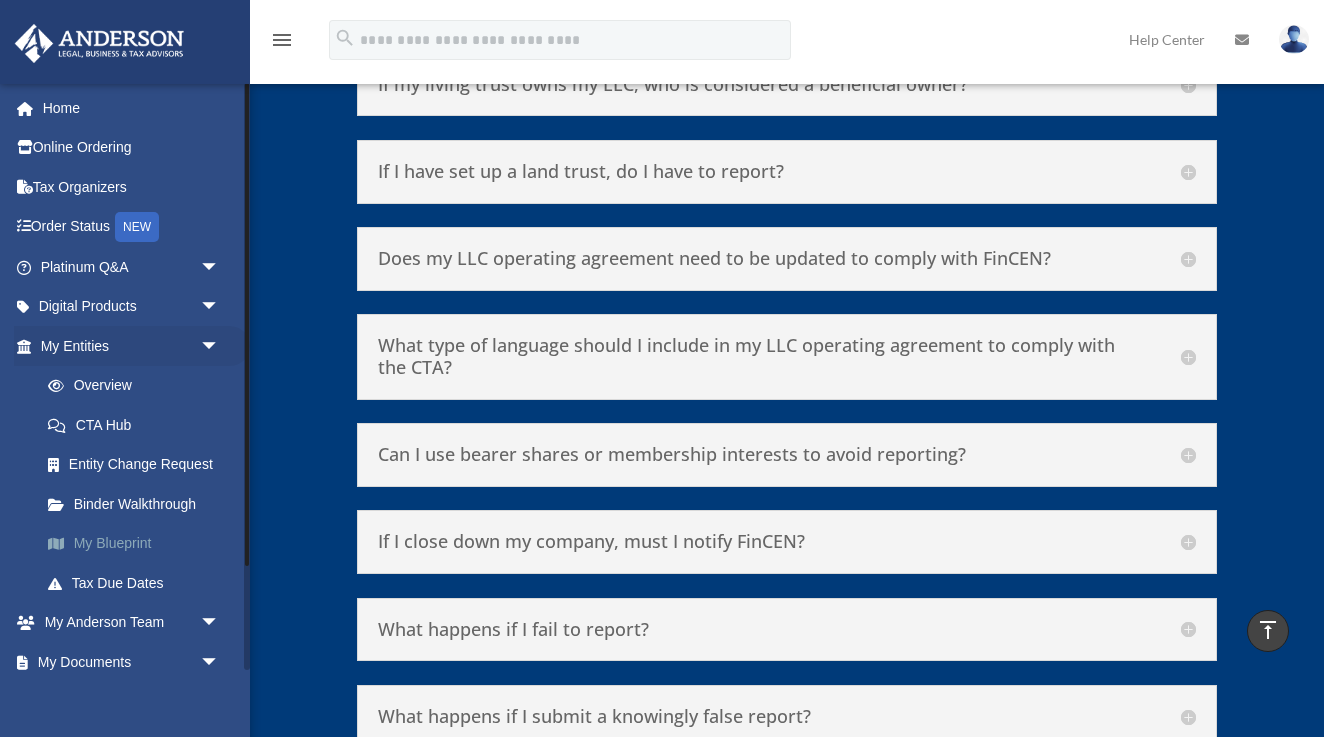 click on "My Blueprint" at bounding box center (139, 544) 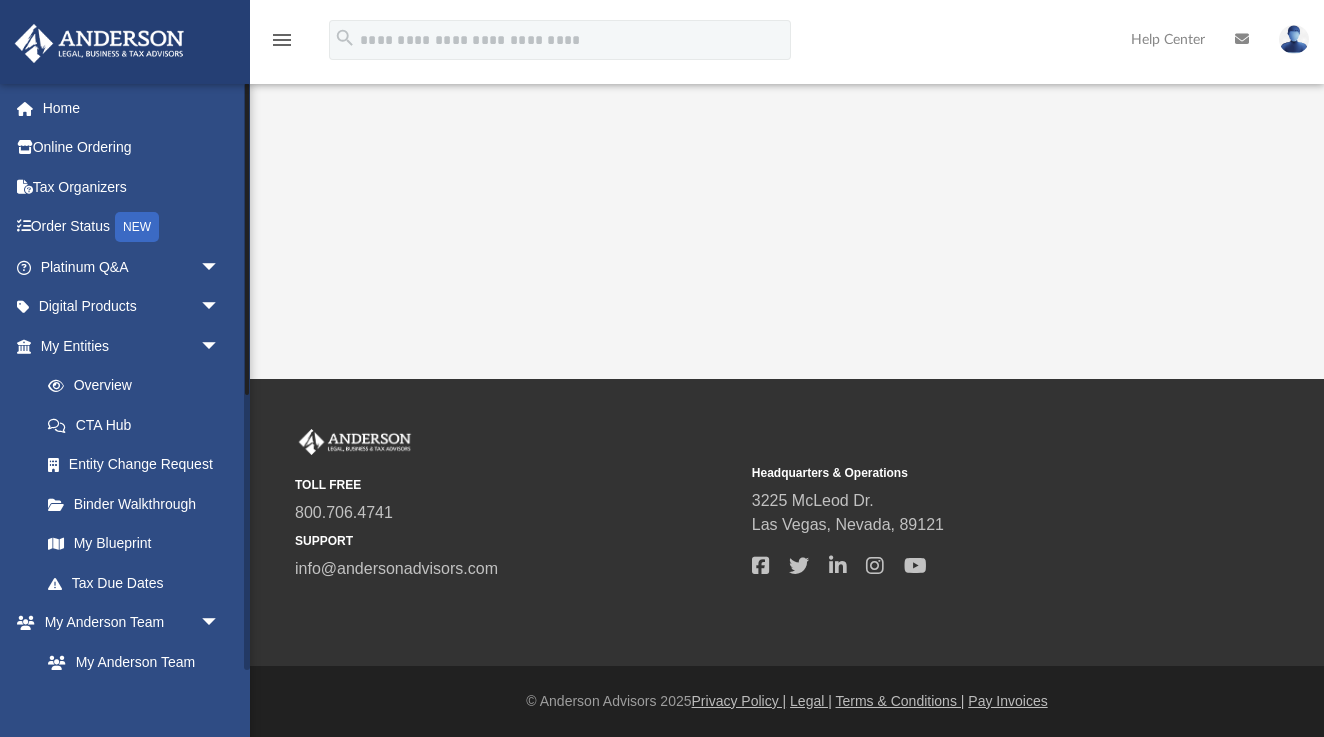 scroll, scrollTop: 590, scrollLeft: 0, axis: vertical 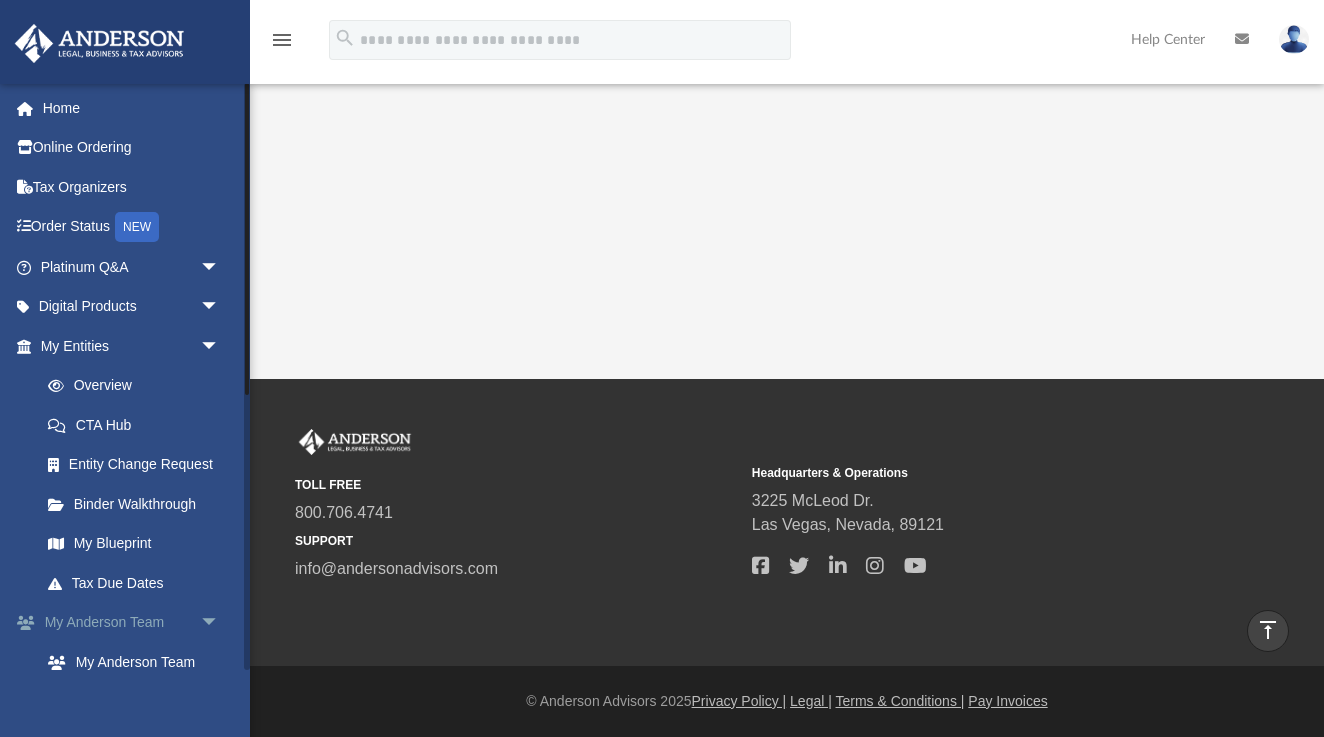 click on "arrow_drop_down" at bounding box center (220, 623) 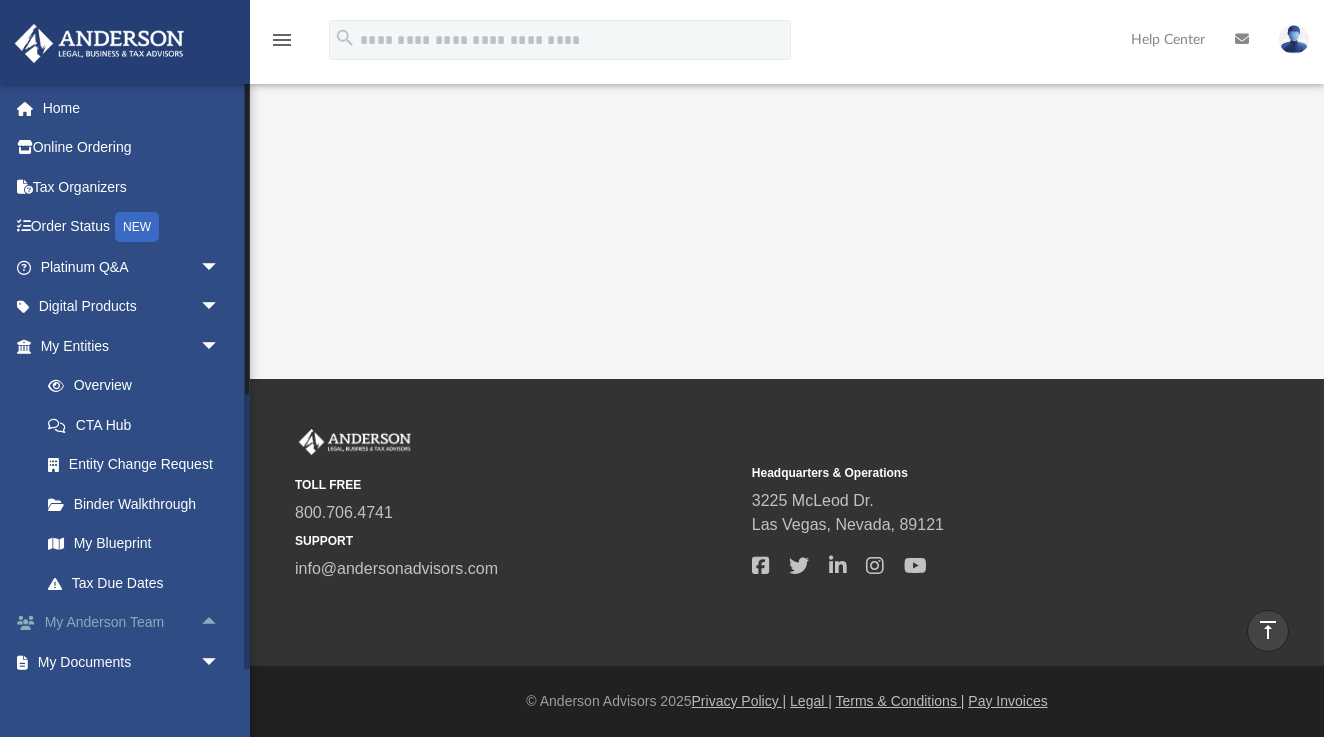 click on "arrow_drop_up" at bounding box center [220, 623] 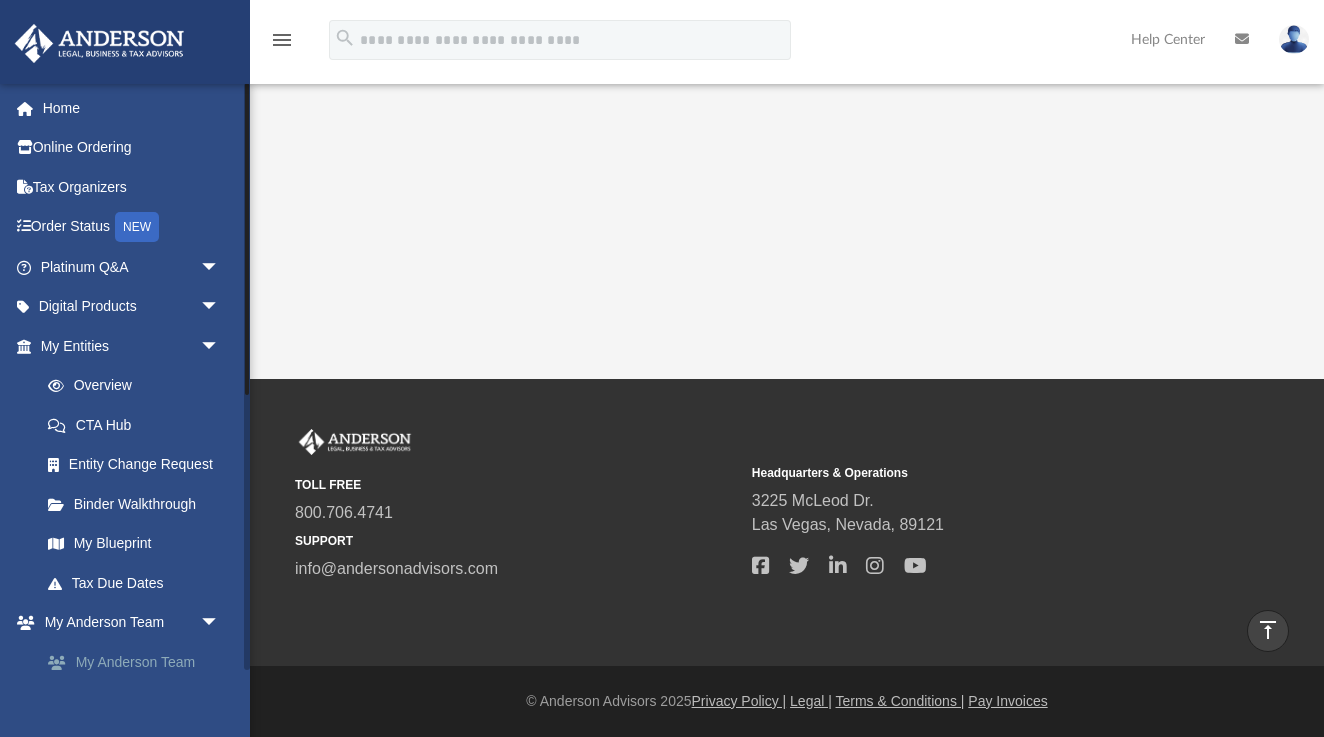 click on "My Anderson Team" at bounding box center [139, 662] 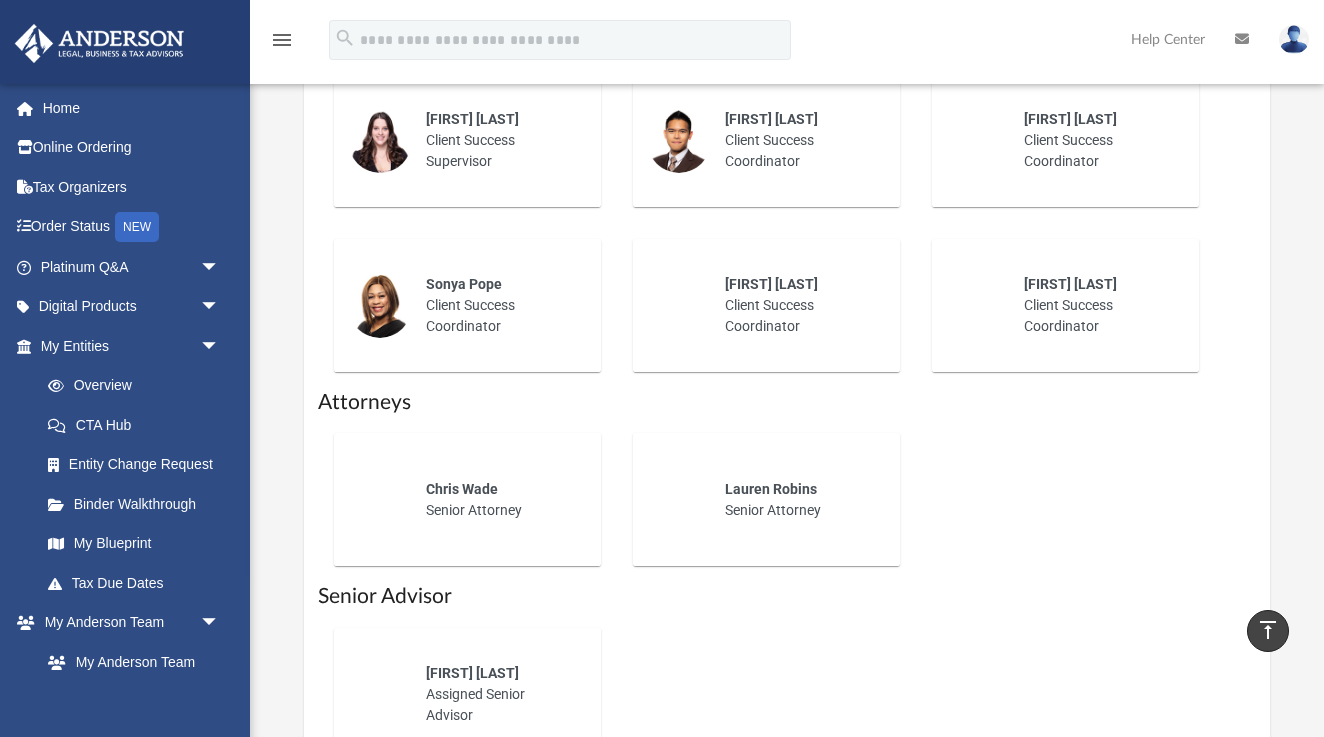scroll, scrollTop: 892, scrollLeft: 0, axis: vertical 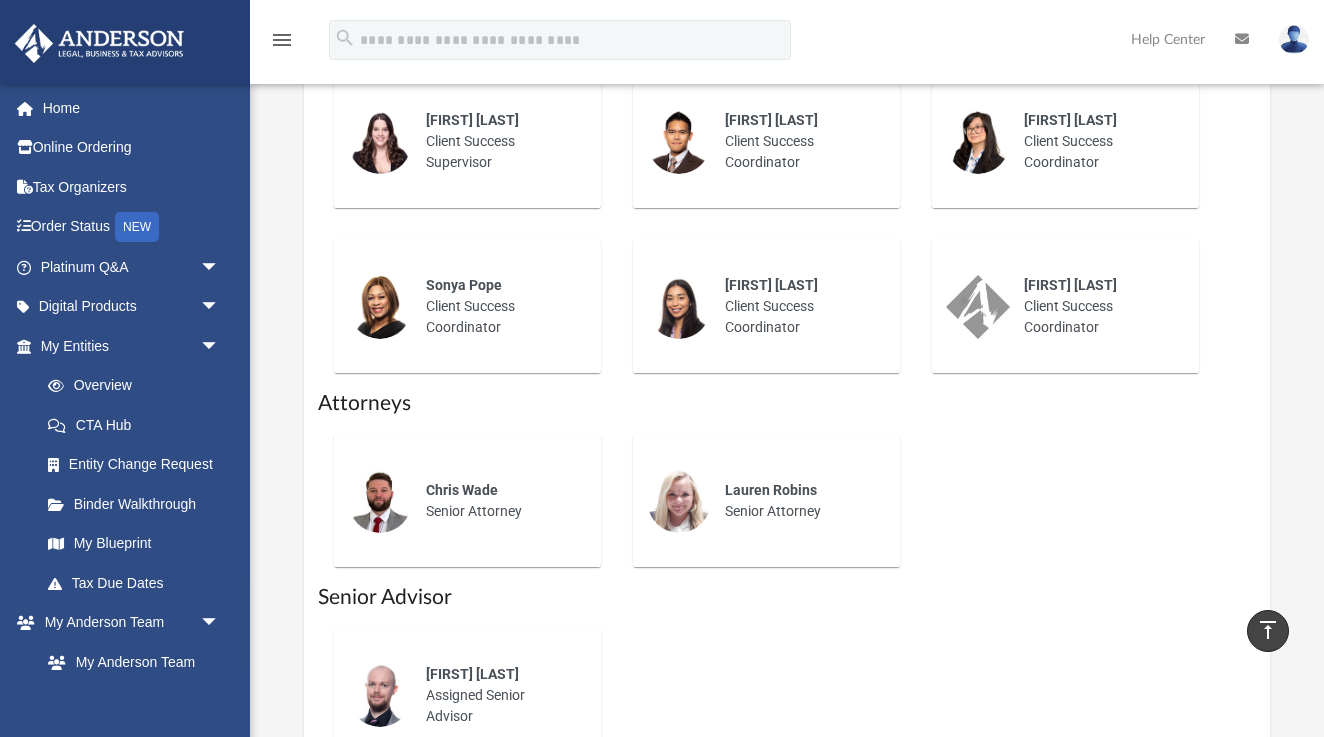 click on "Nadine Rubio  Client Success Coordinator" at bounding box center [1097, 141] 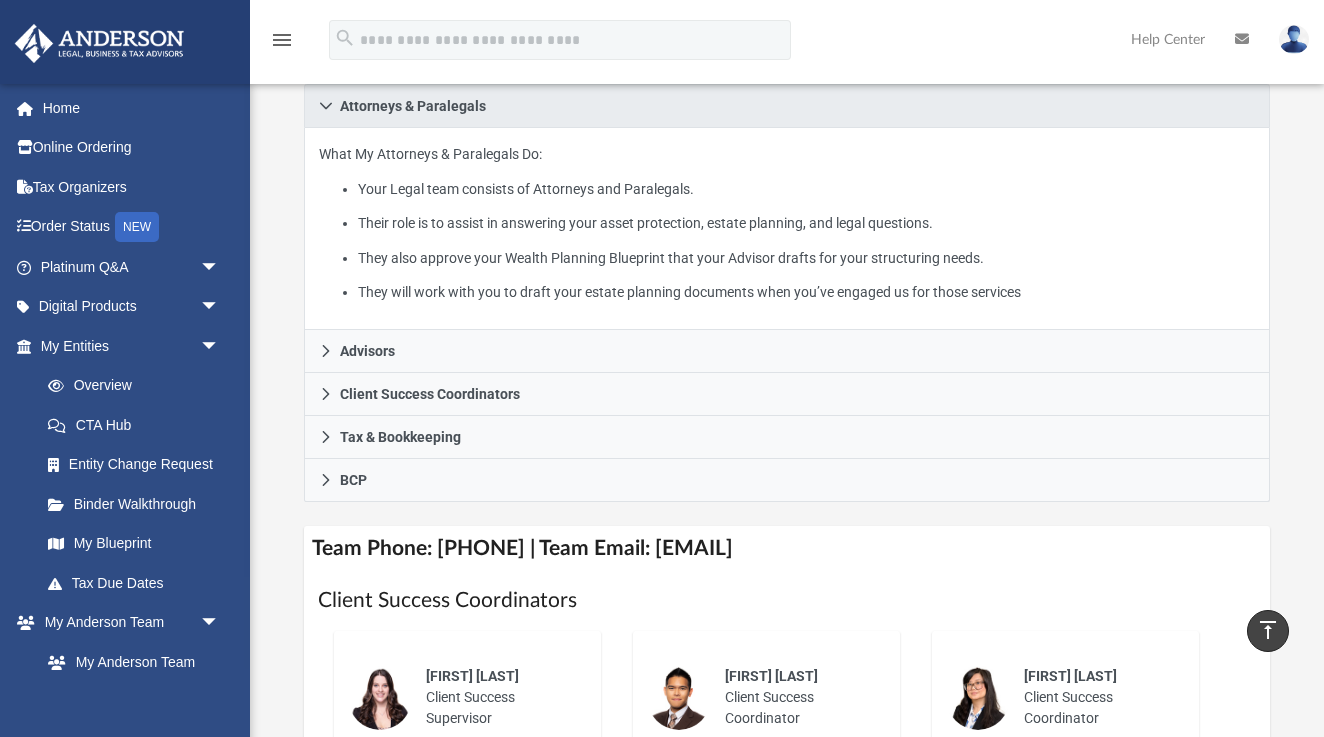 scroll, scrollTop: 335, scrollLeft: 0, axis: vertical 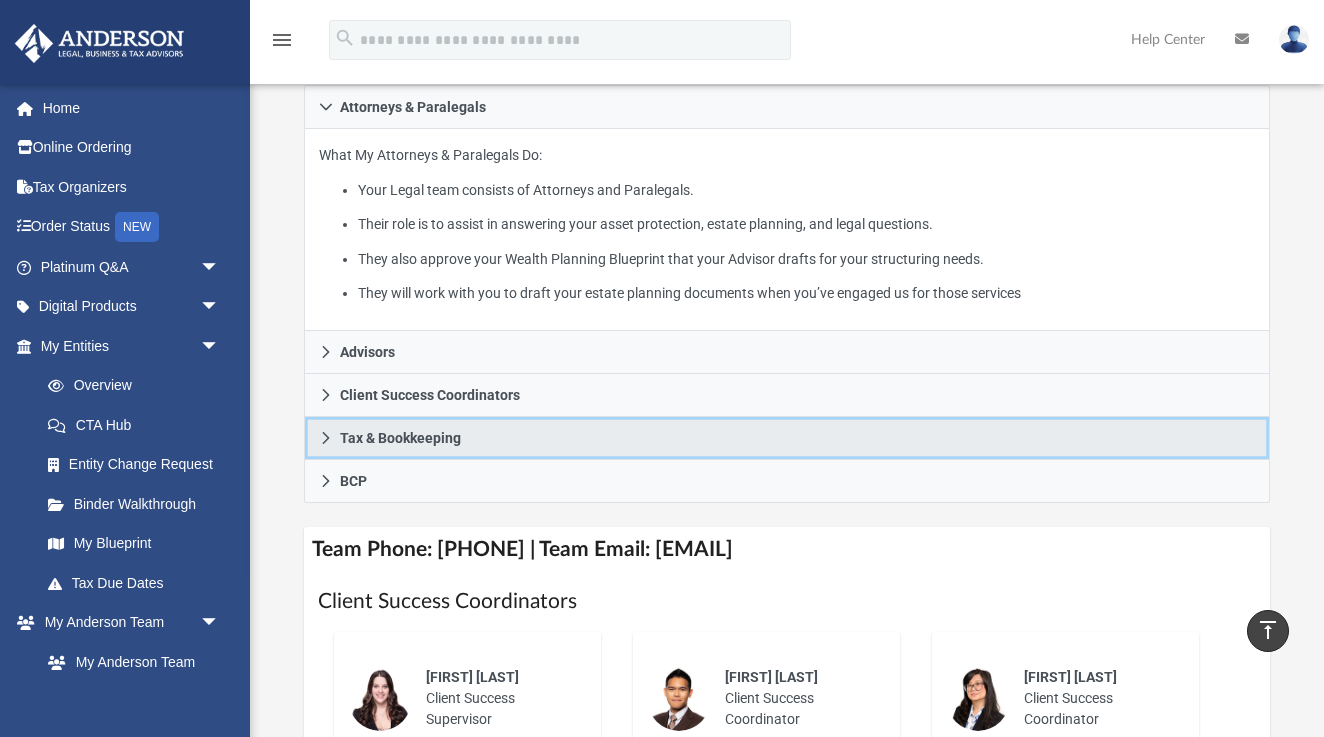 click on "Tax & Bookkeeping" at bounding box center [400, 438] 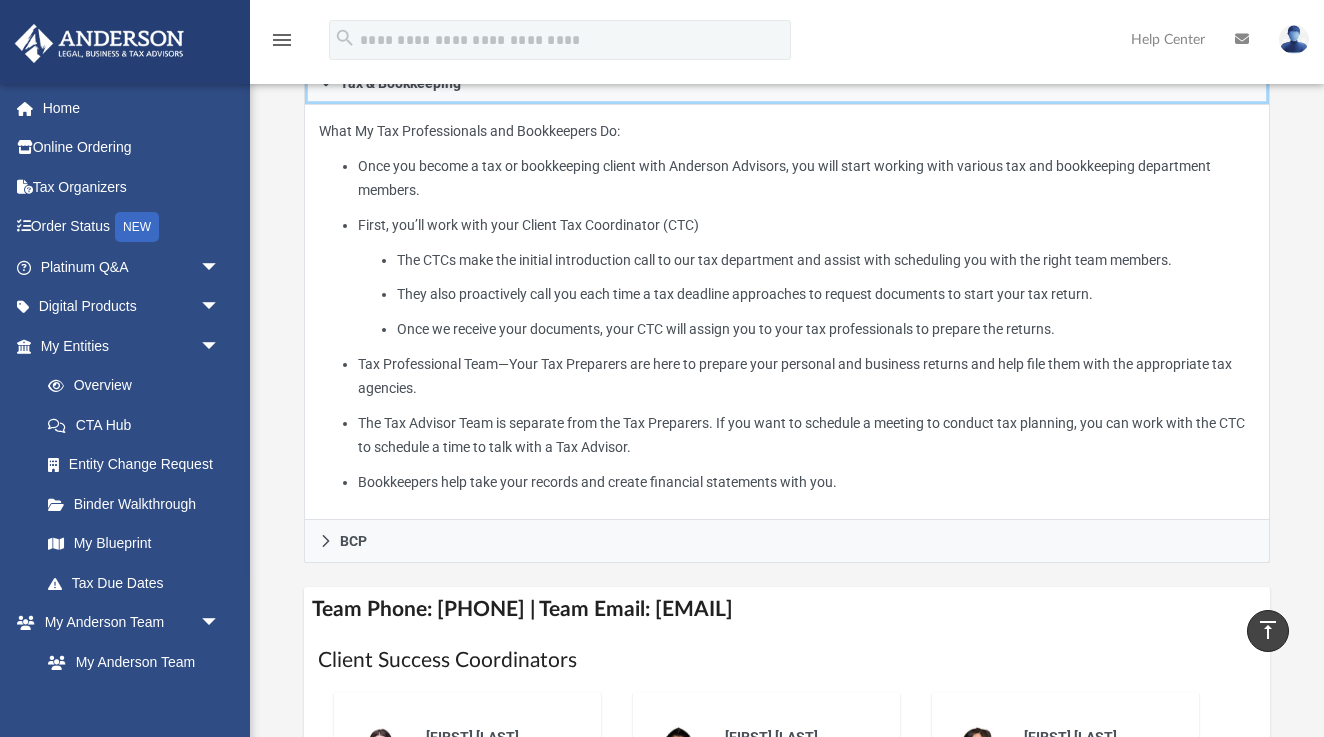 scroll, scrollTop: 492, scrollLeft: 0, axis: vertical 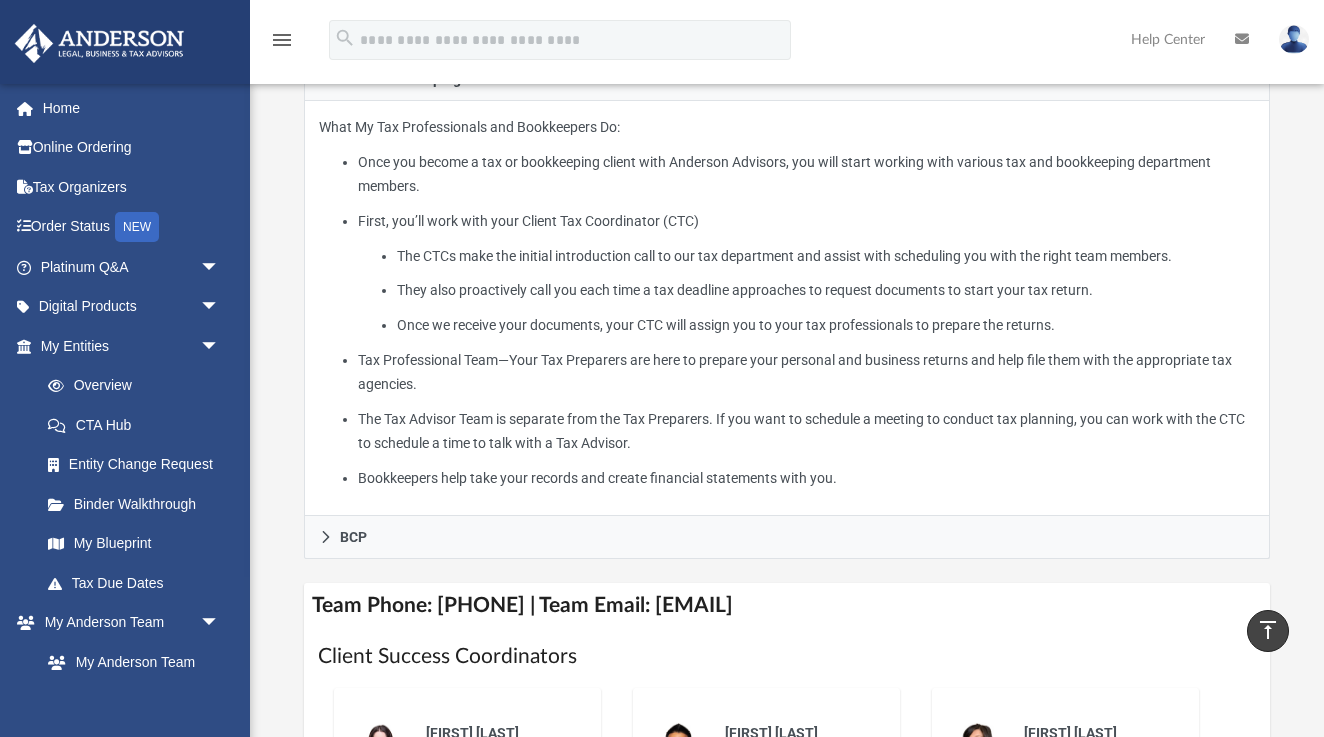 click on "Bookkeepers help take your records and create financial statements with you." at bounding box center [806, 478] 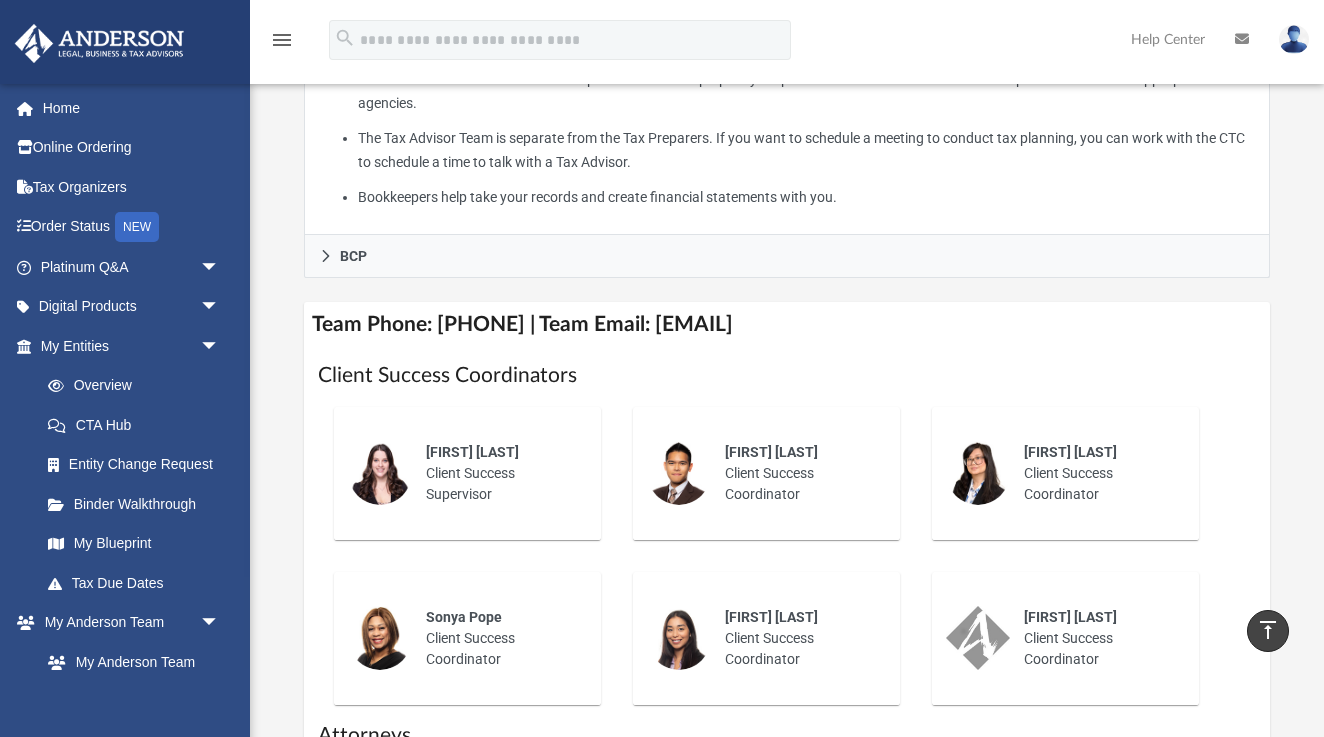 scroll, scrollTop: 781, scrollLeft: 0, axis: vertical 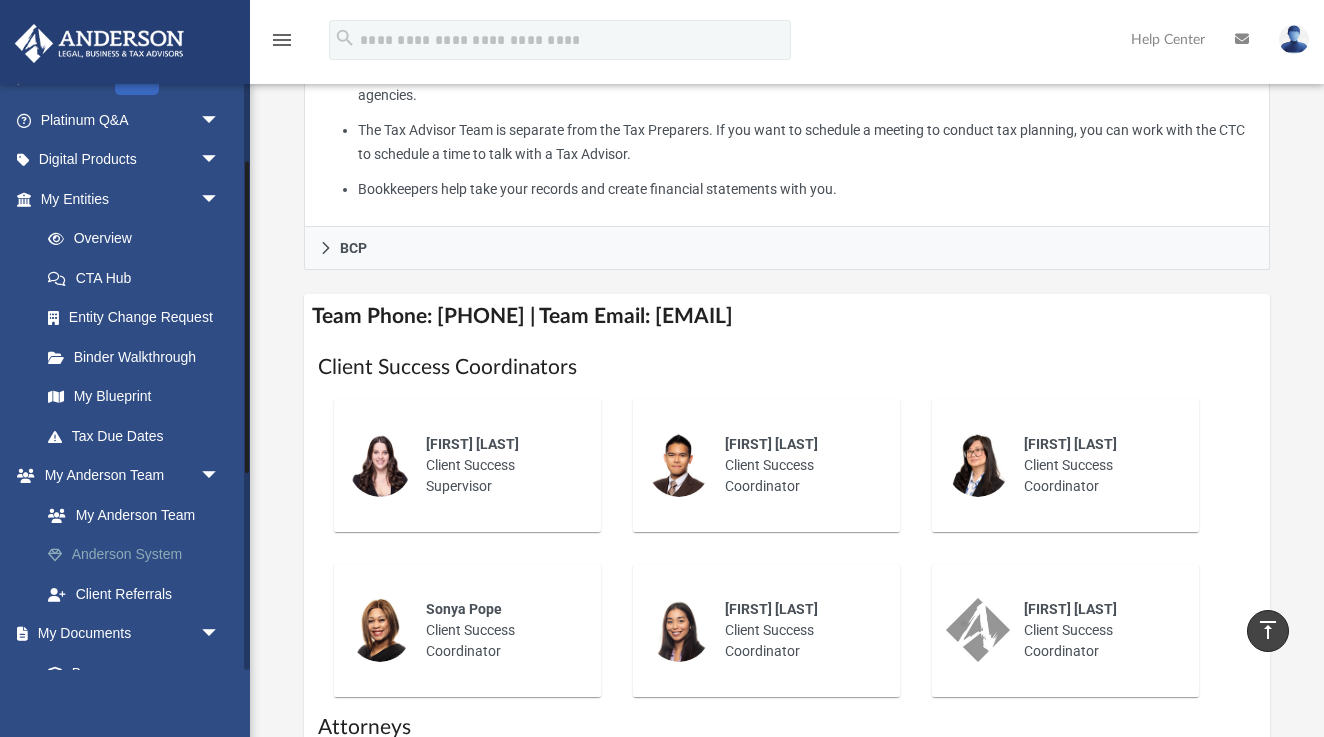 click on "Anderson System" at bounding box center [139, 555] 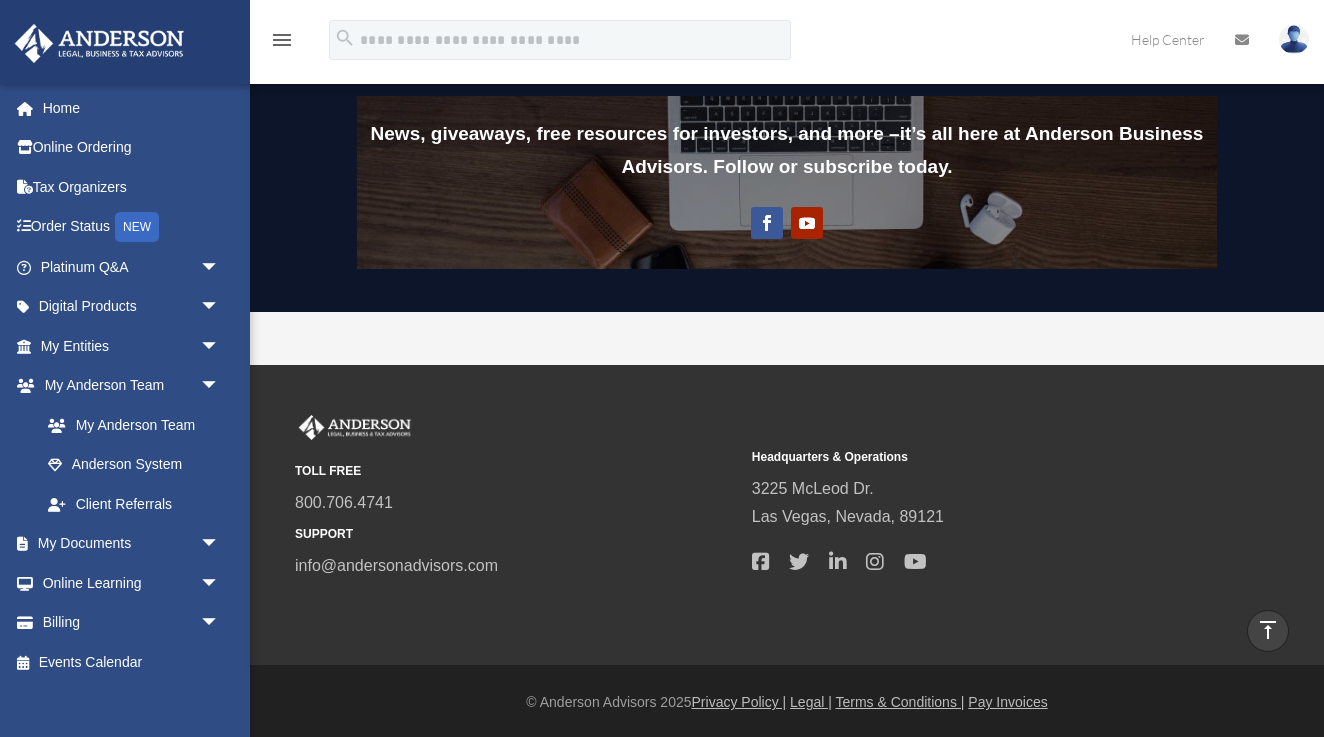 scroll, scrollTop: 1621, scrollLeft: 0, axis: vertical 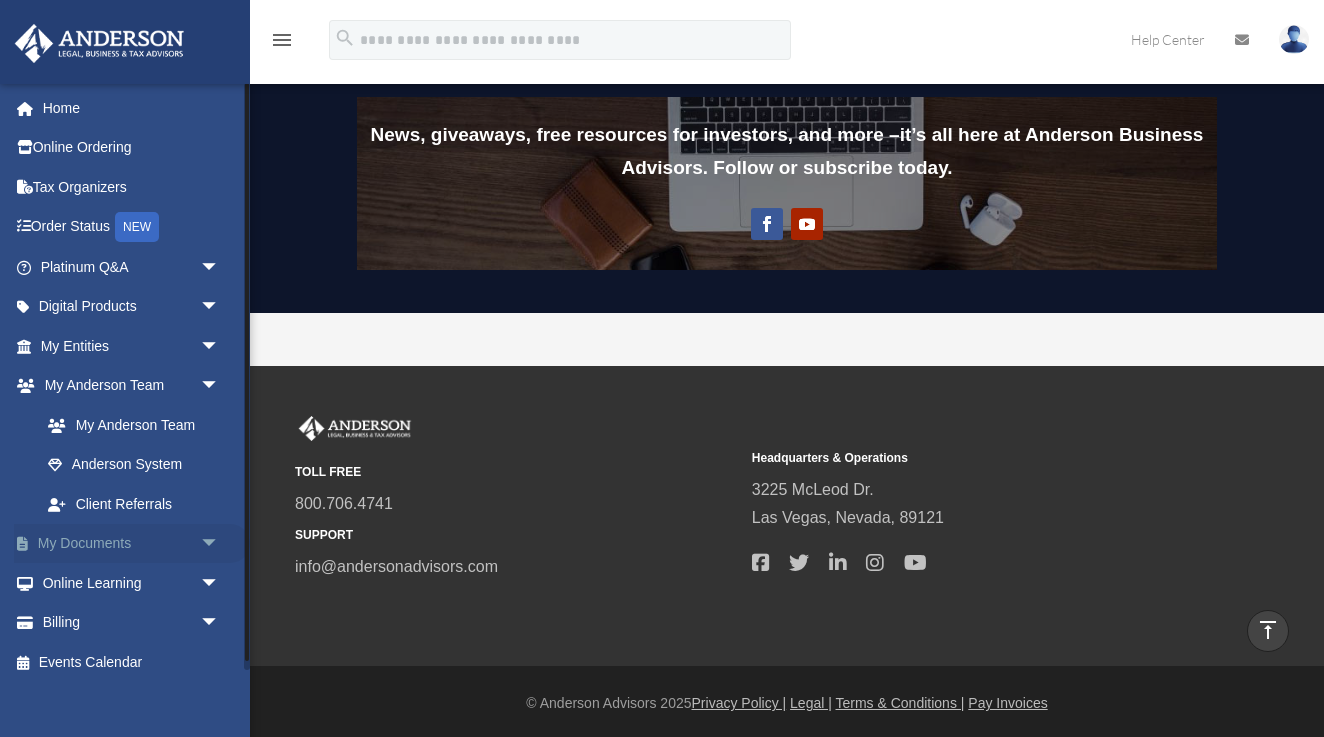 click on "My Documents arrow_drop_down" at bounding box center (132, 544) 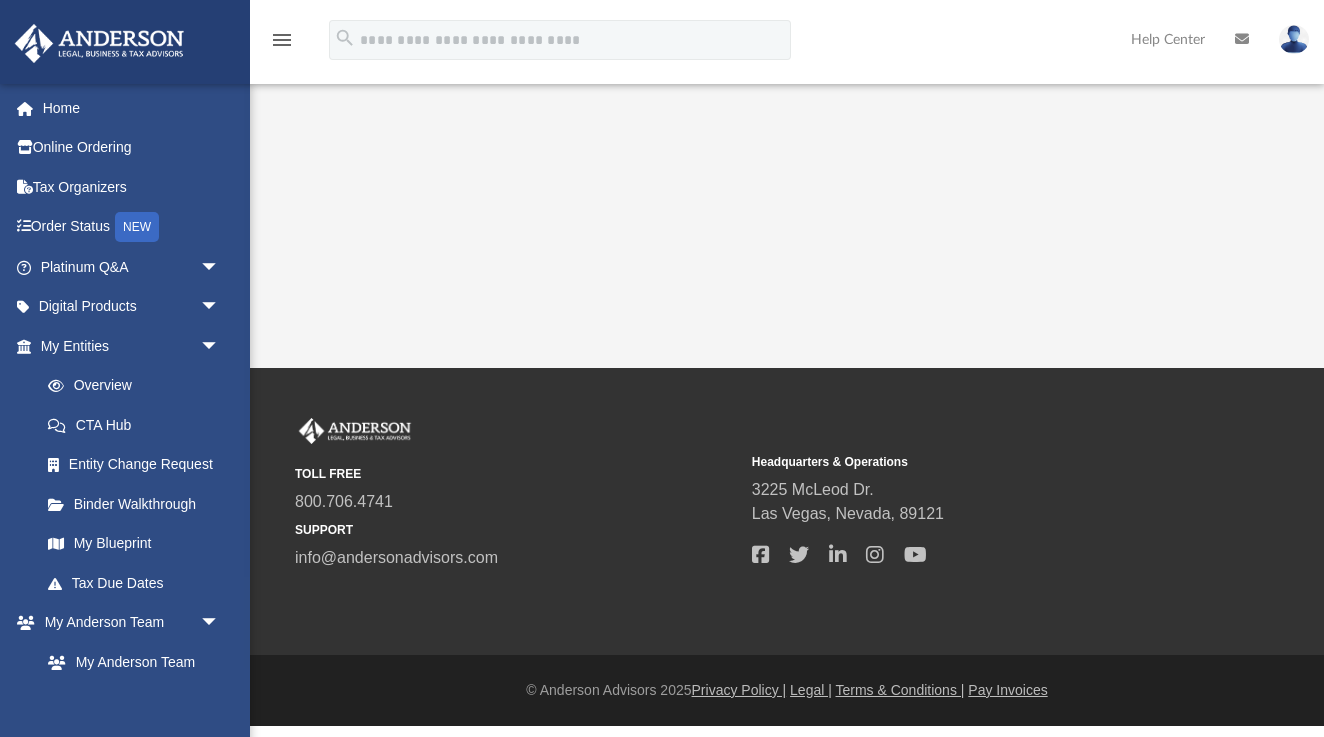 scroll, scrollTop: 0, scrollLeft: 0, axis: both 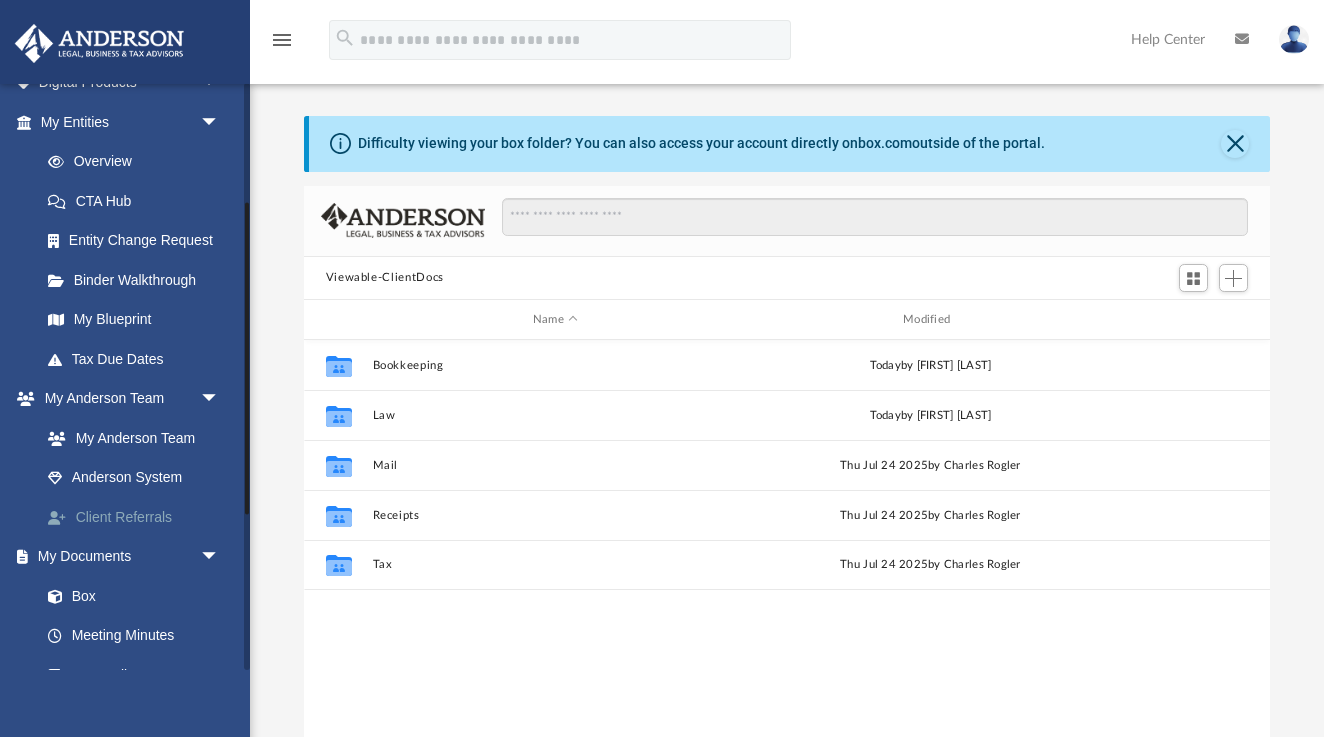 click on "Client Referrals" at bounding box center [139, 517] 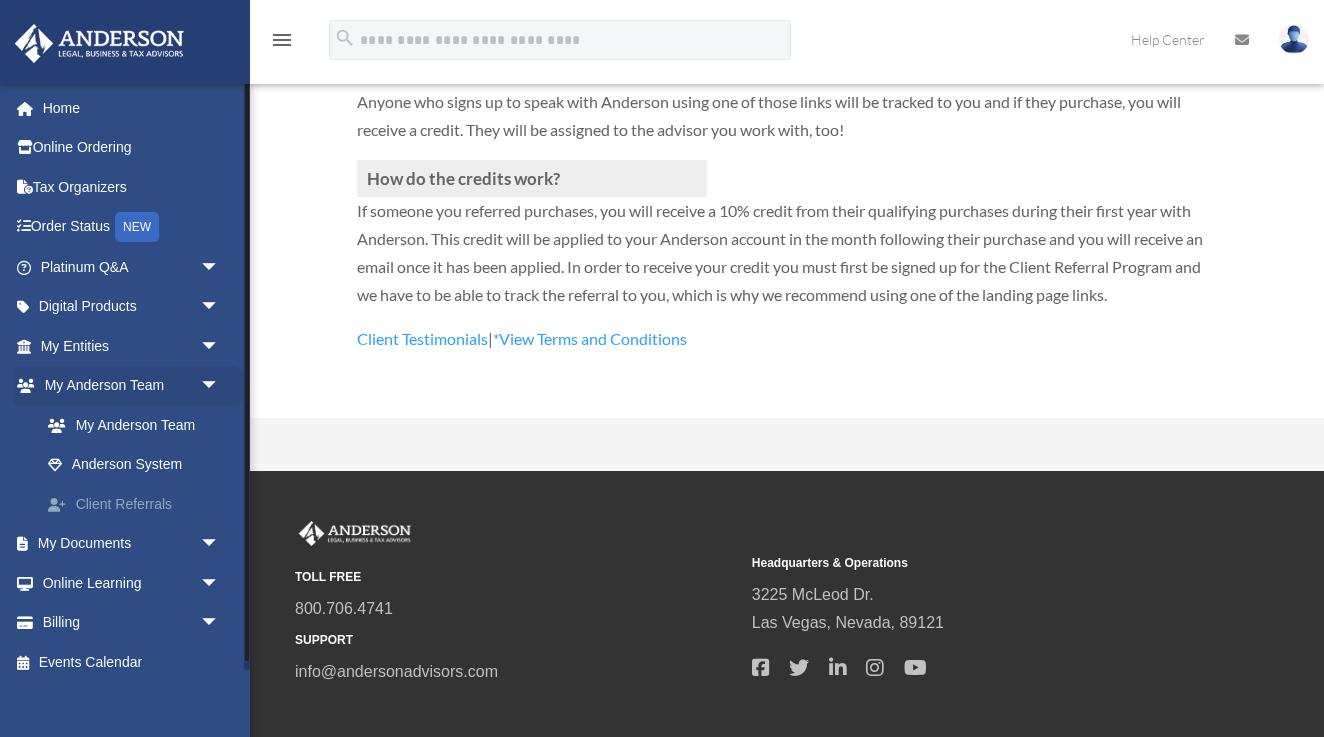 scroll, scrollTop: 682, scrollLeft: 0, axis: vertical 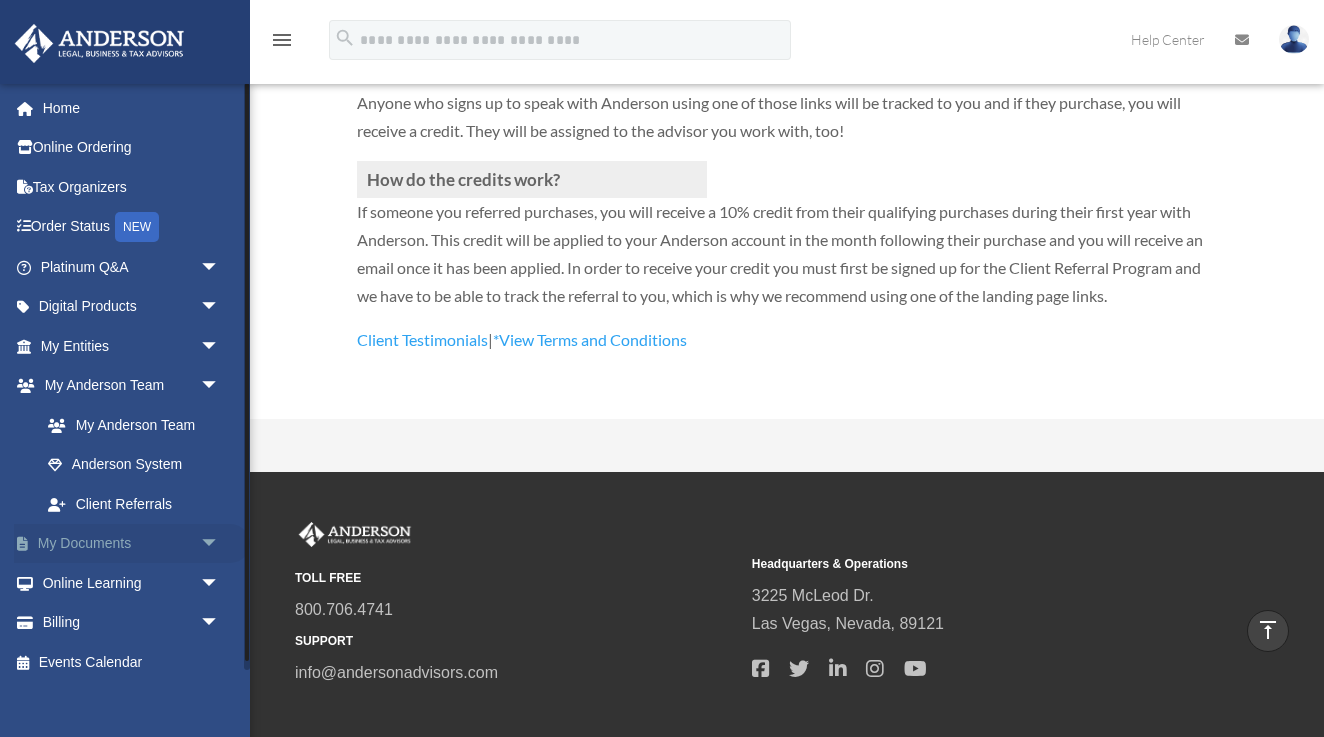 click on "My Documents arrow_drop_down" at bounding box center [132, 544] 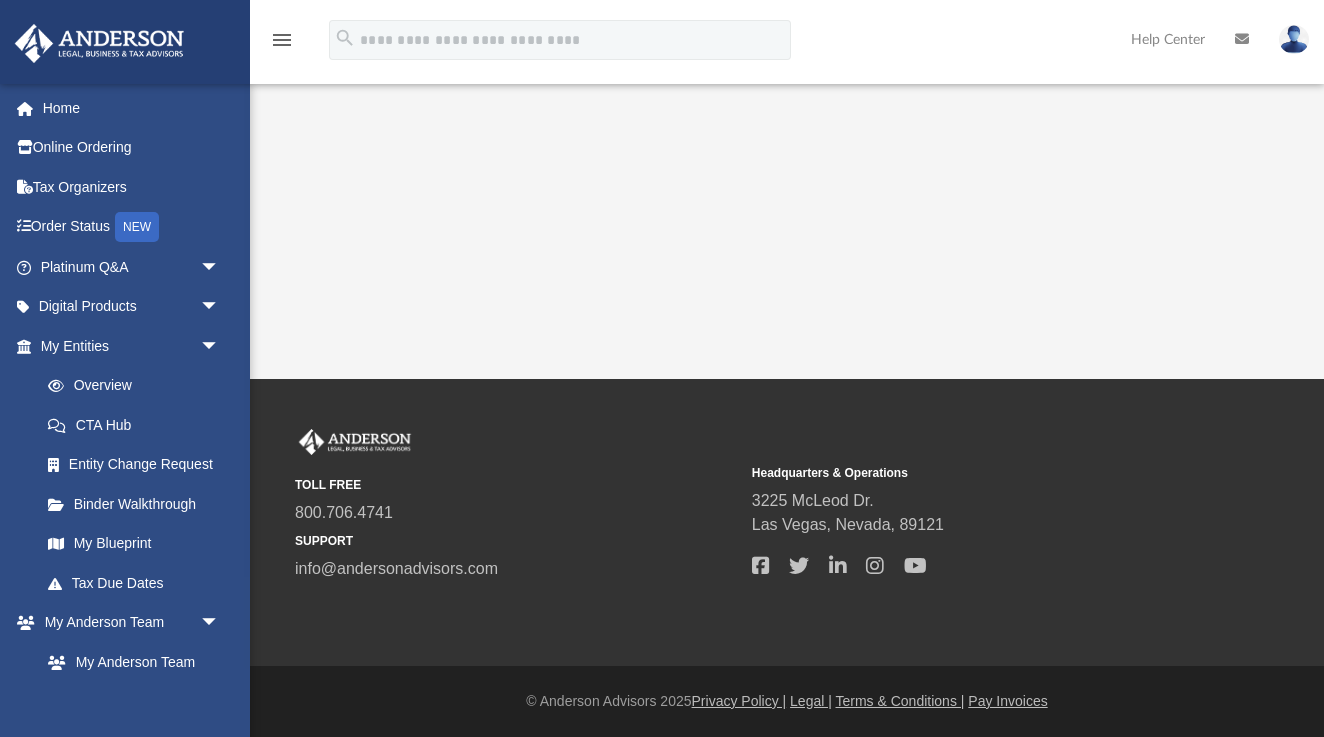 scroll, scrollTop: 0, scrollLeft: 0, axis: both 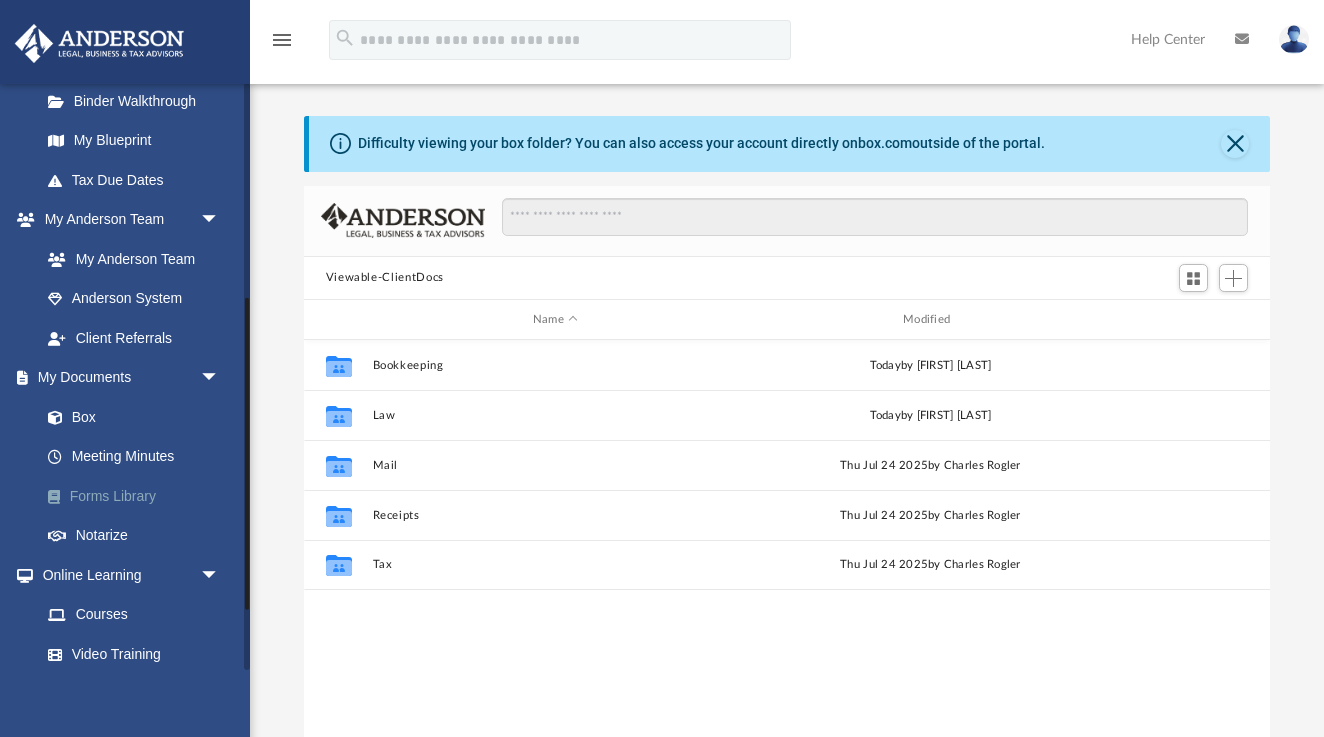 click on "Forms Library" at bounding box center (139, 496) 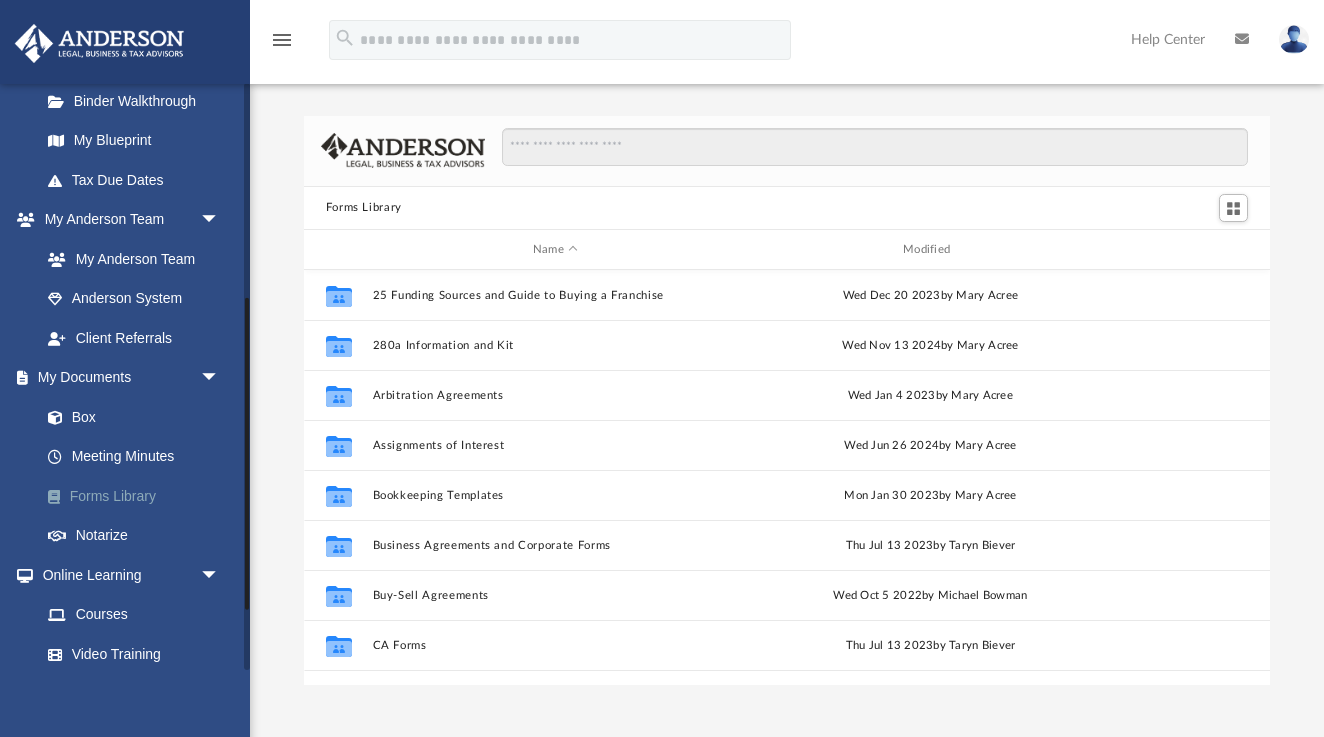 scroll, scrollTop: 1, scrollLeft: 1, axis: both 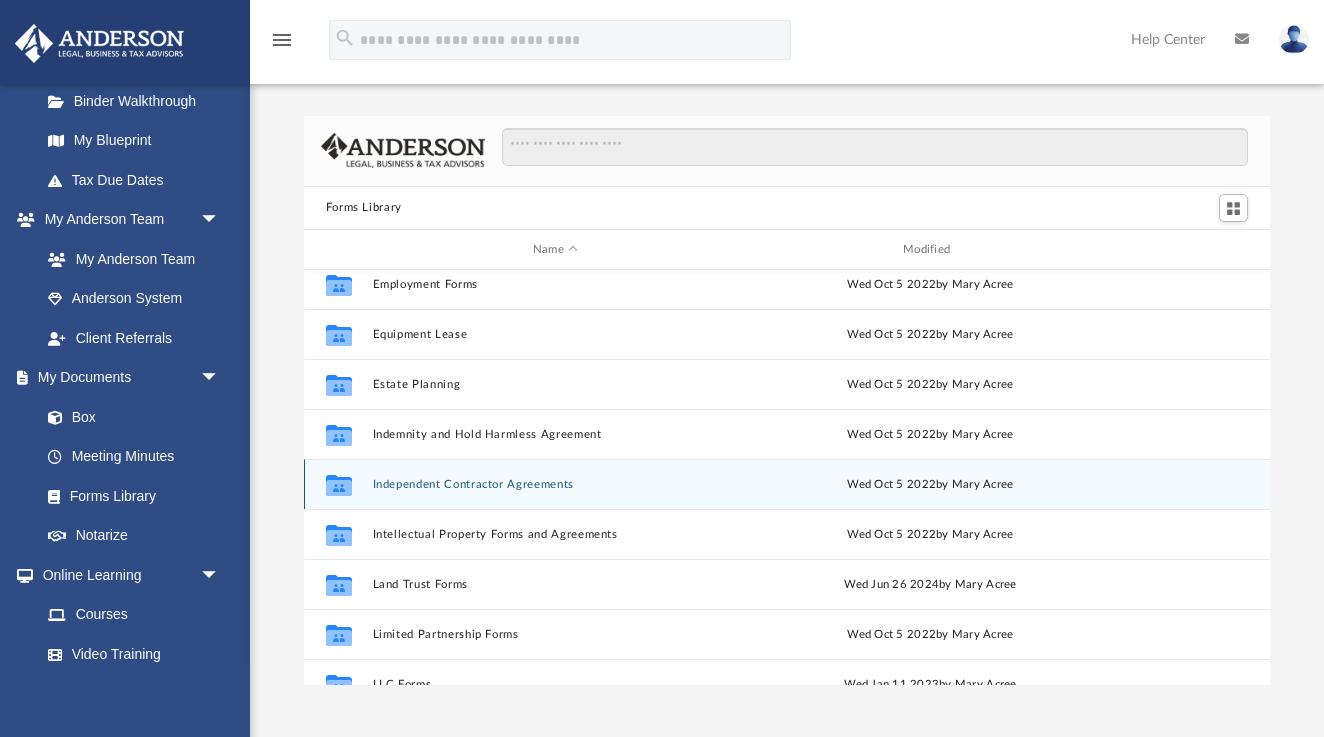 click on "Independent Contractor Agreements" at bounding box center [555, 484] 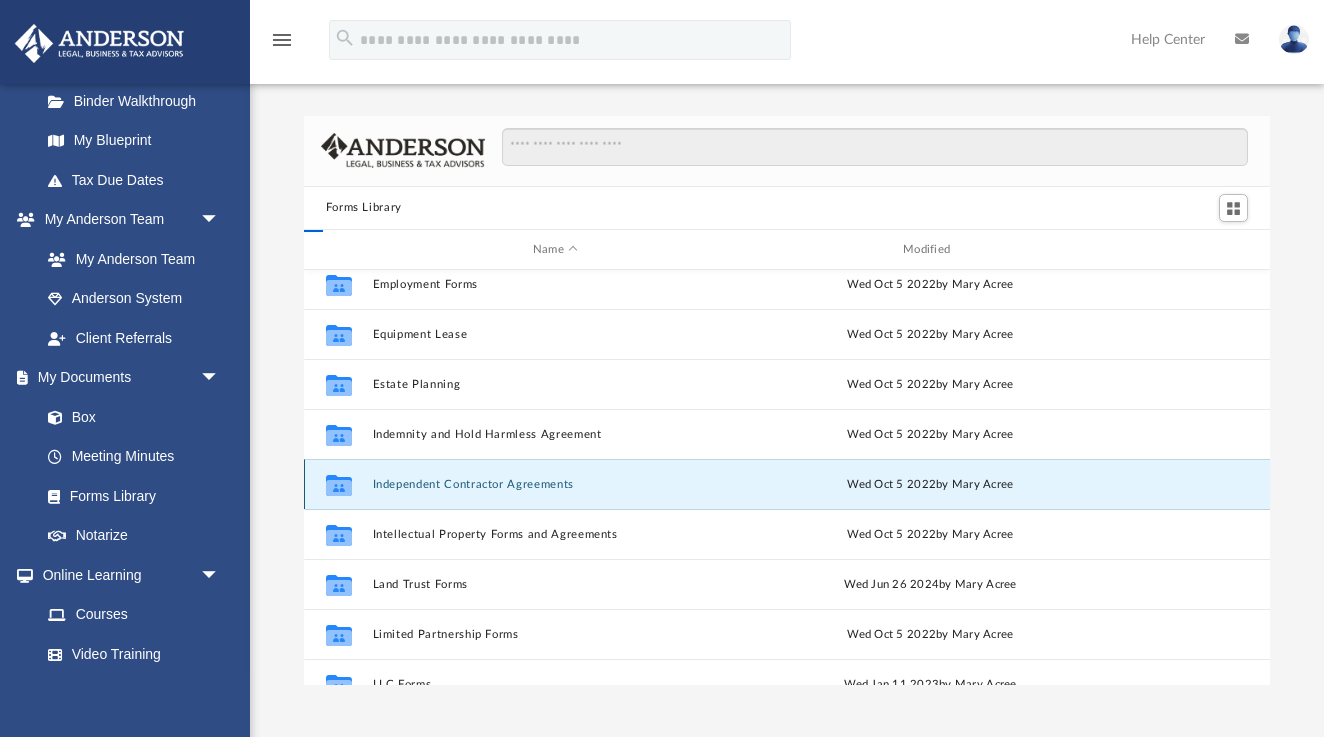 click on "Independent Contractor Agreements" at bounding box center [555, 484] 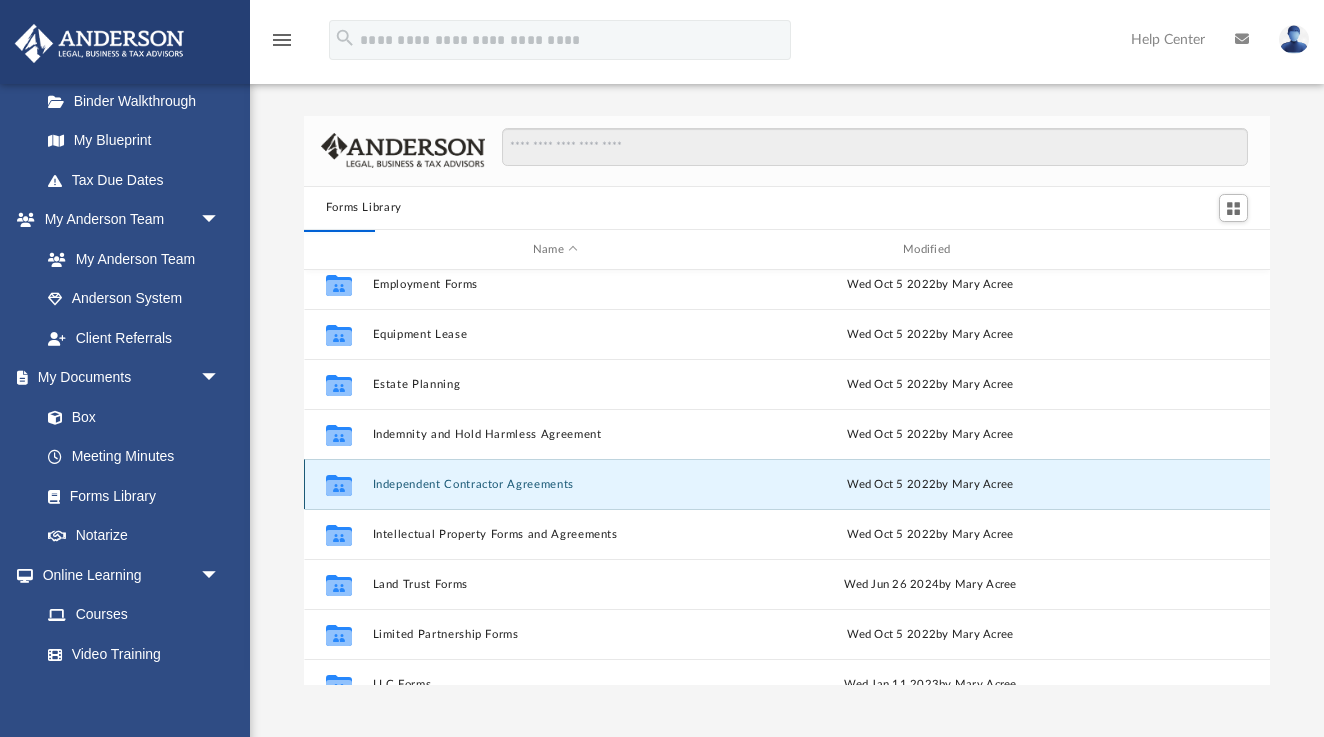 scroll, scrollTop: 0, scrollLeft: 0, axis: both 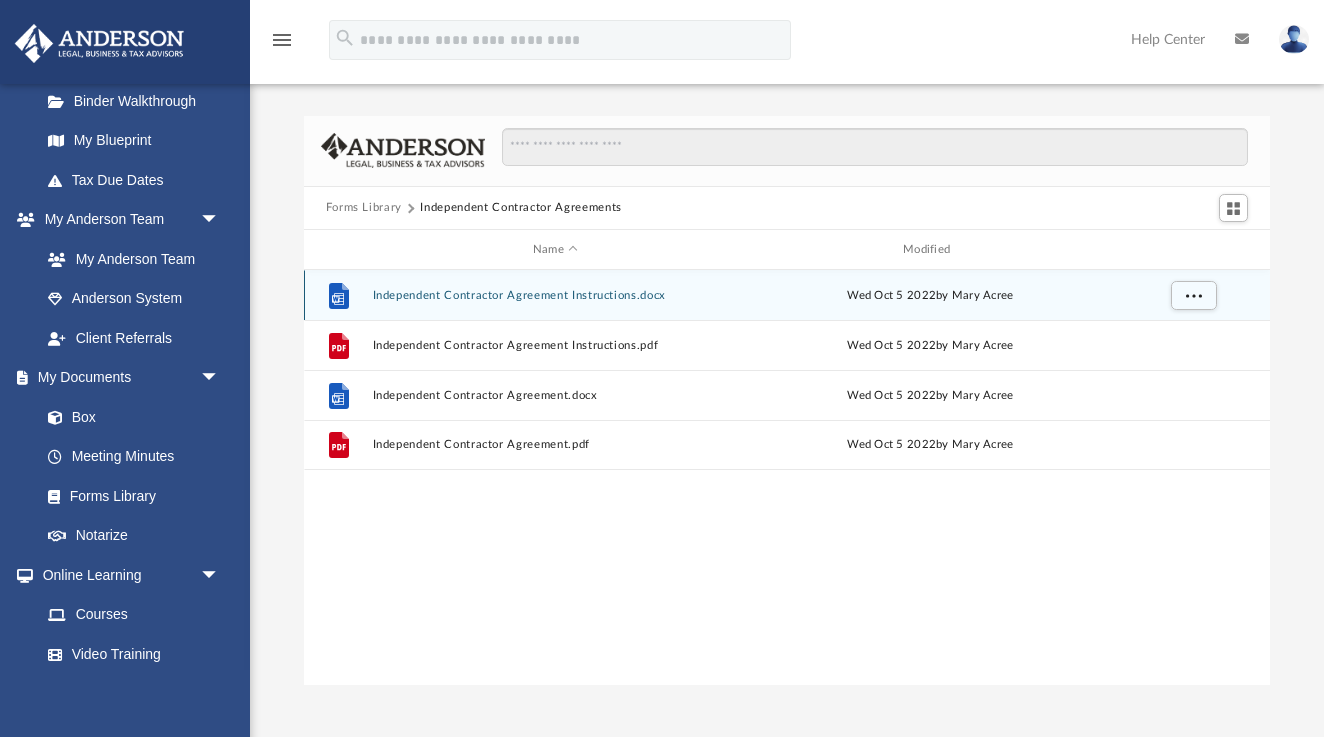 click on "Independent Contractor Agreement Instructions.docx" at bounding box center (555, 295) 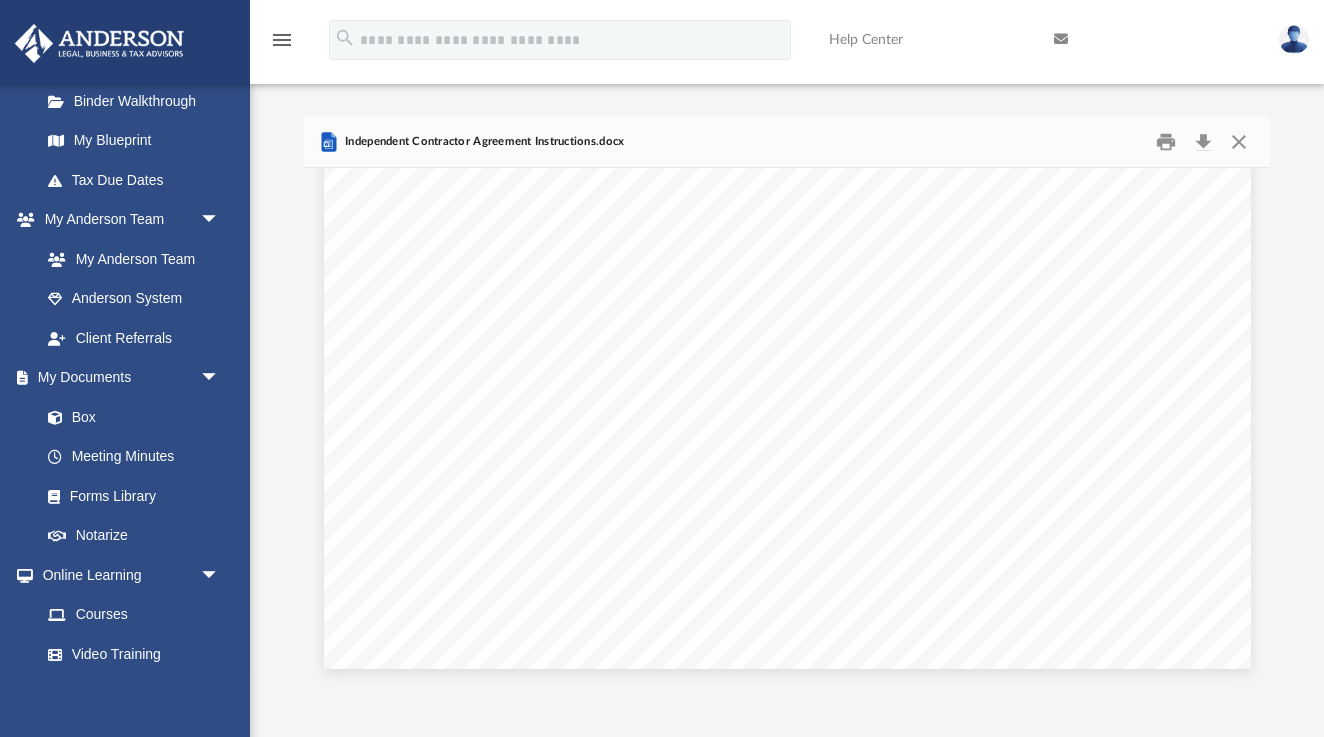 scroll, scrollTop: 714, scrollLeft: 0, axis: vertical 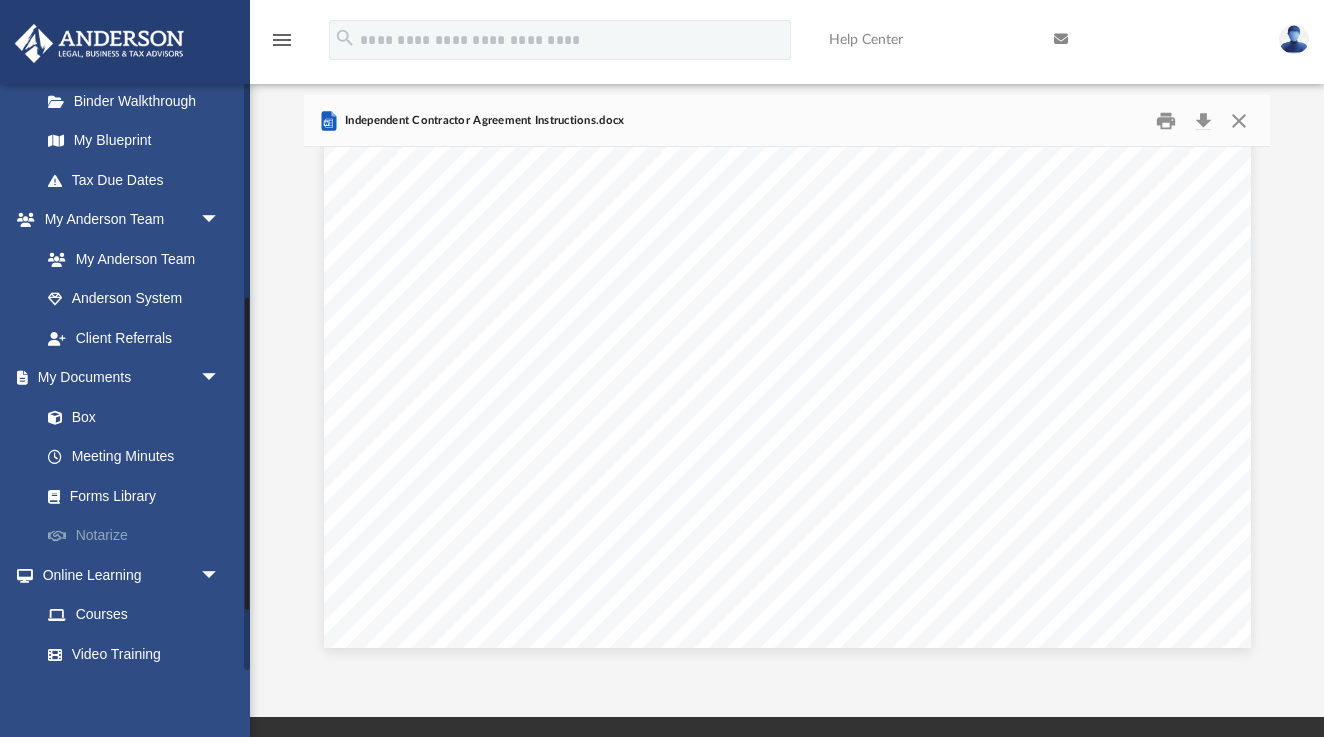 click on "Notarize" at bounding box center [139, 536] 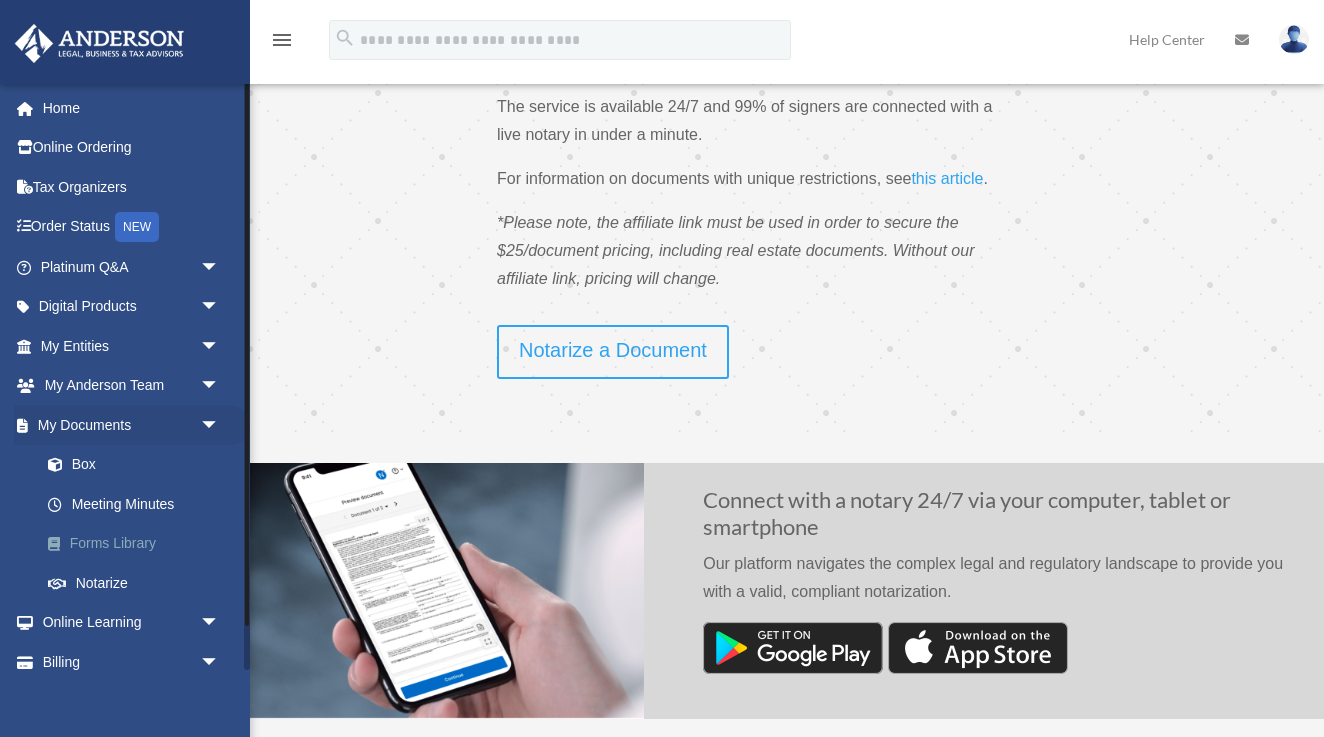 scroll, scrollTop: 301, scrollLeft: 0, axis: vertical 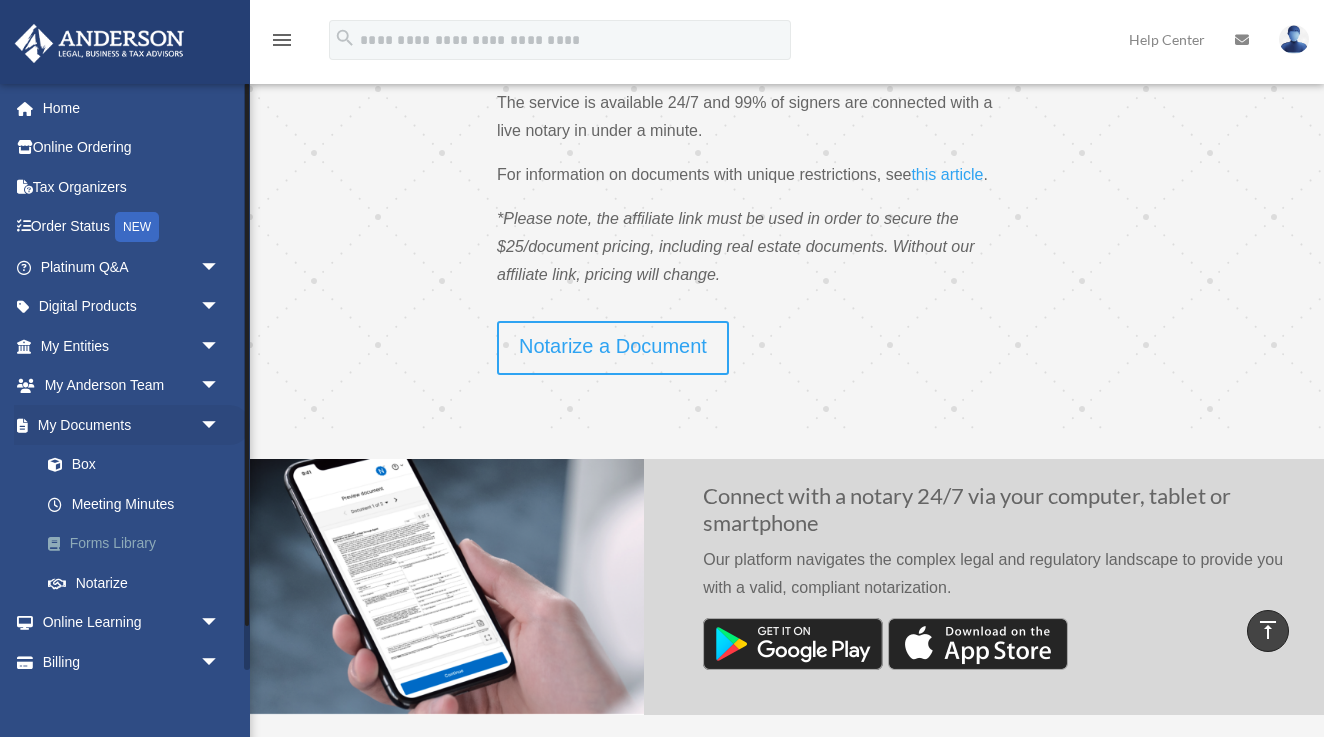 click on "Forms Library" at bounding box center [139, 544] 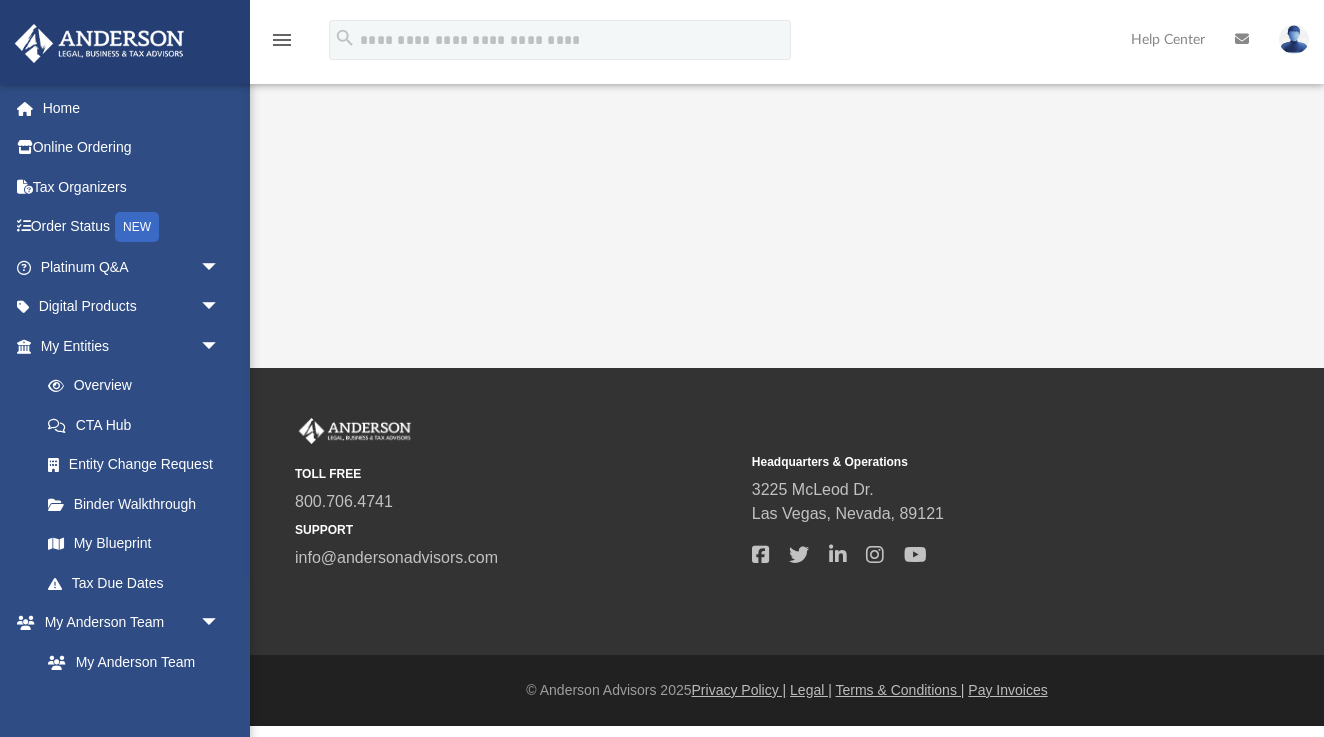 scroll, scrollTop: 0, scrollLeft: 0, axis: both 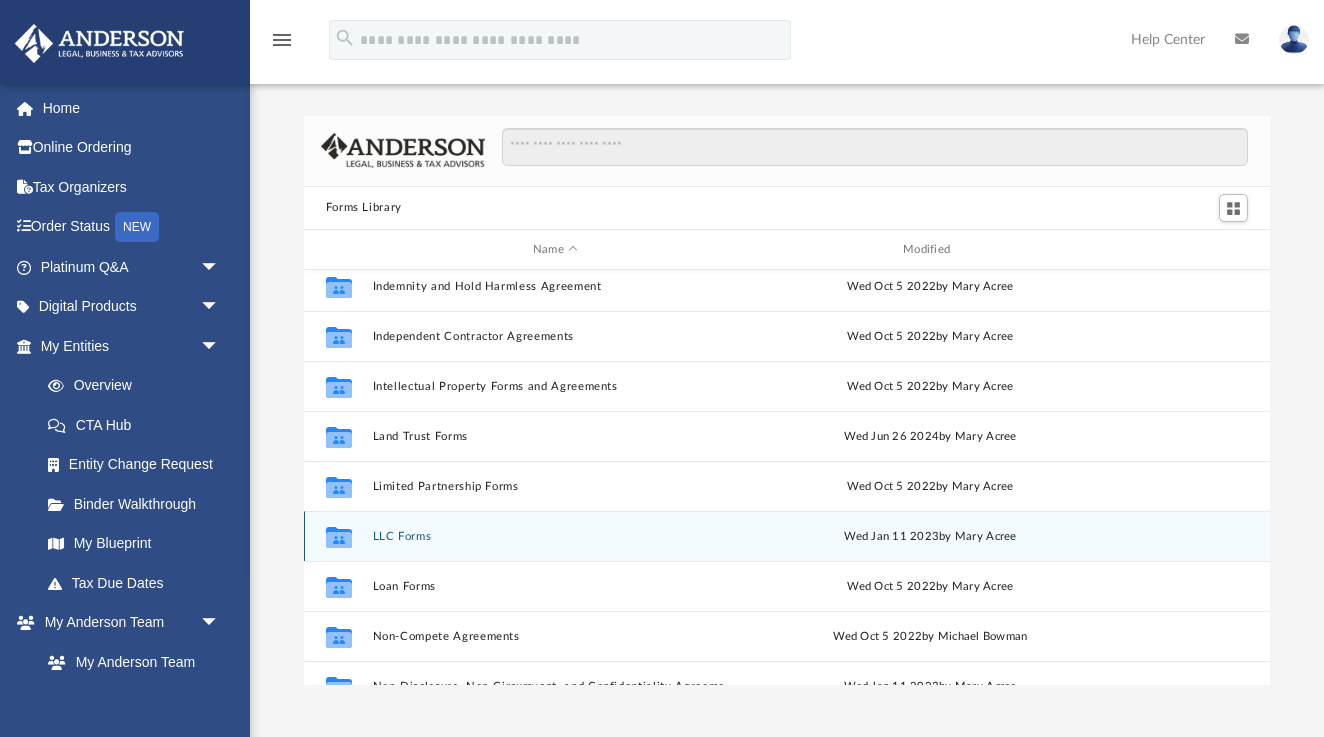 click on "LLC Forms" at bounding box center (555, 536) 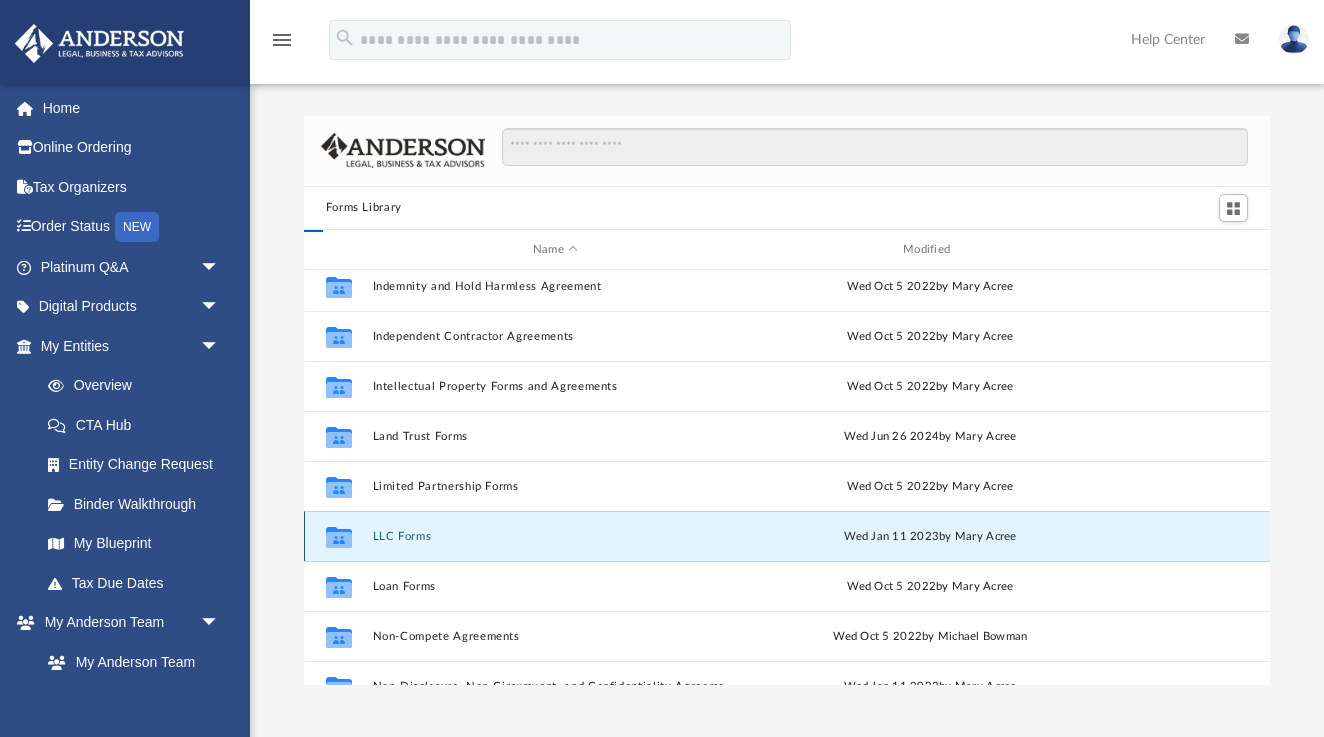 click on "LLC Forms" at bounding box center (555, 536) 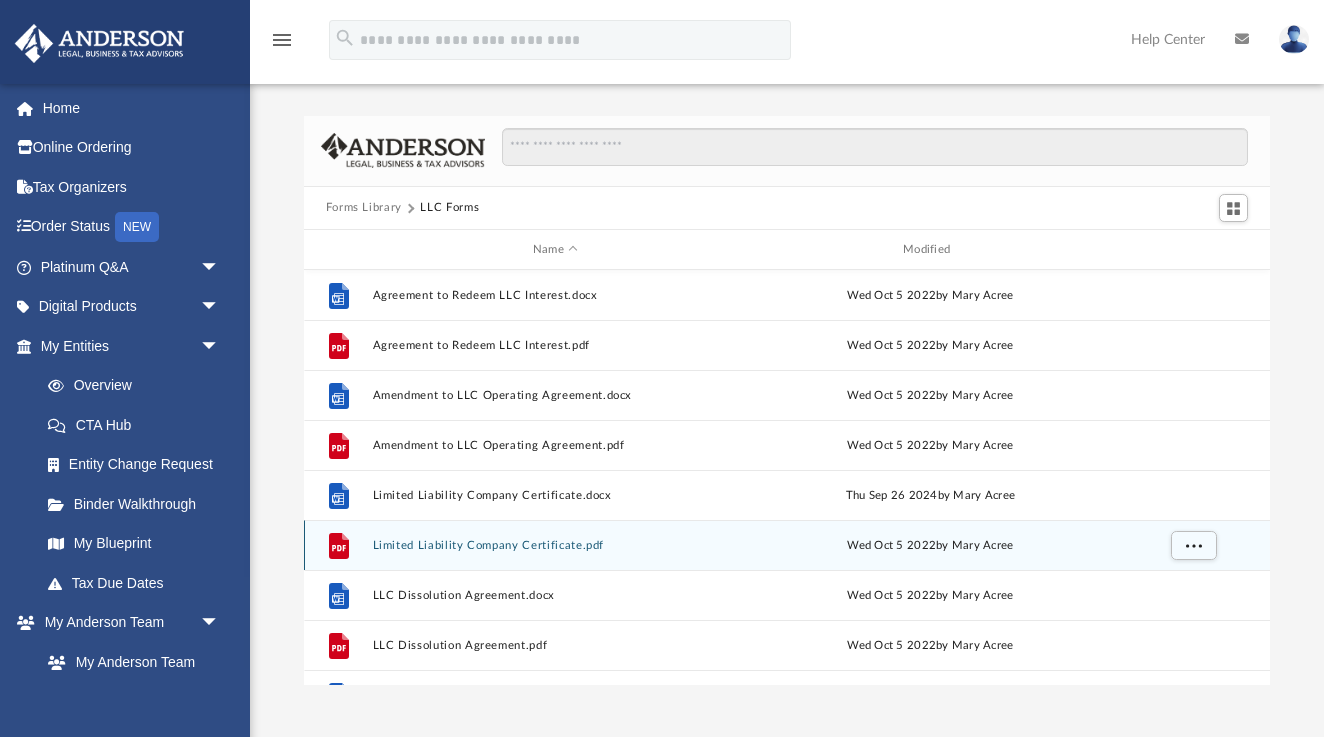 scroll, scrollTop: 0, scrollLeft: 0, axis: both 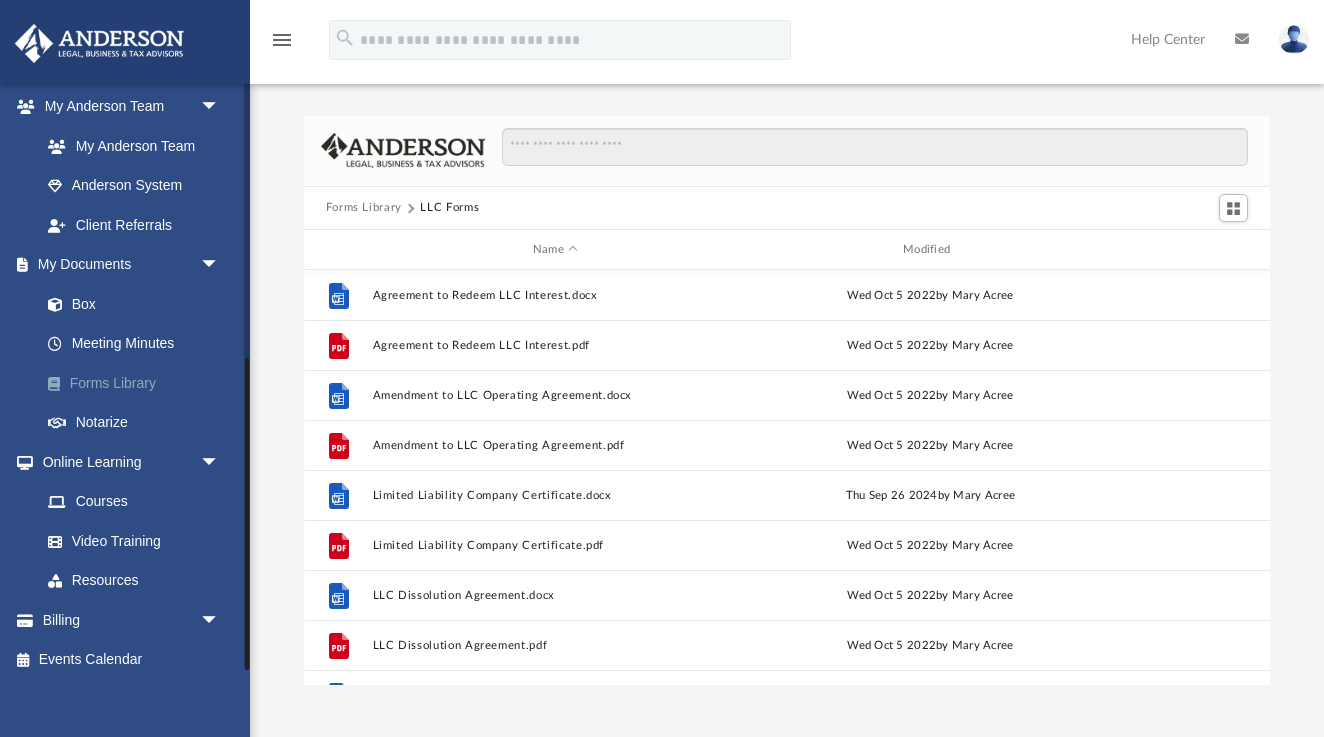 click on "Forms Library" at bounding box center (139, 383) 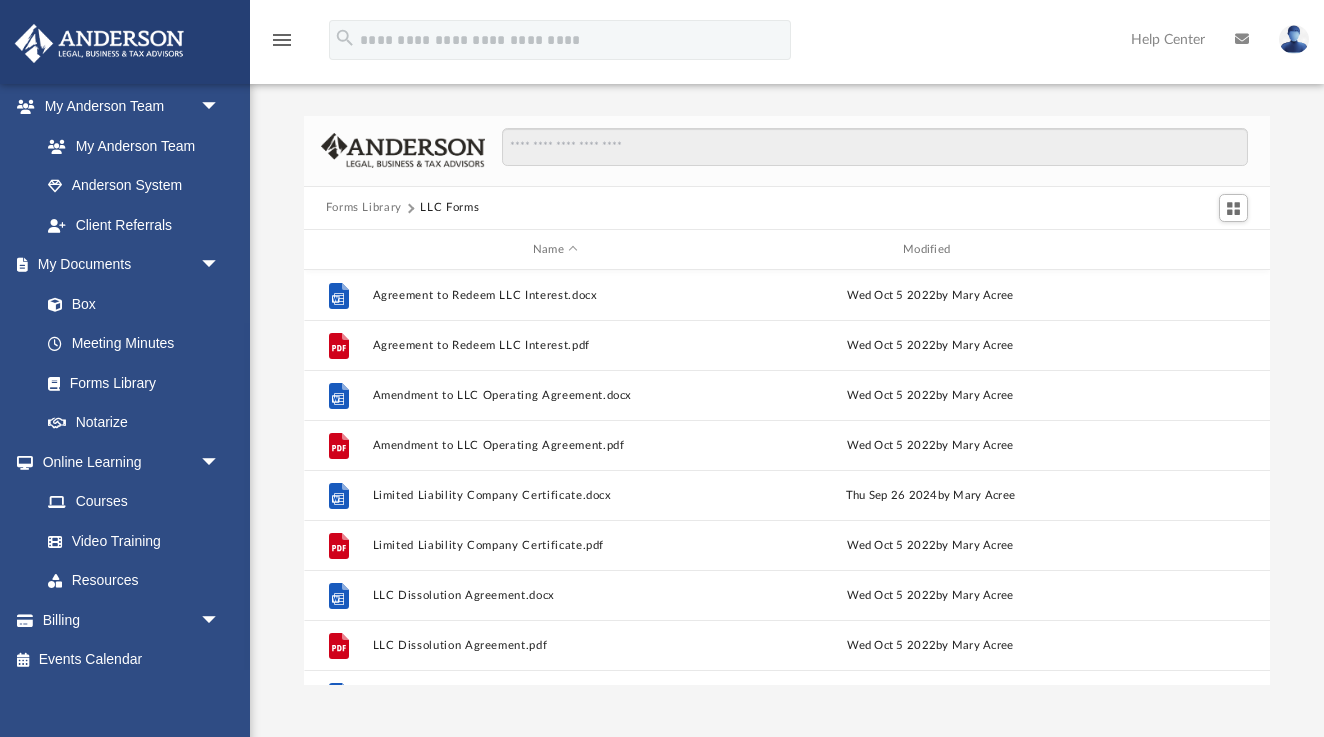 click on "Forms Library" at bounding box center (364, 208) 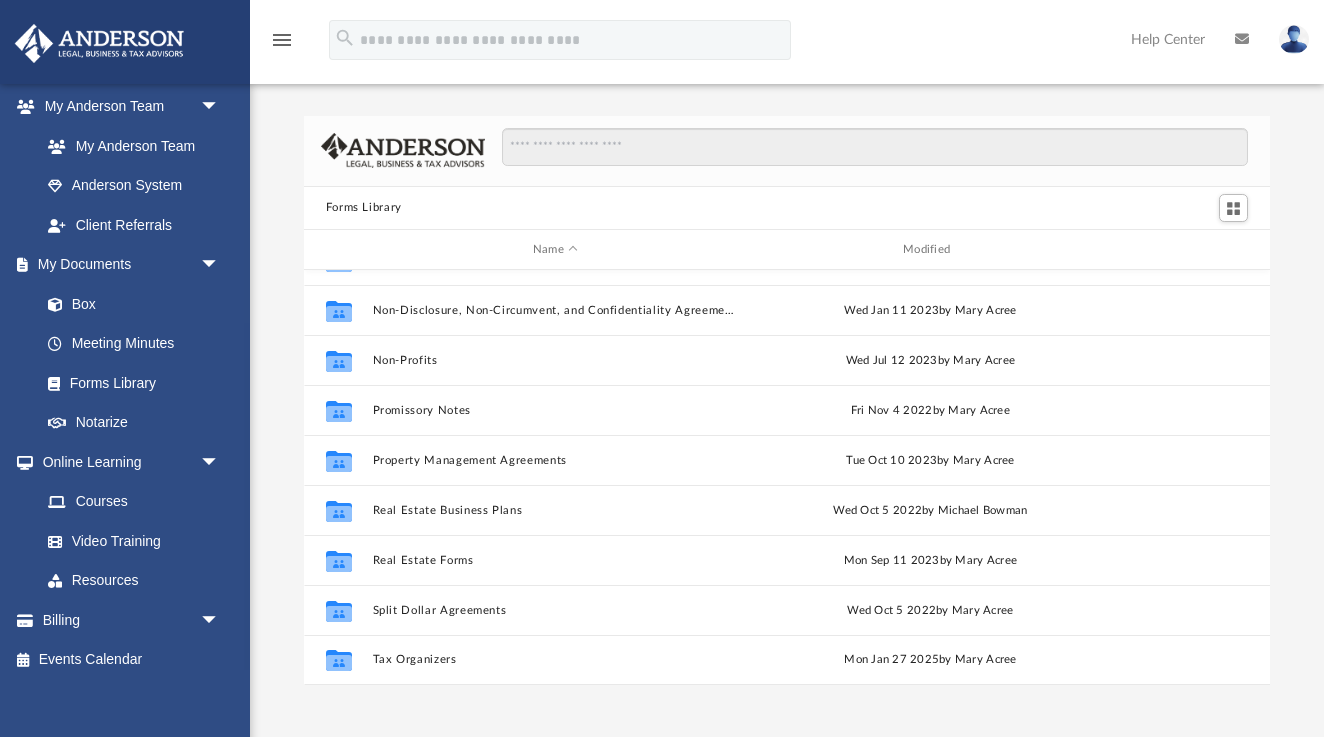 scroll, scrollTop: 1085, scrollLeft: 0, axis: vertical 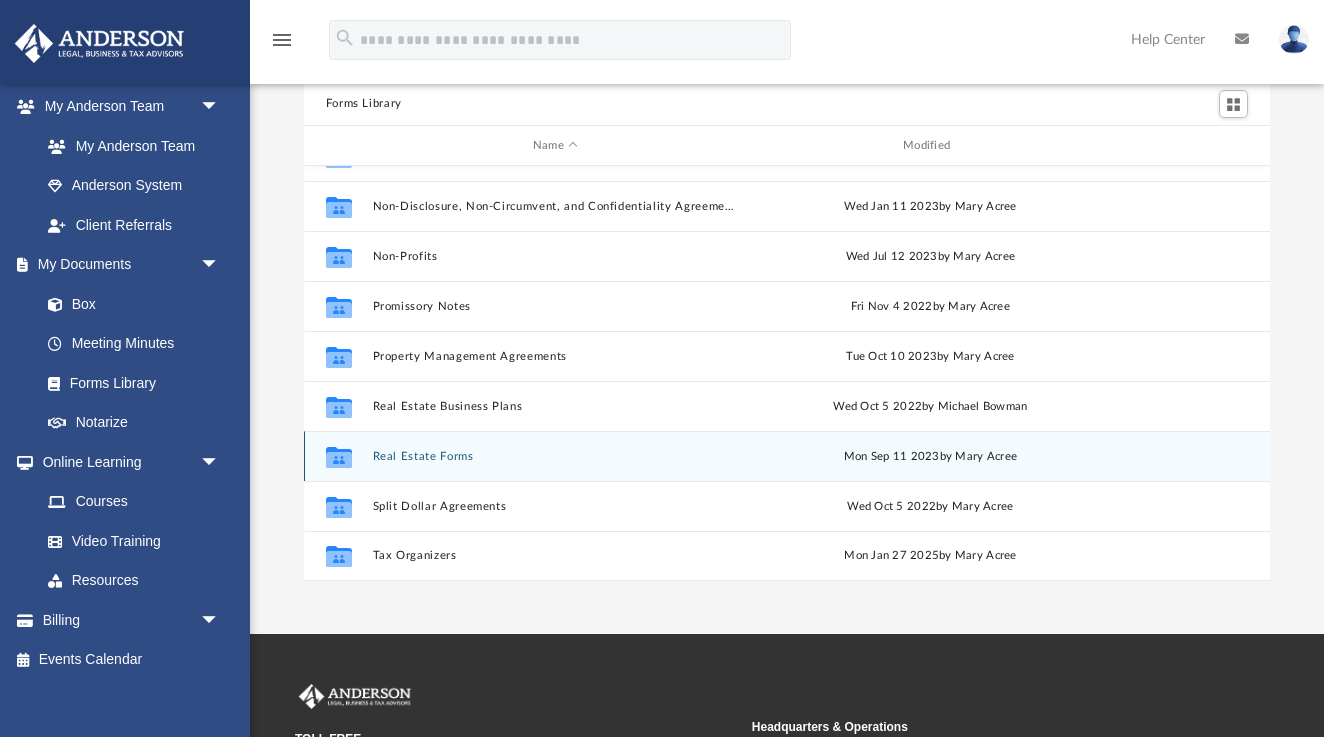click on "Real Estate Forms" at bounding box center [555, 456] 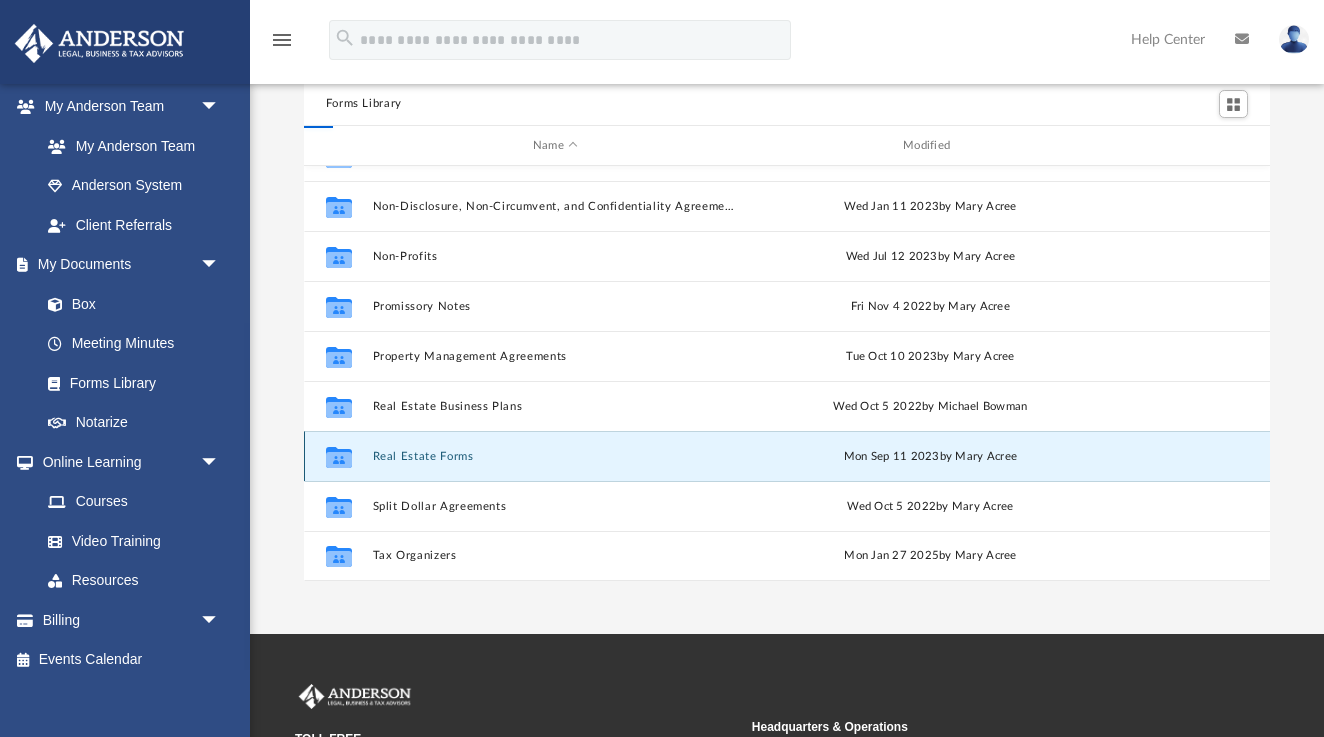 click on "Real Estate Forms" at bounding box center (555, 456) 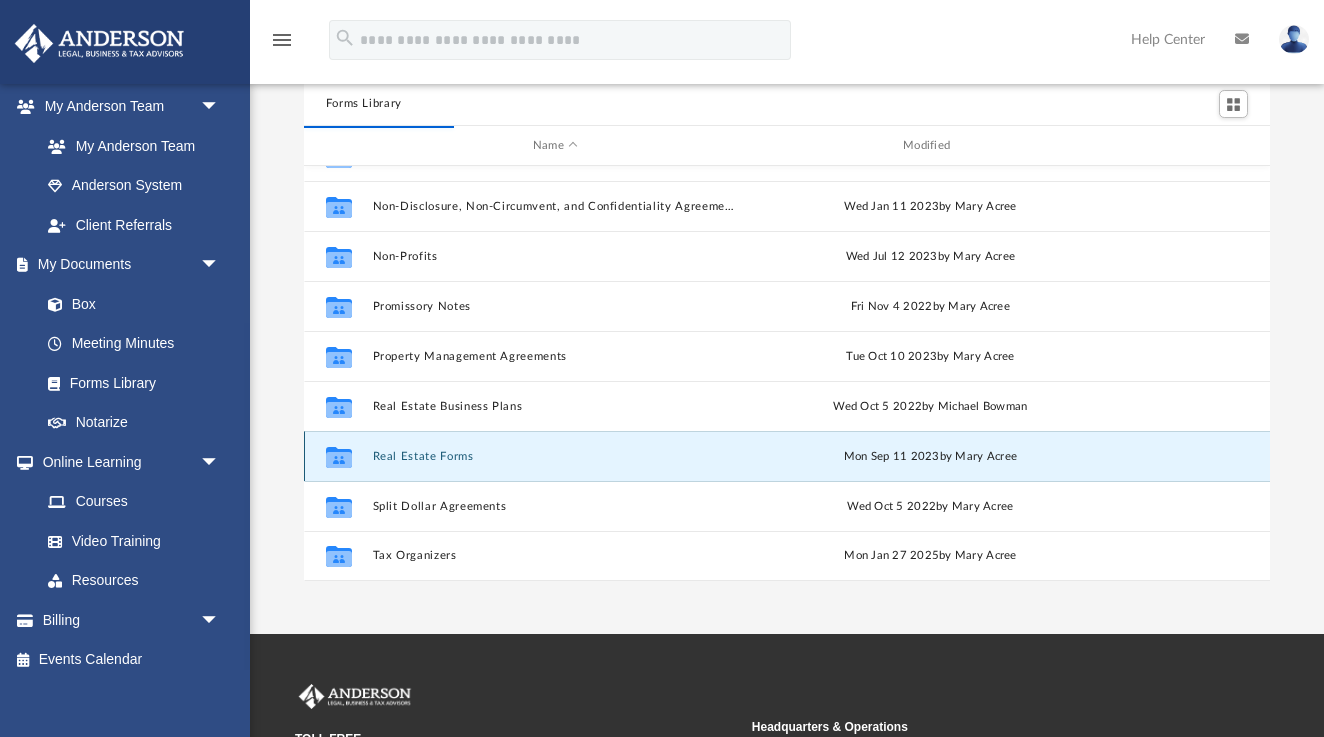 click 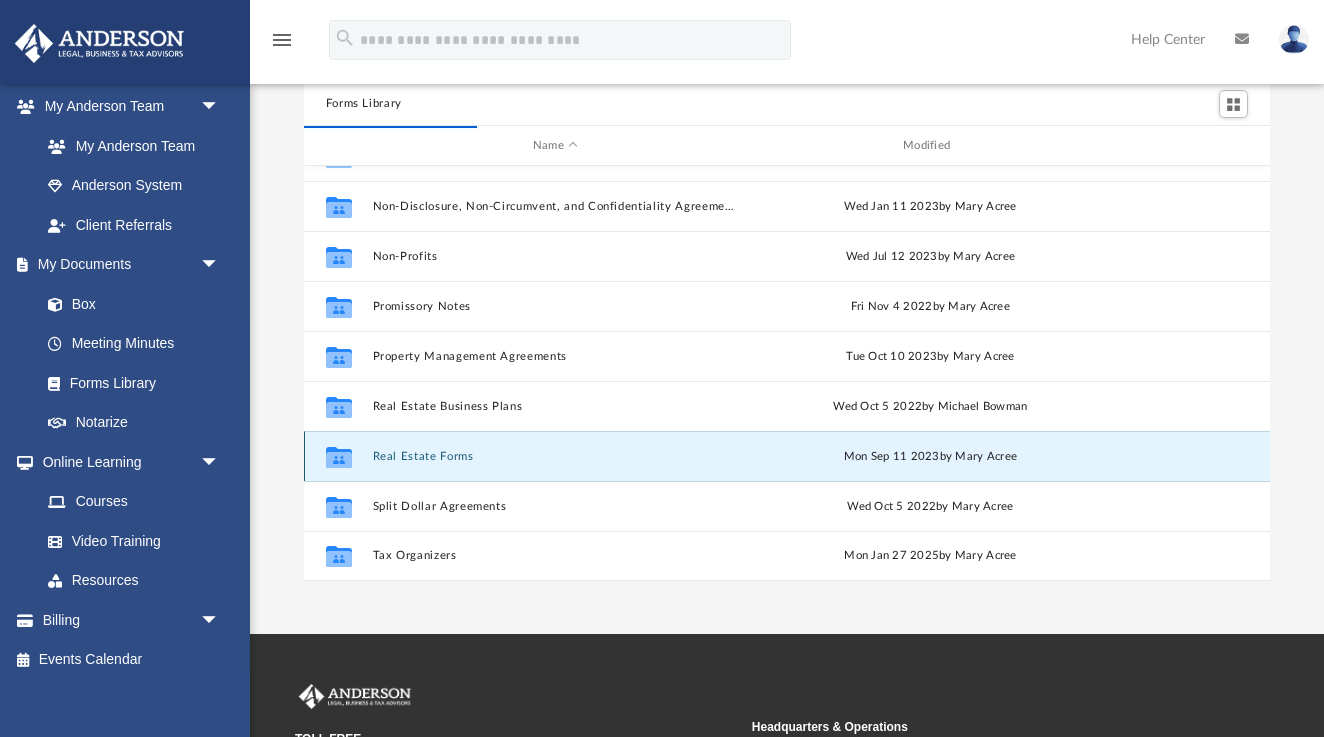 click on "Real Estate Forms" at bounding box center (555, 456) 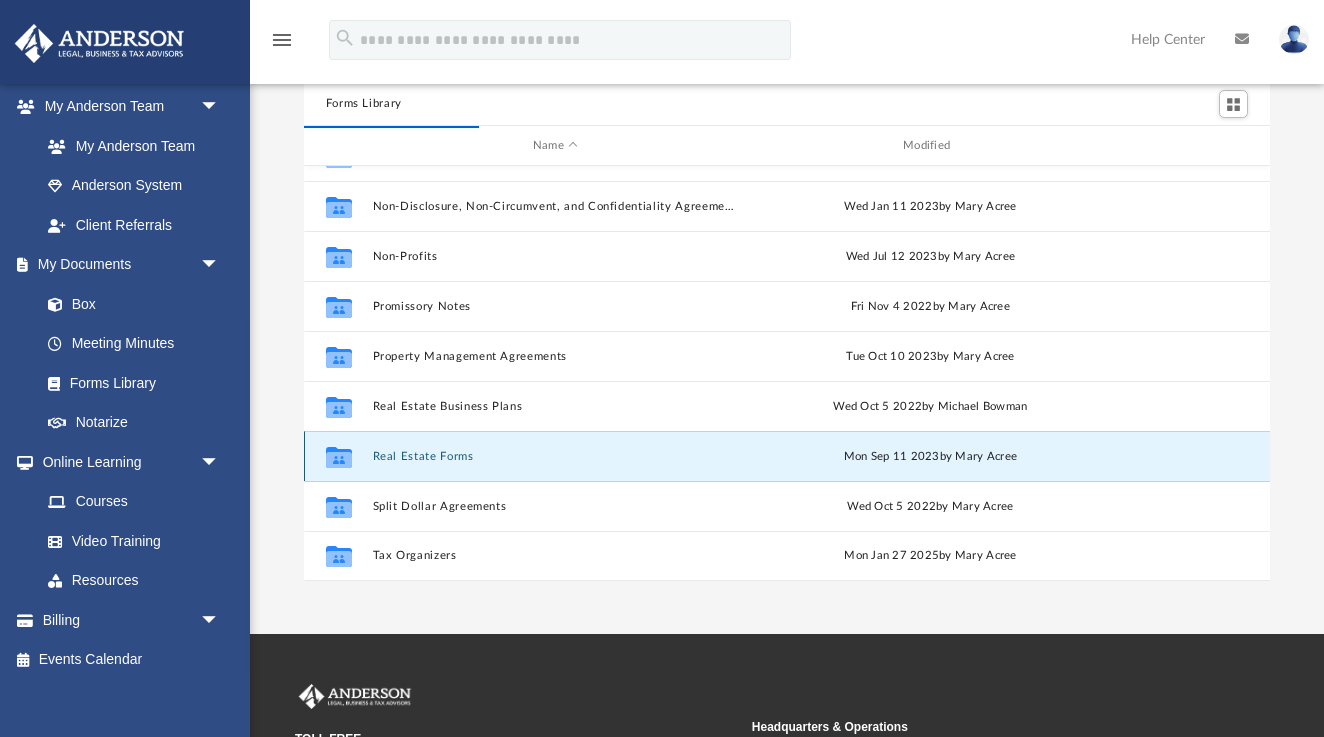 click on "Real Estate Forms" at bounding box center (555, 456) 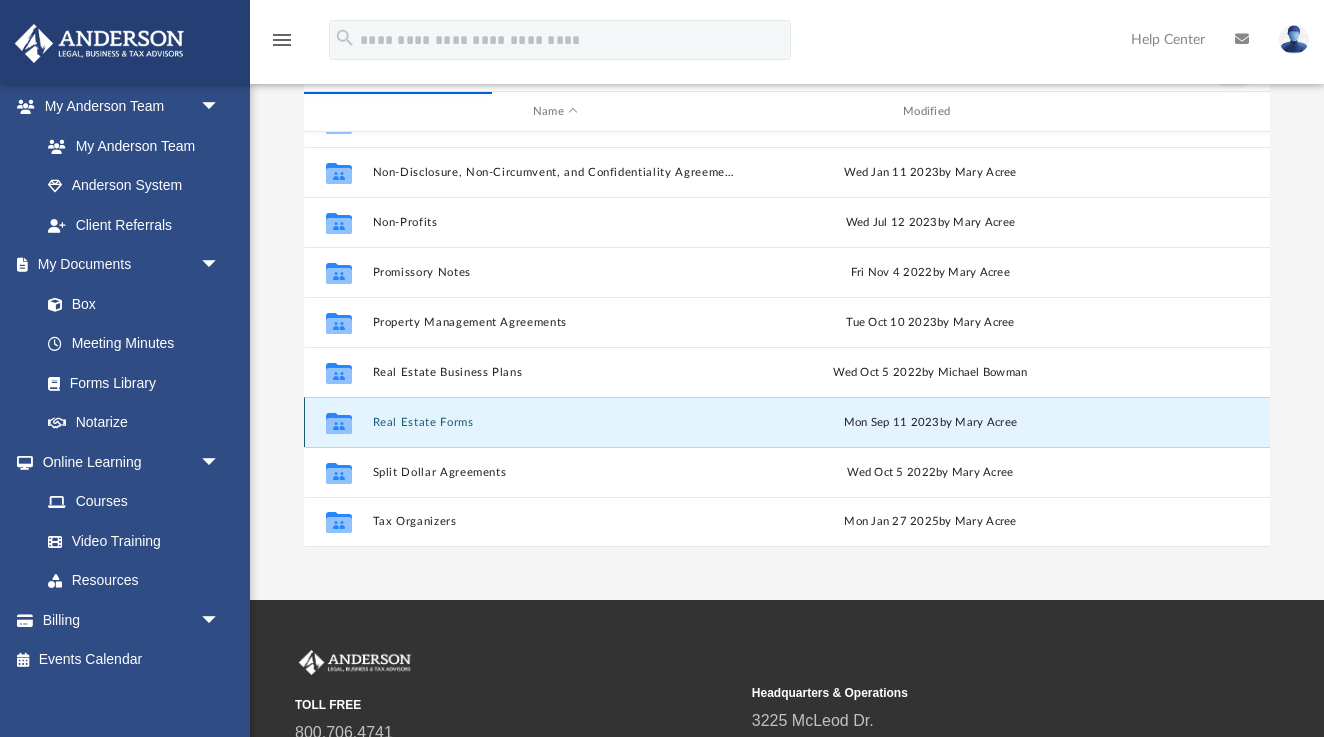 scroll, scrollTop: 149, scrollLeft: 0, axis: vertical 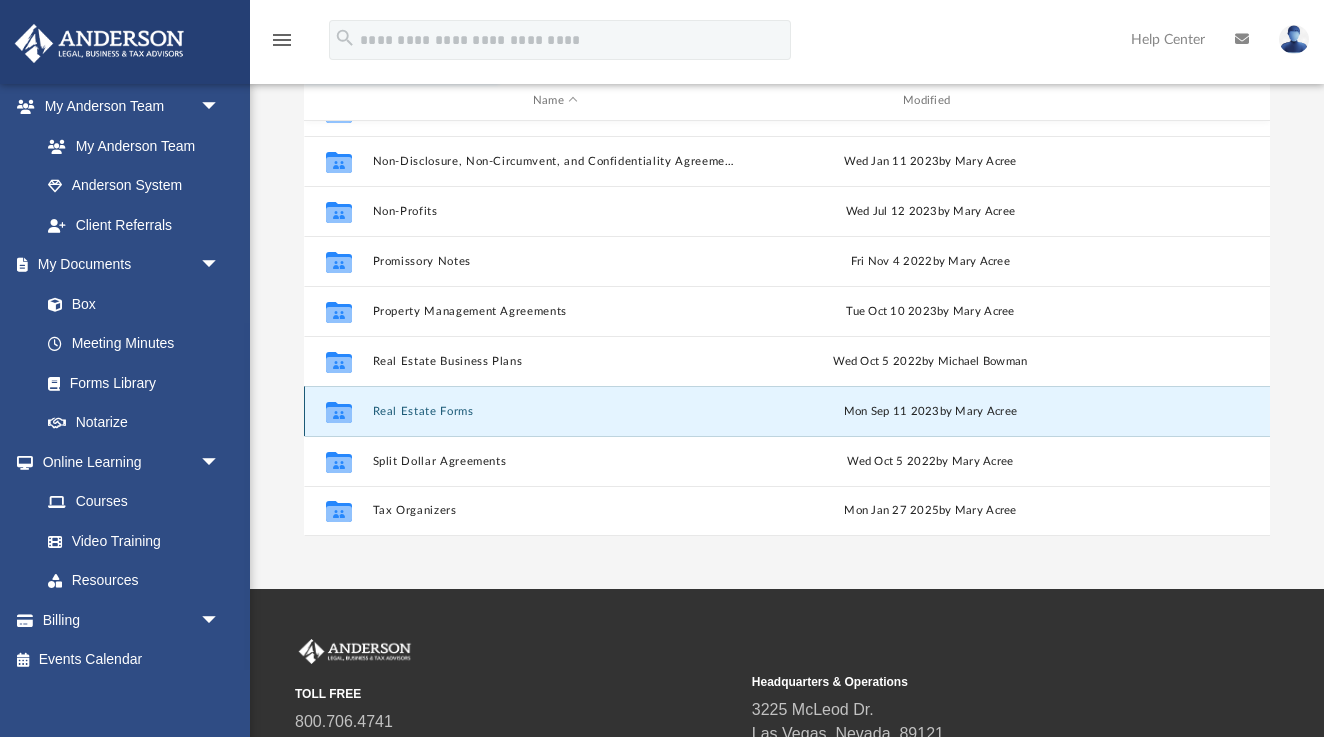 click on "Real Estate Forms" at bounding box center (555, 411) 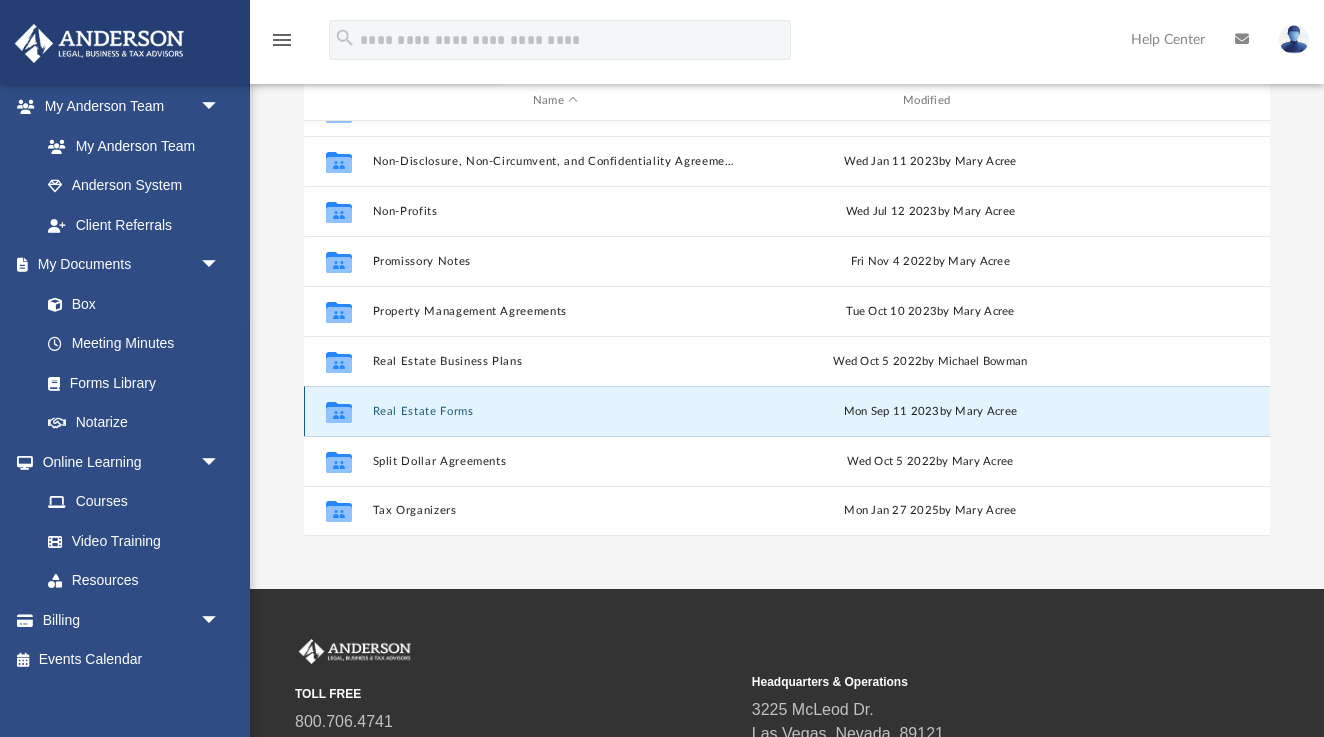 click on "Real Estate Forms" at bounding box center [555, 411] 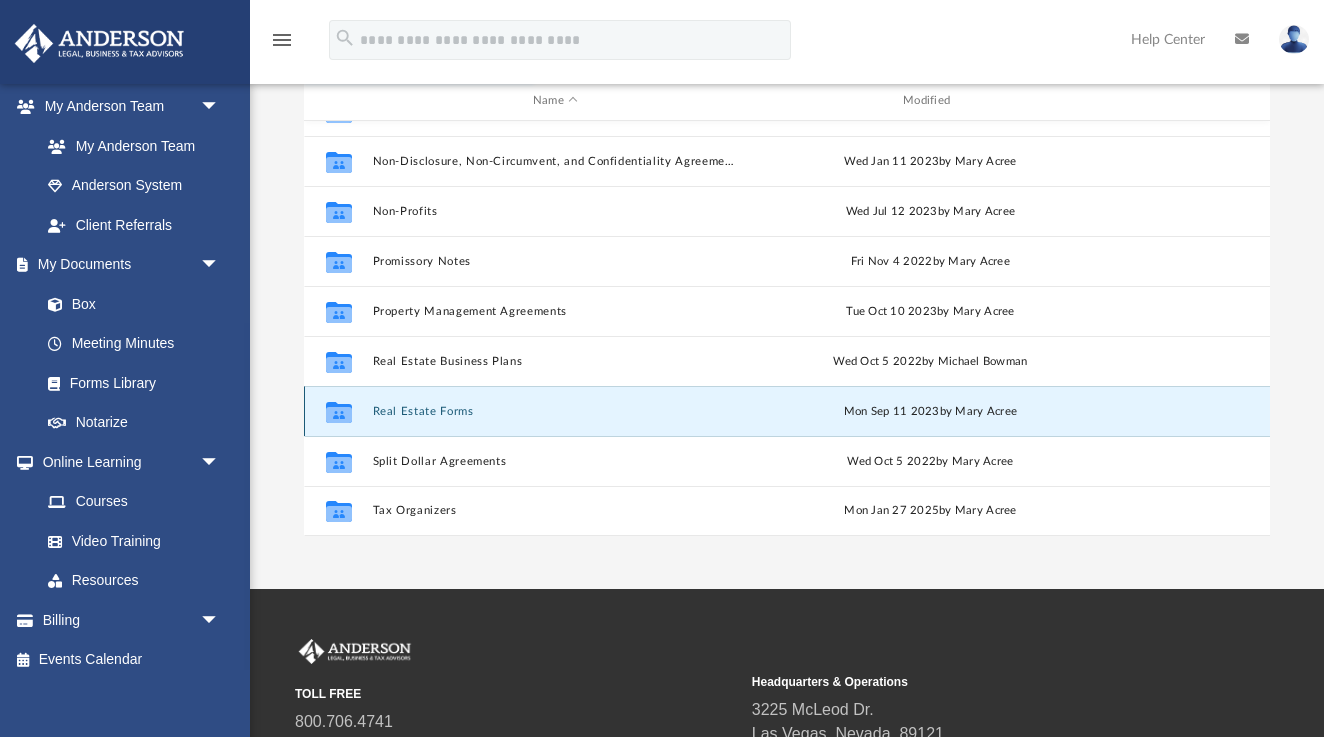 click on "Real Estate Forms" at bounding box center [555, 411] 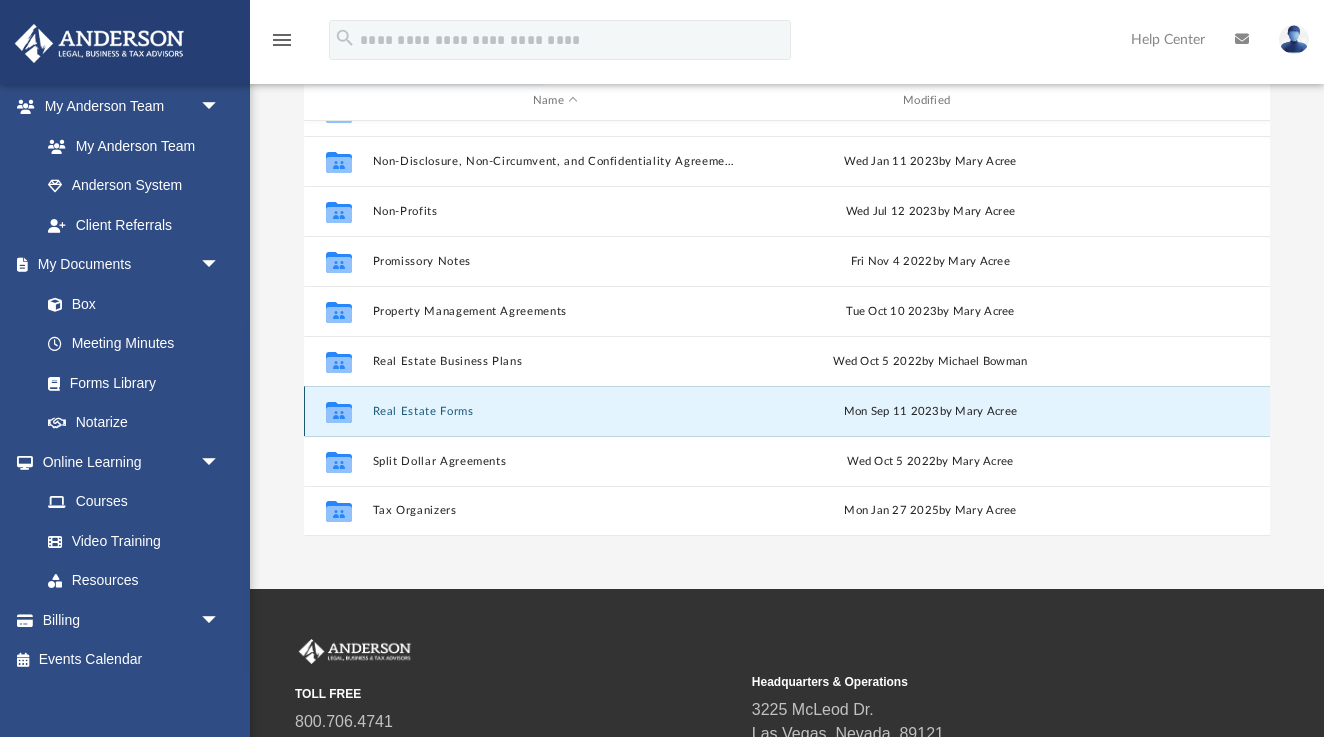 click on "Real Estate Forms" at bounding box center [555, 411] 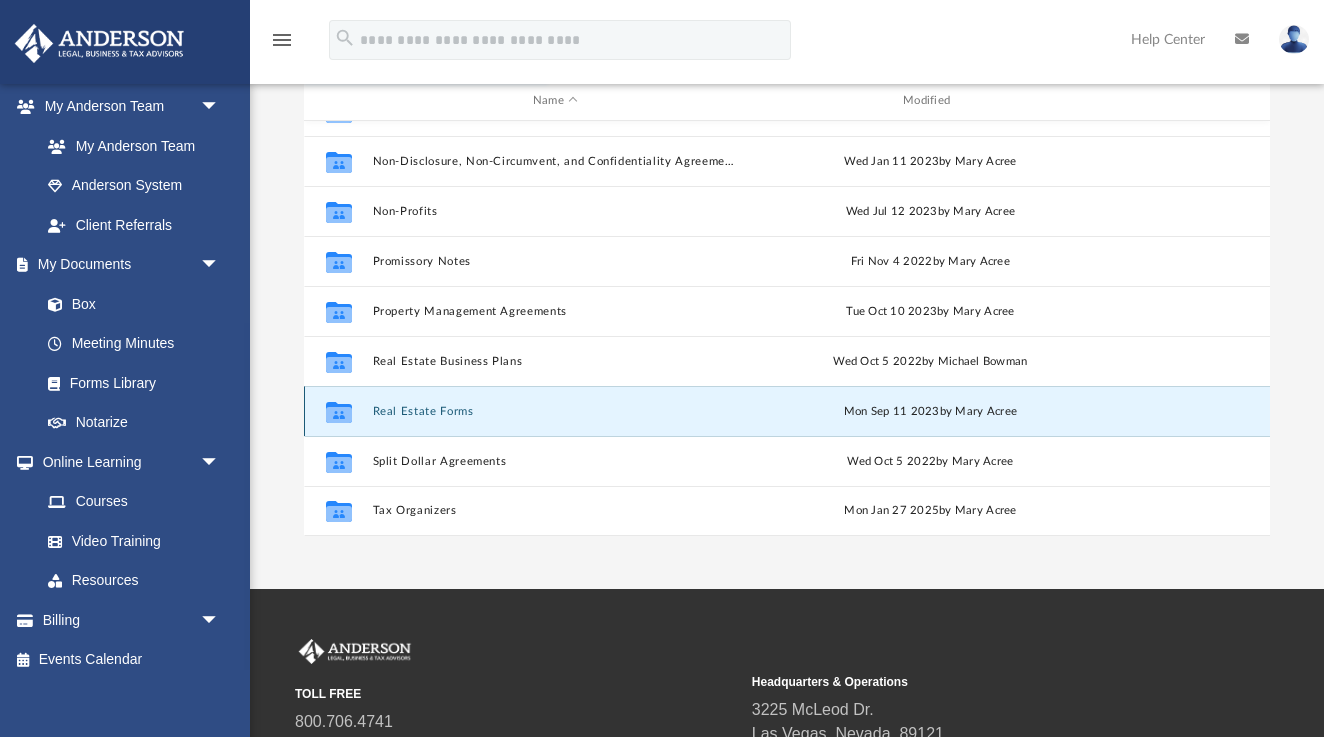 click on "Real Estate Forms" at bounding box center [555, 411] 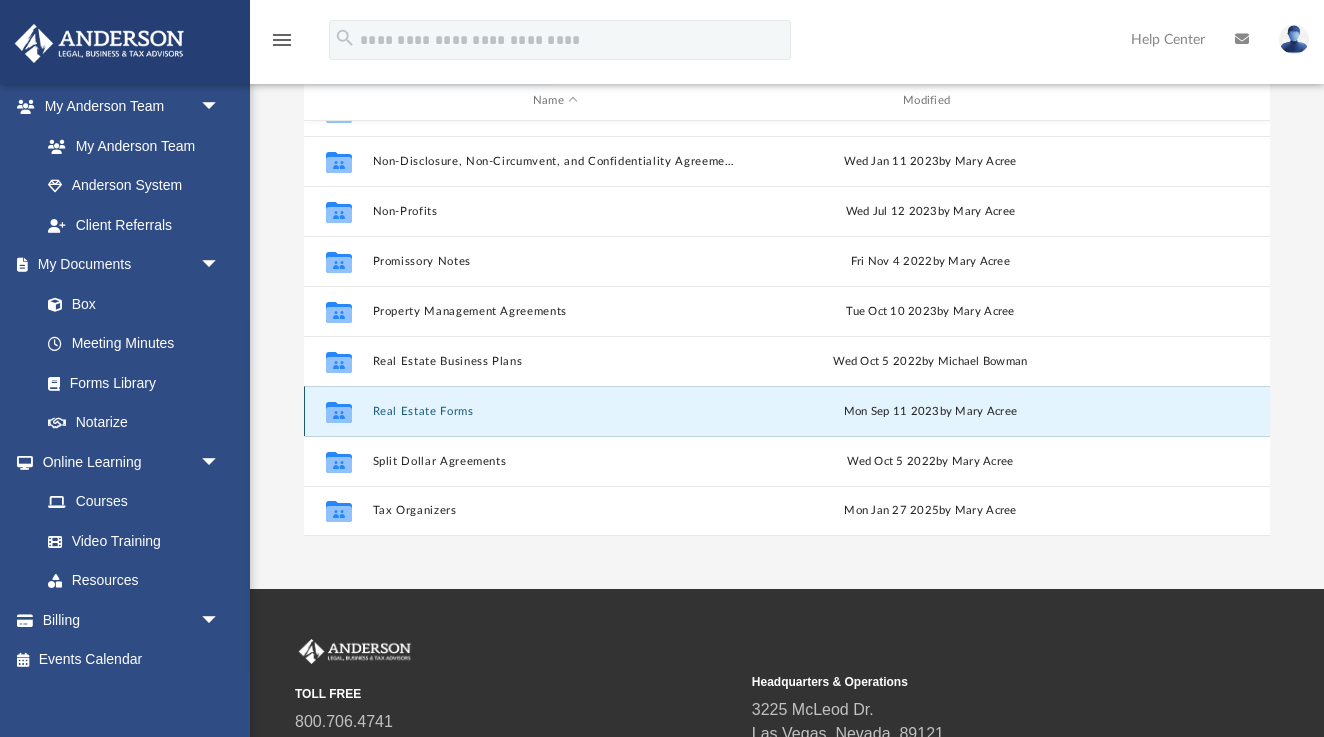 click on "Real Estate Forms" at bounding box center [555, 411] 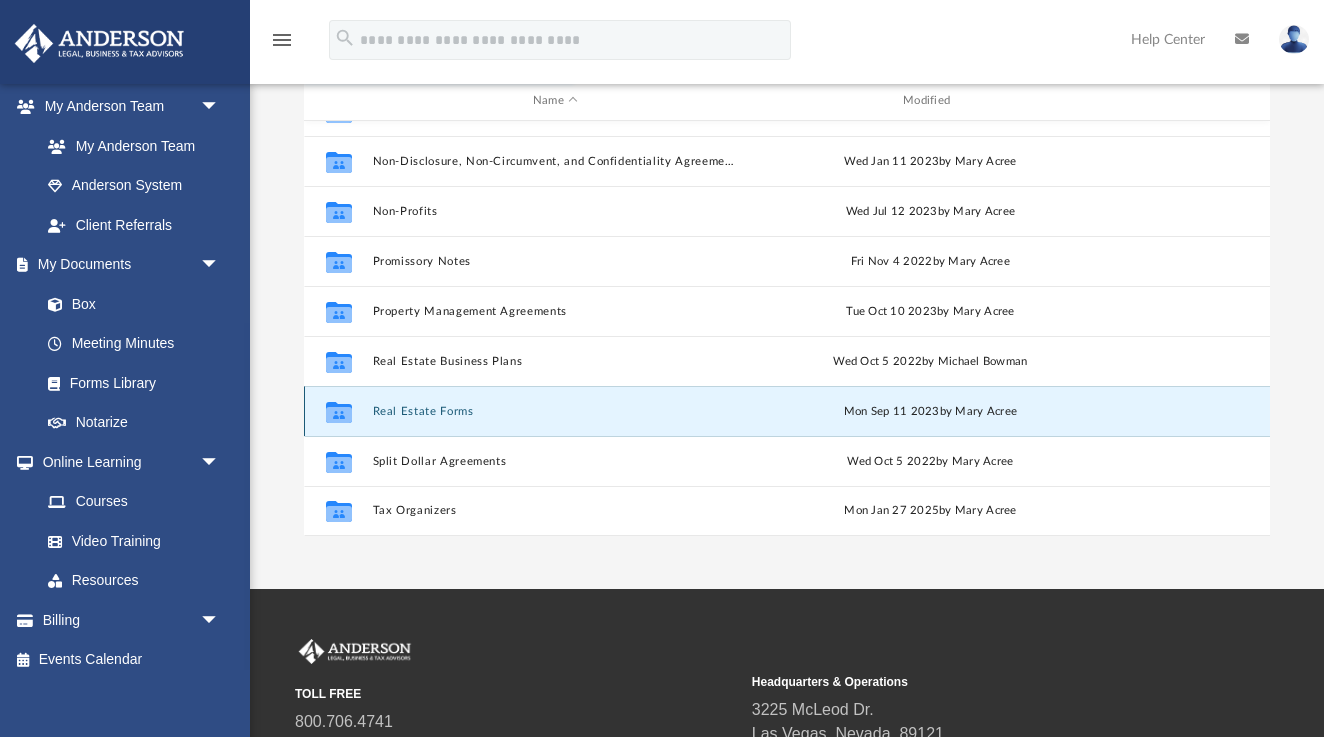 click 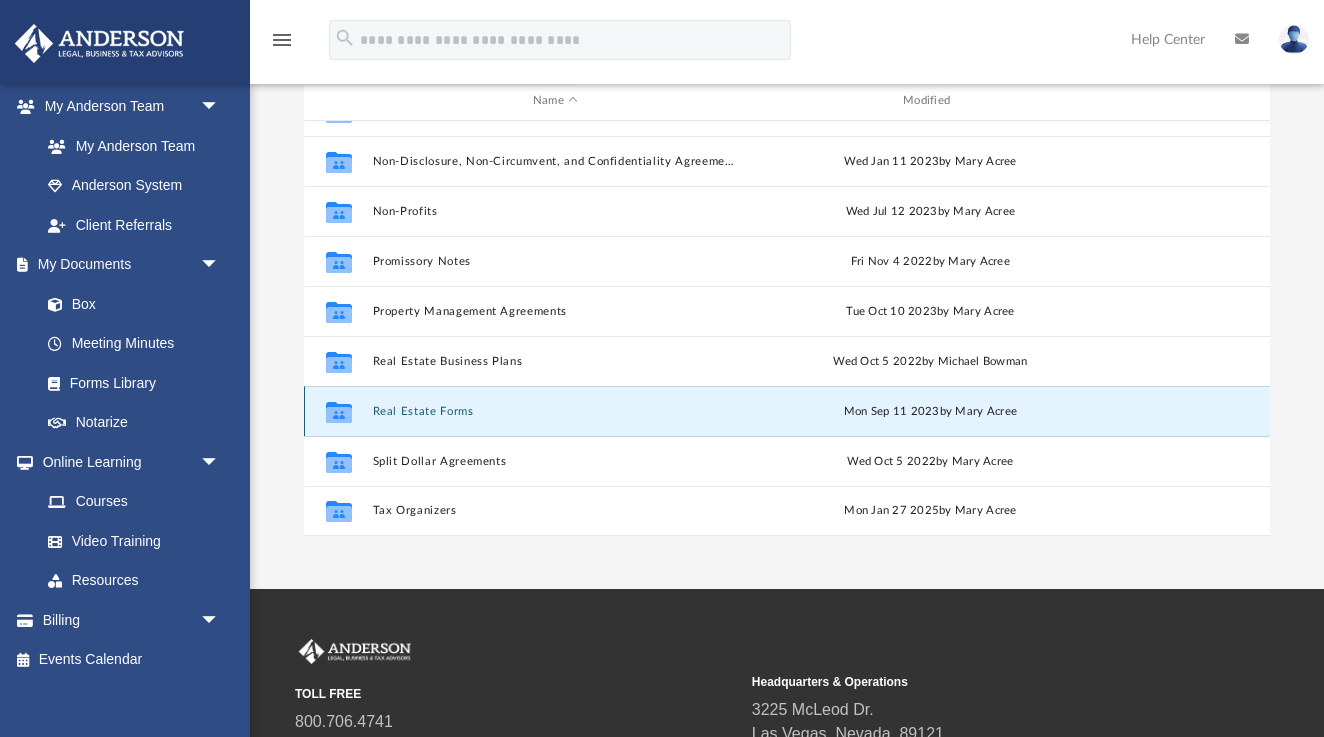 click 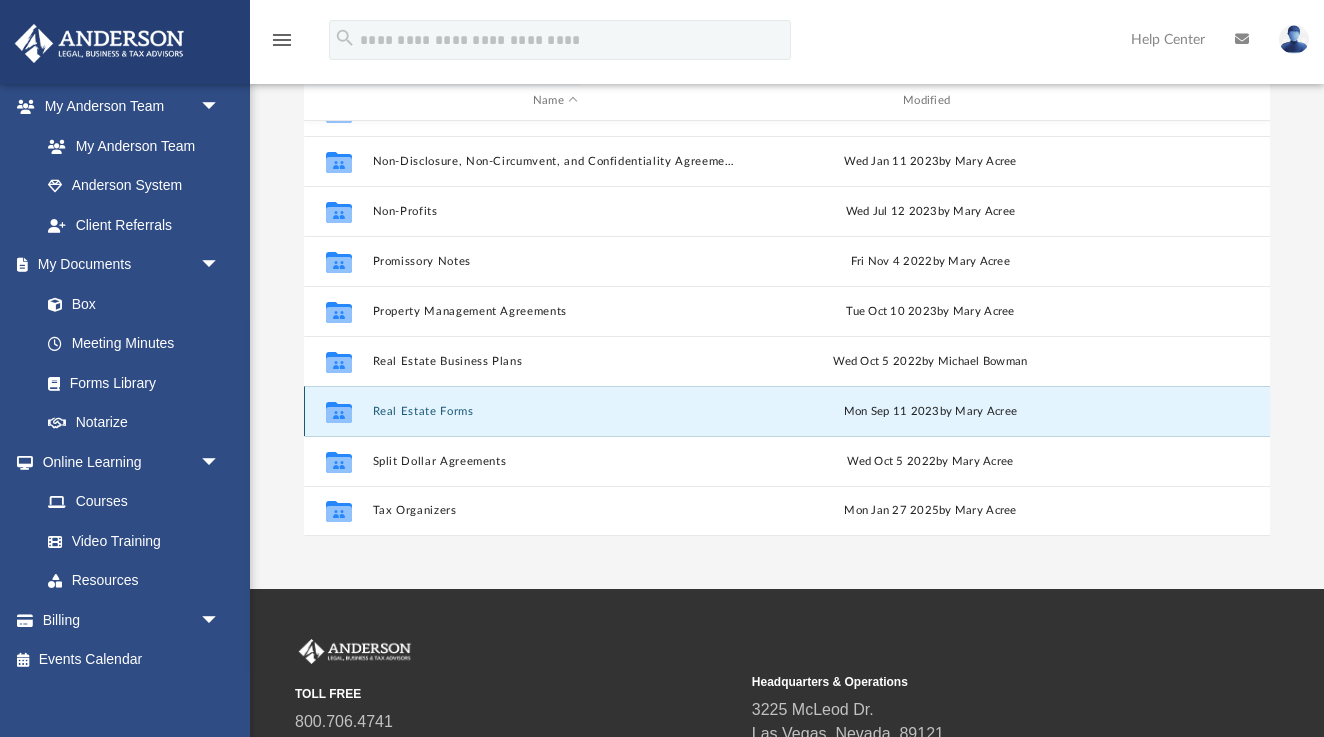 click on "Real Estate Forms" at bounding box center [555, 411] 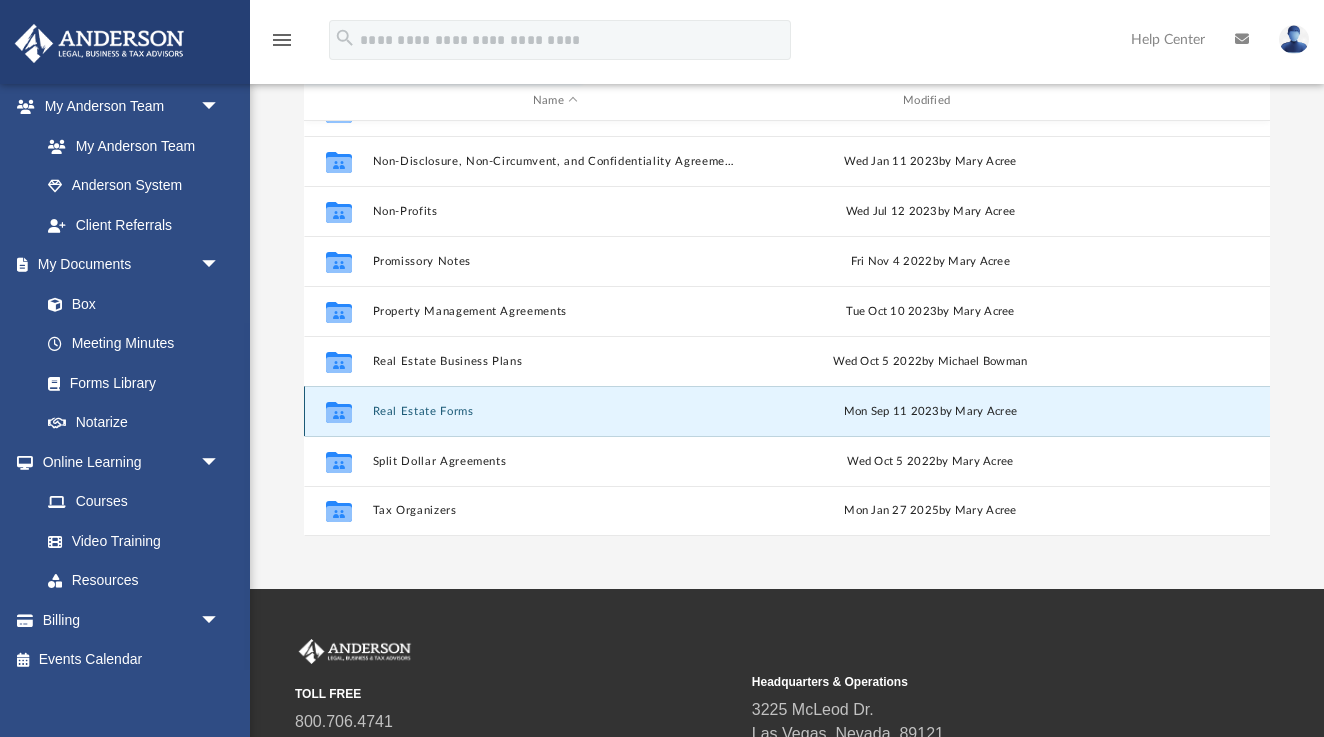 click on "Real Estate Forms" at bounding box center (555, 411) 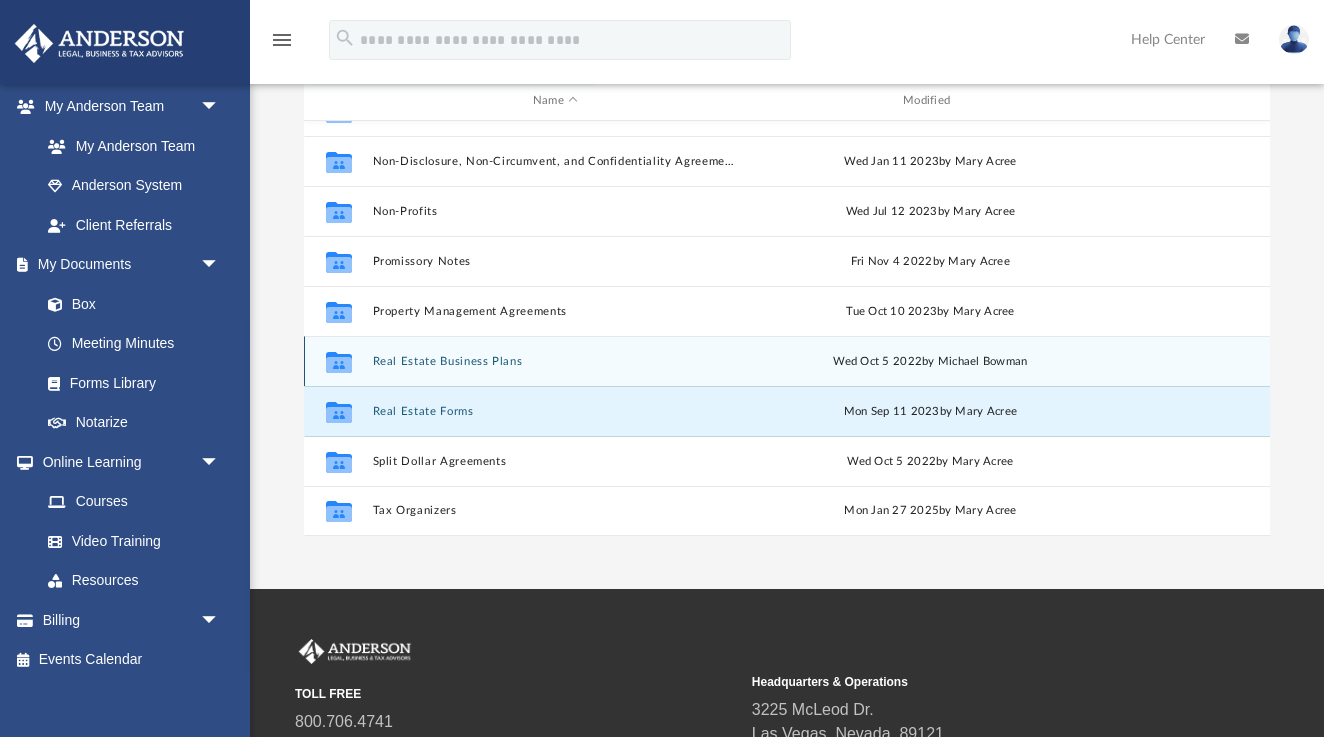 click on "Collaborated Folder Real Estate Business Plans Wed Oct 5 2022  by Michael Bowman" at bounding box center (787, 361) 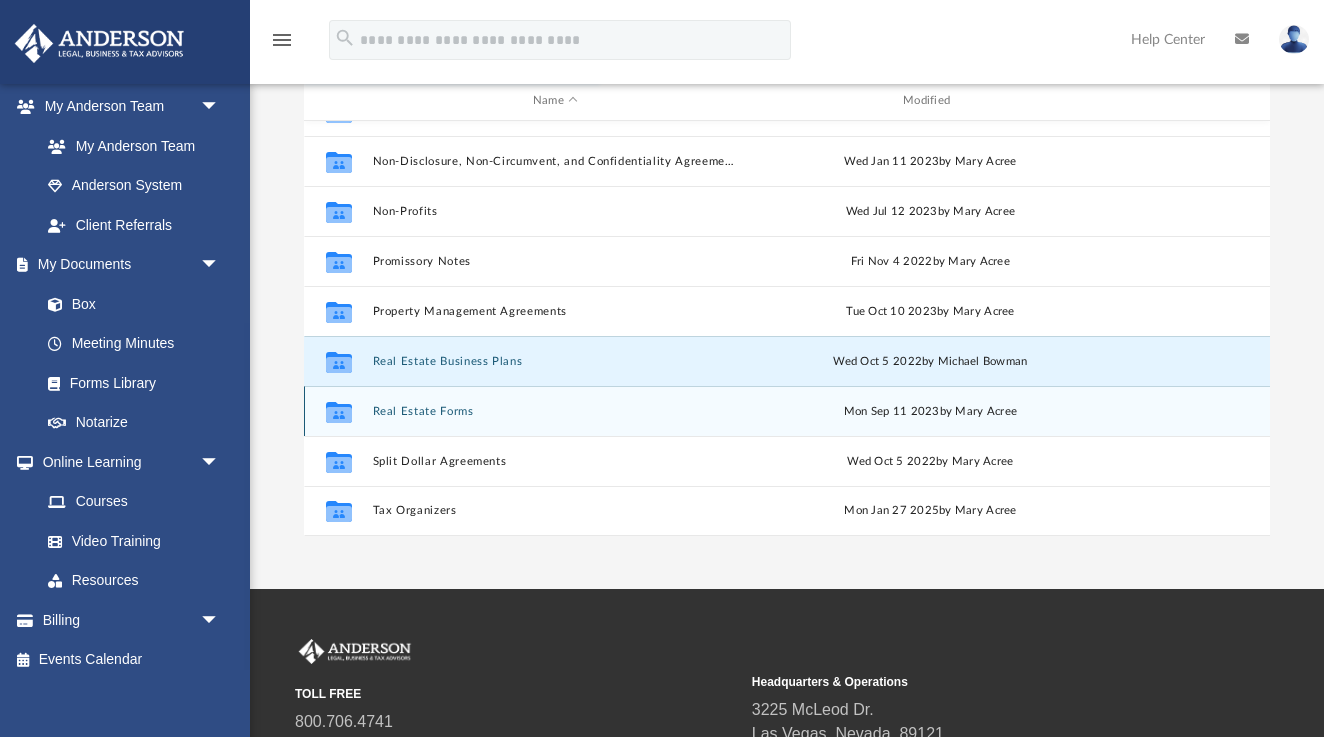 click on "Mon Sep 11 2023  by Mary Acree" at bounding box center [930, 412] 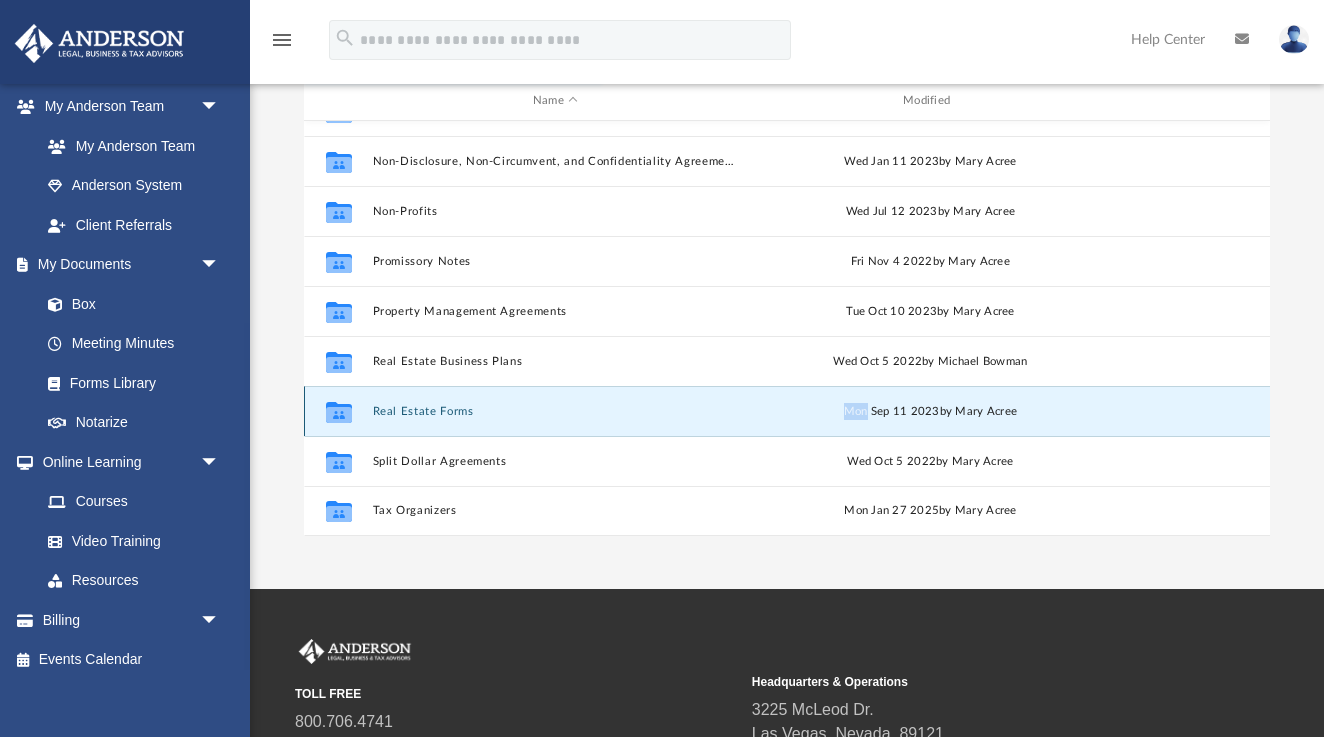 click on "Mon Sep 11 2023  by Mary Acree" at bounding box center (930, 412) 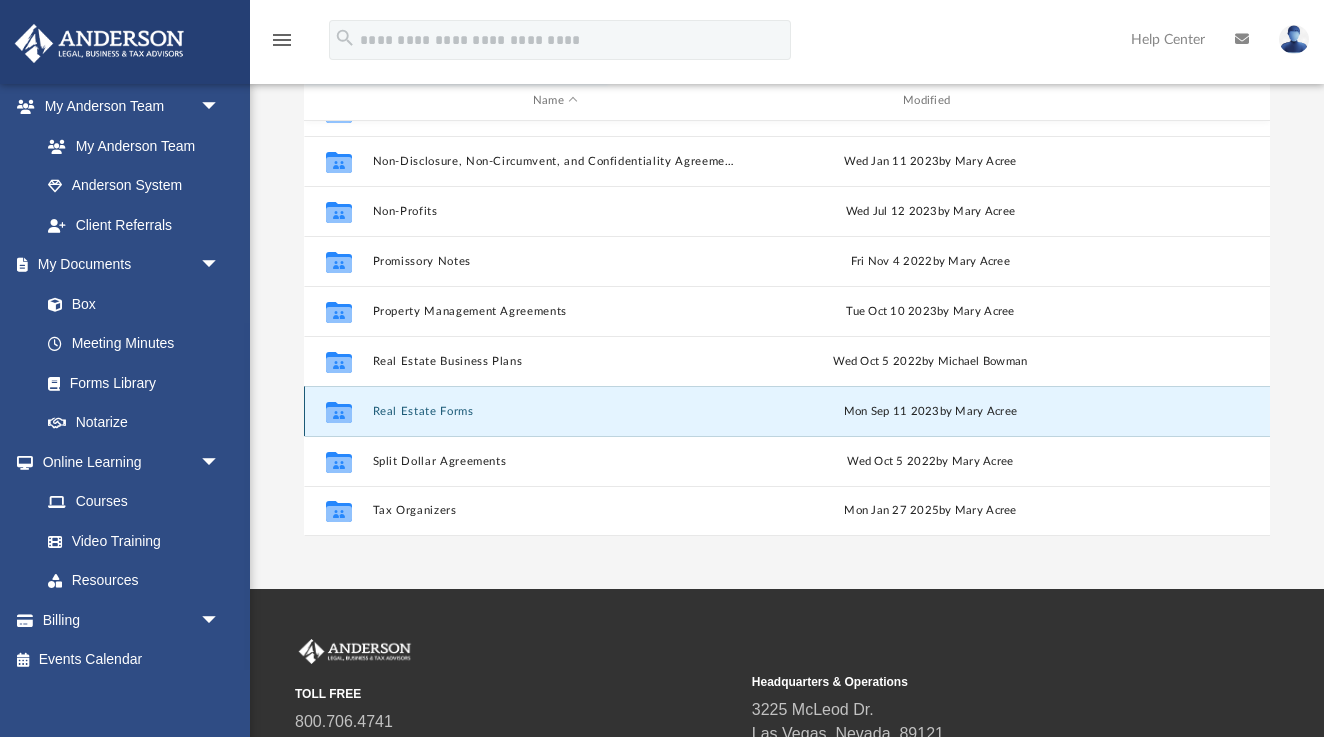 click on "Collaborated Folder Real Estate Forms Mon Sep 11 2023  by Mary Acree" at bounding box center (787, 411) 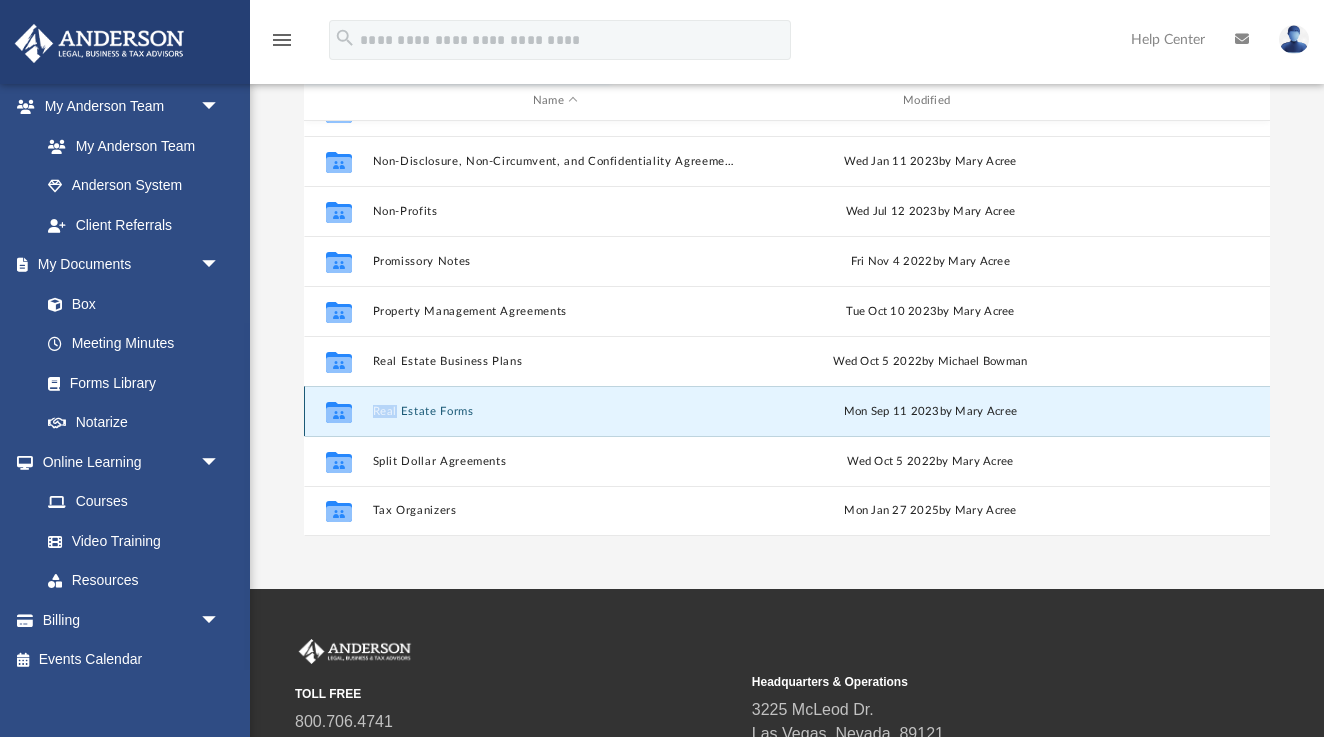 click on "Collaborated Folder Real Estate Forms Mon Sep 11 2023  by Mary Acree" at bounding box center (787, 411) 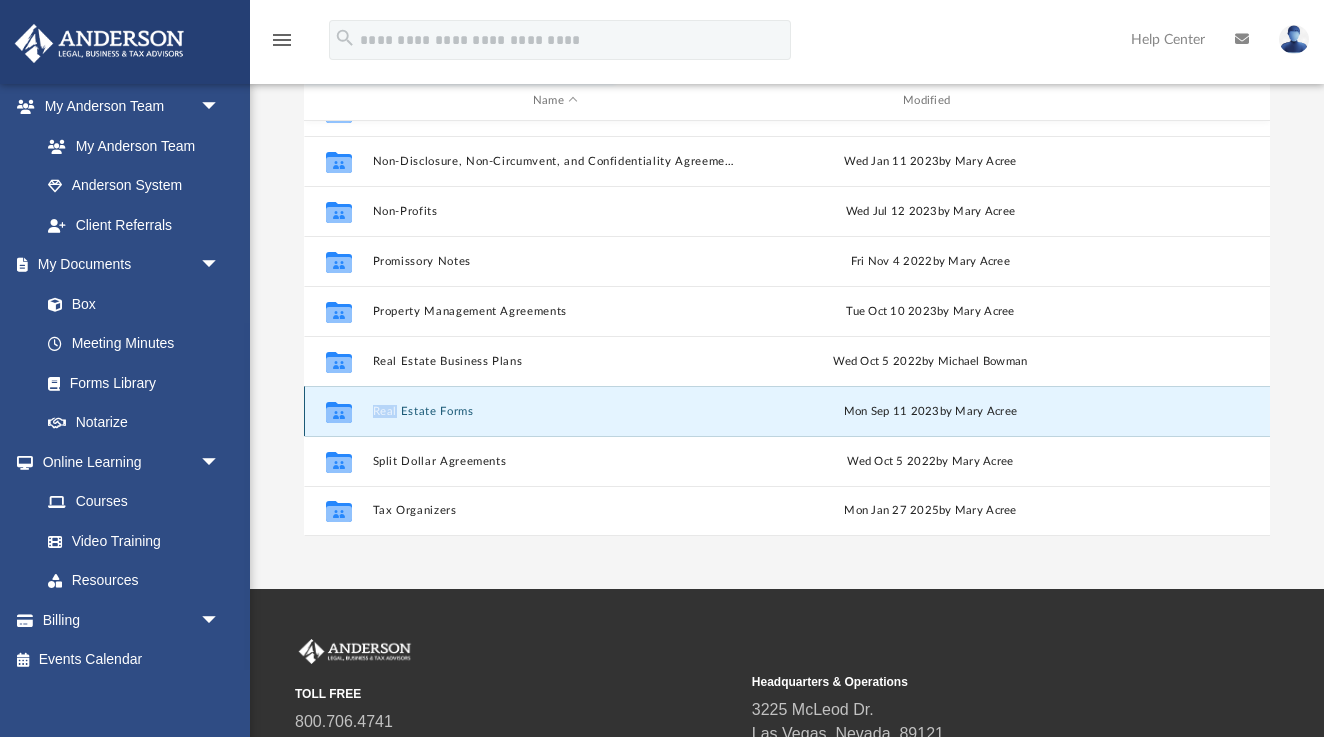 click on "Real Estate Forms" at bounding box center [555, 411] 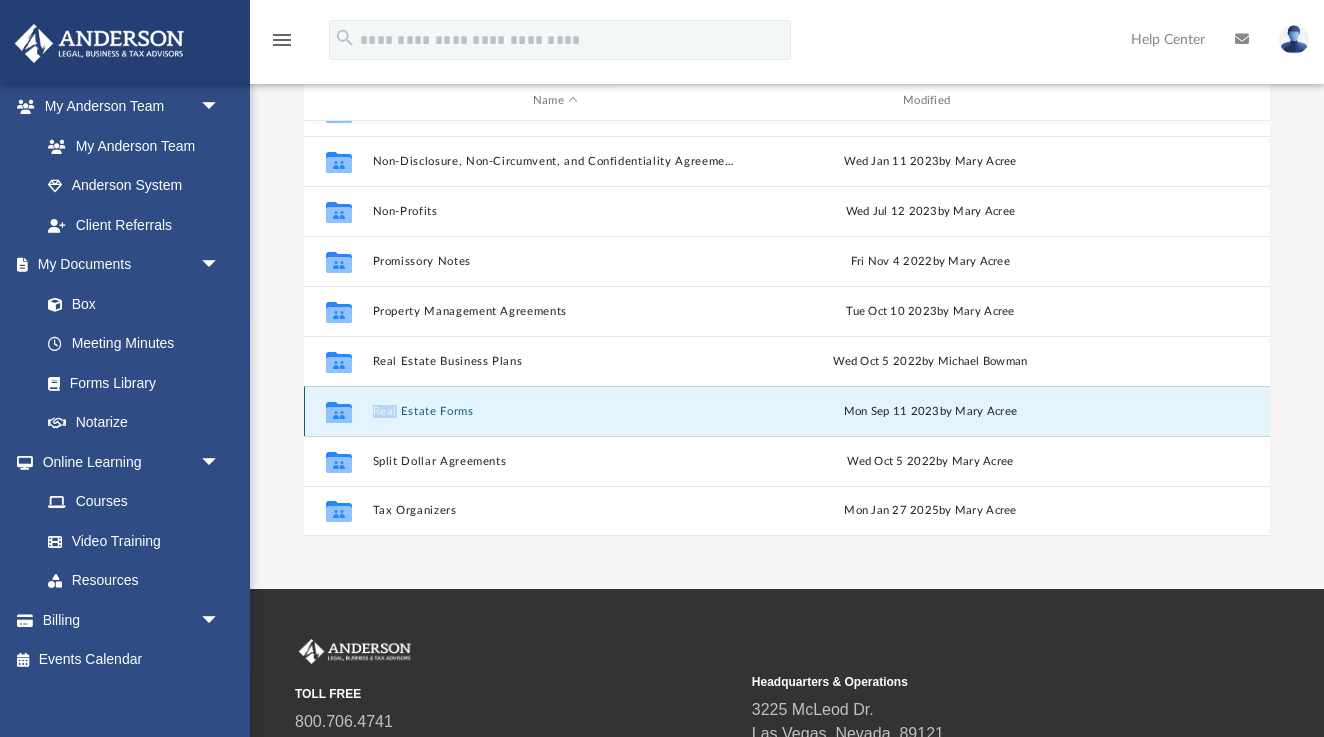 click on "Real Estate Forms" at bounding box center [555, 411] 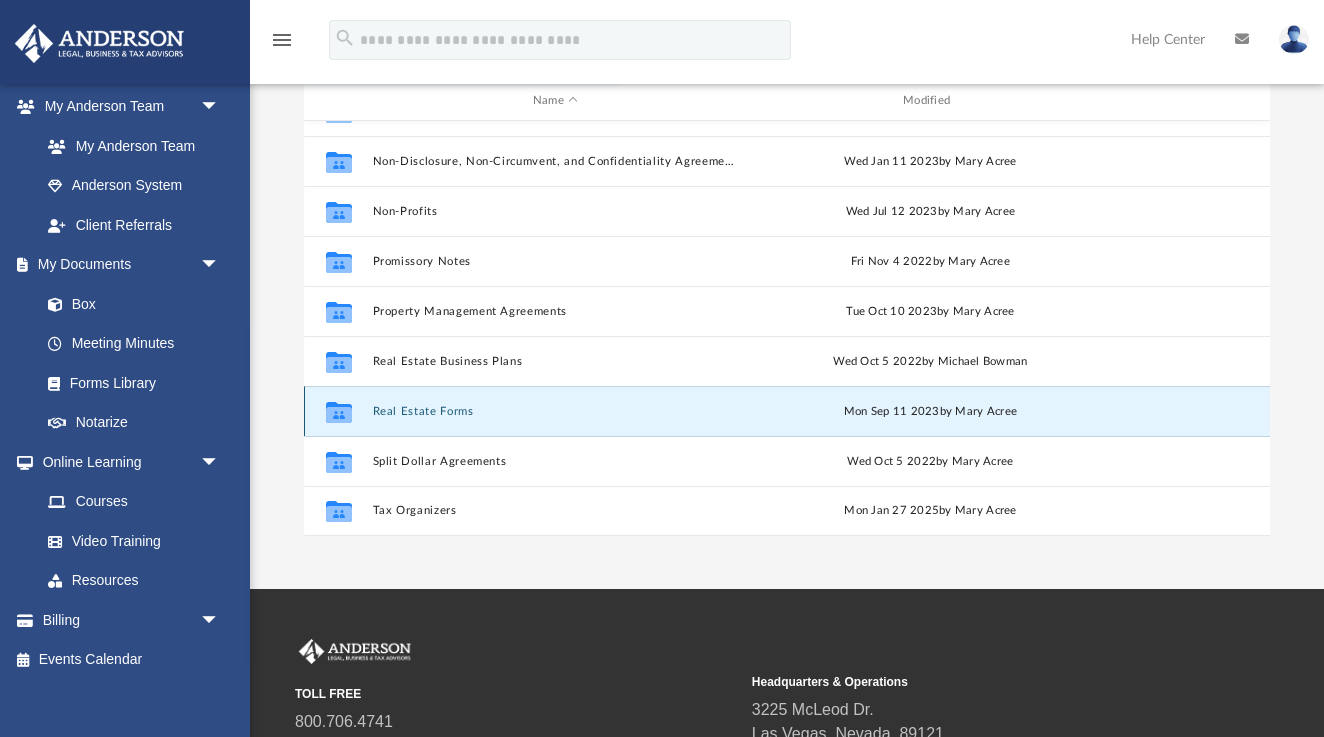 click 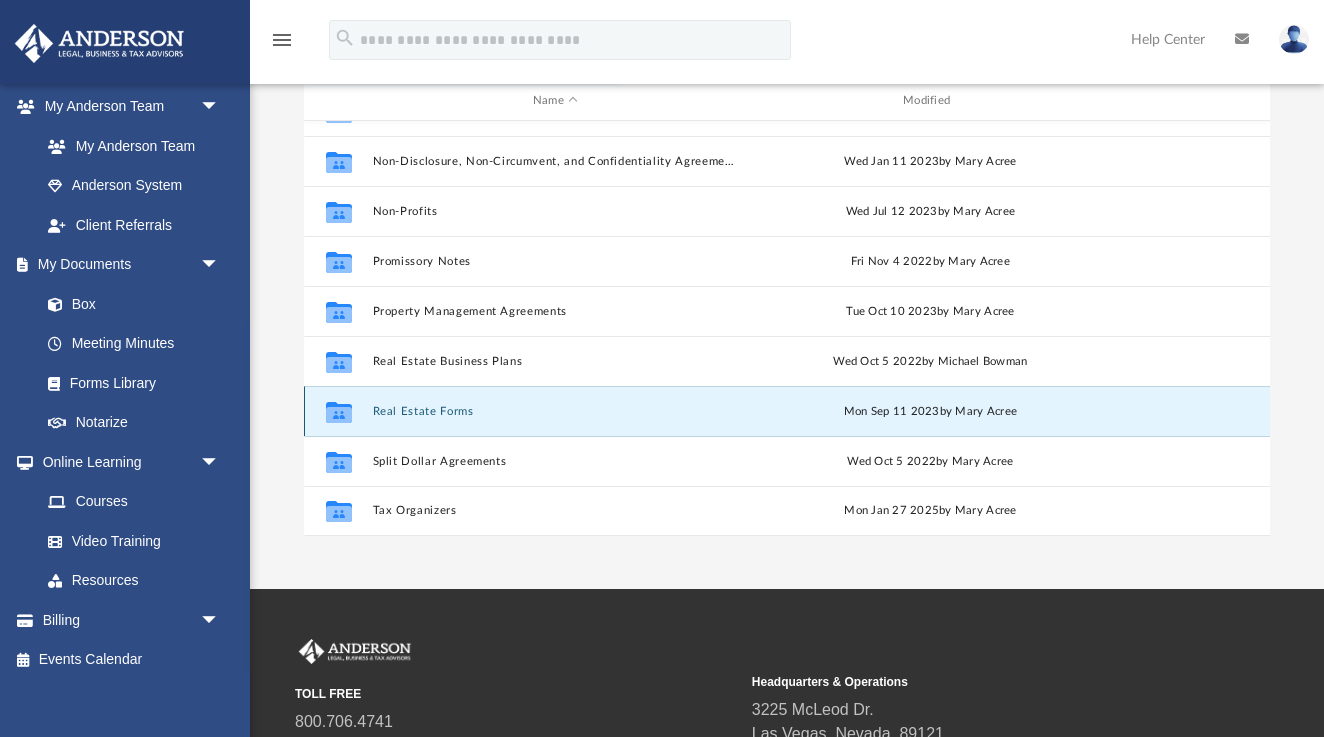 click 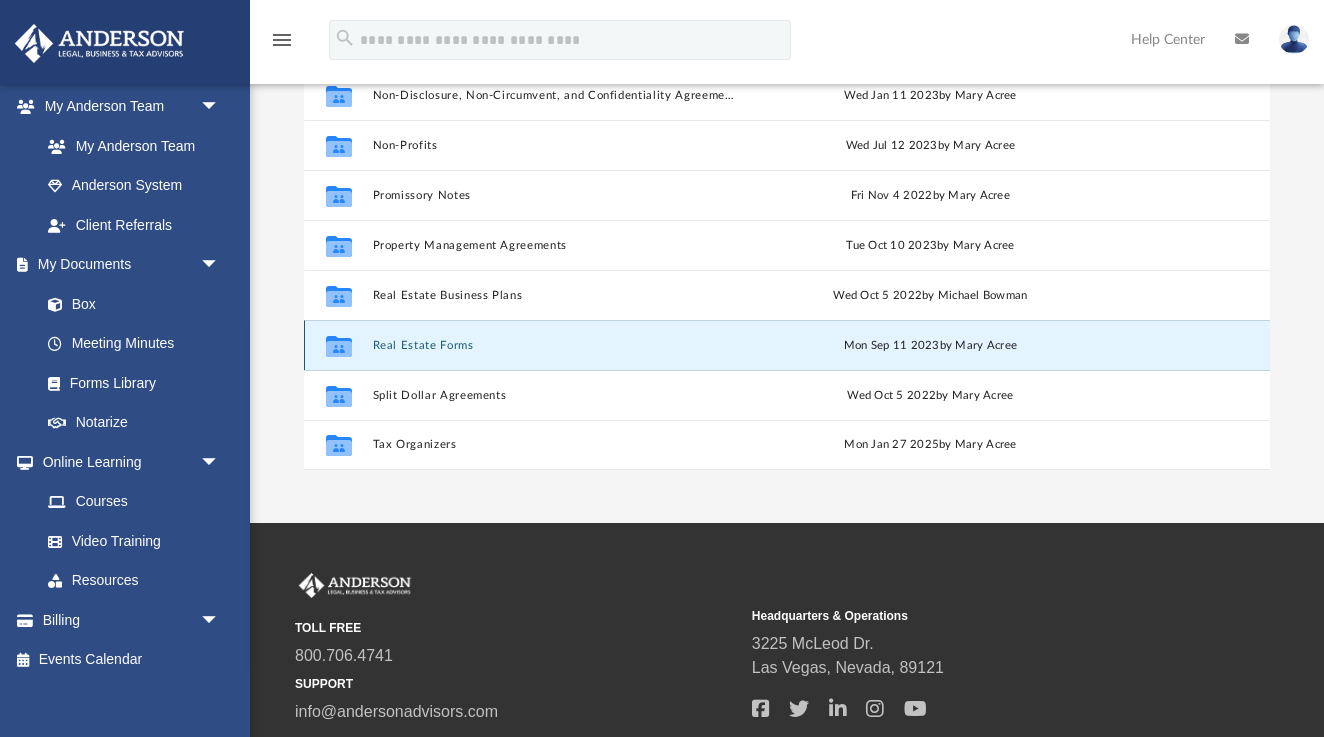 scroll, scrollTop: 204, scrollLeft: 0, axis: vertical 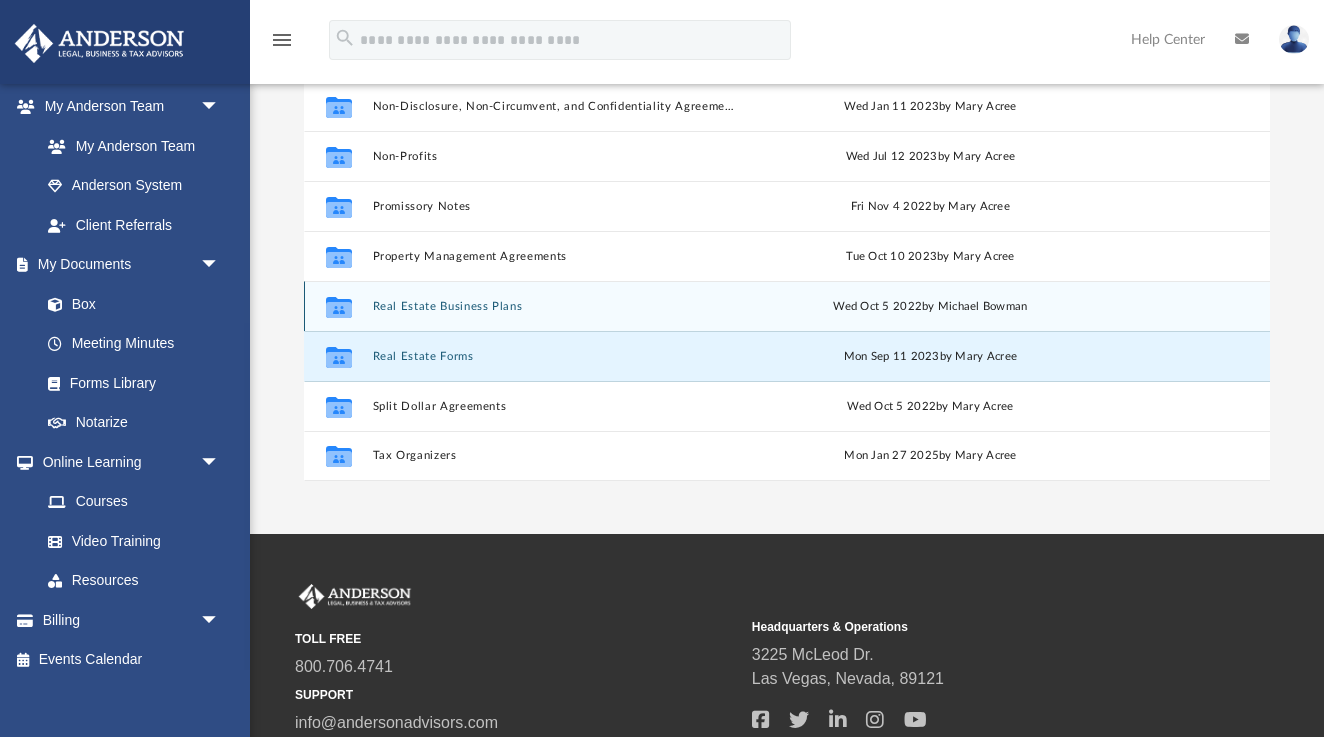 click on "Real Estate Business Plans" at bounding box center (555, 306) 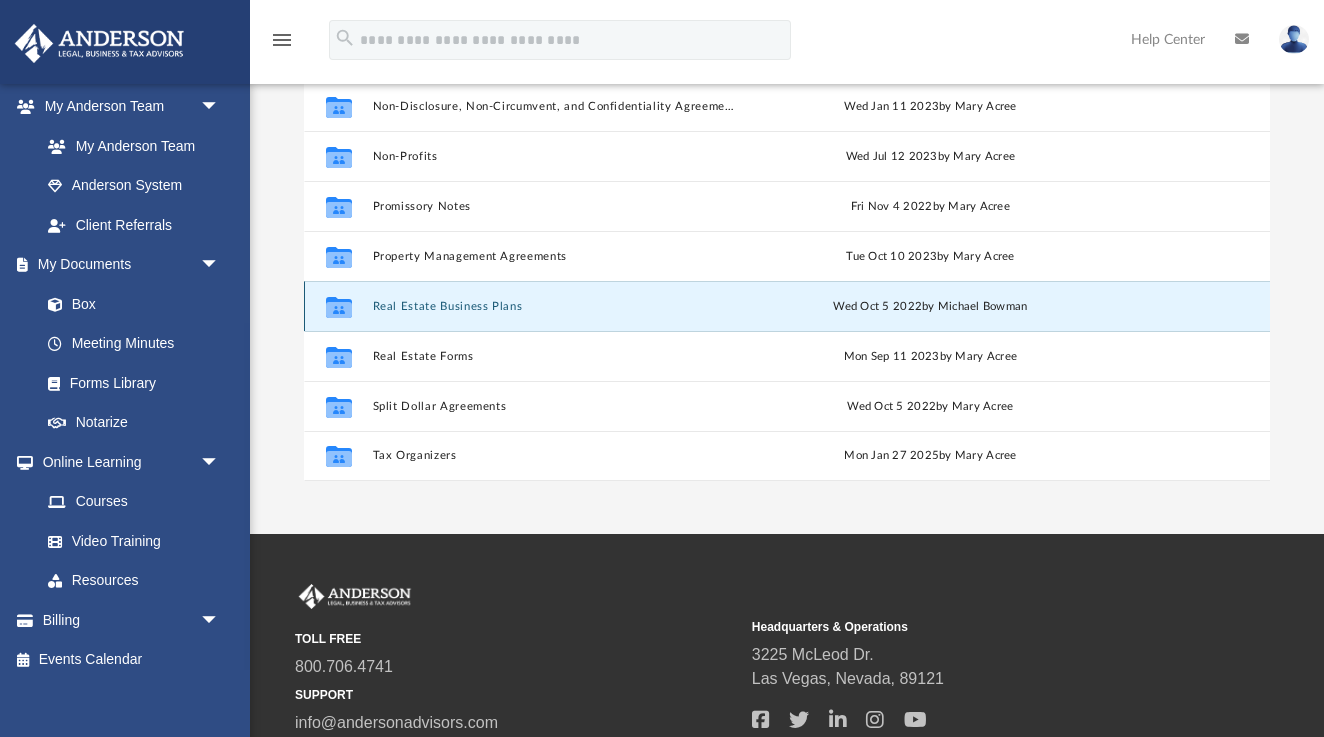 click on "Real Estate Business Plans" at bounding box center (555, 306) 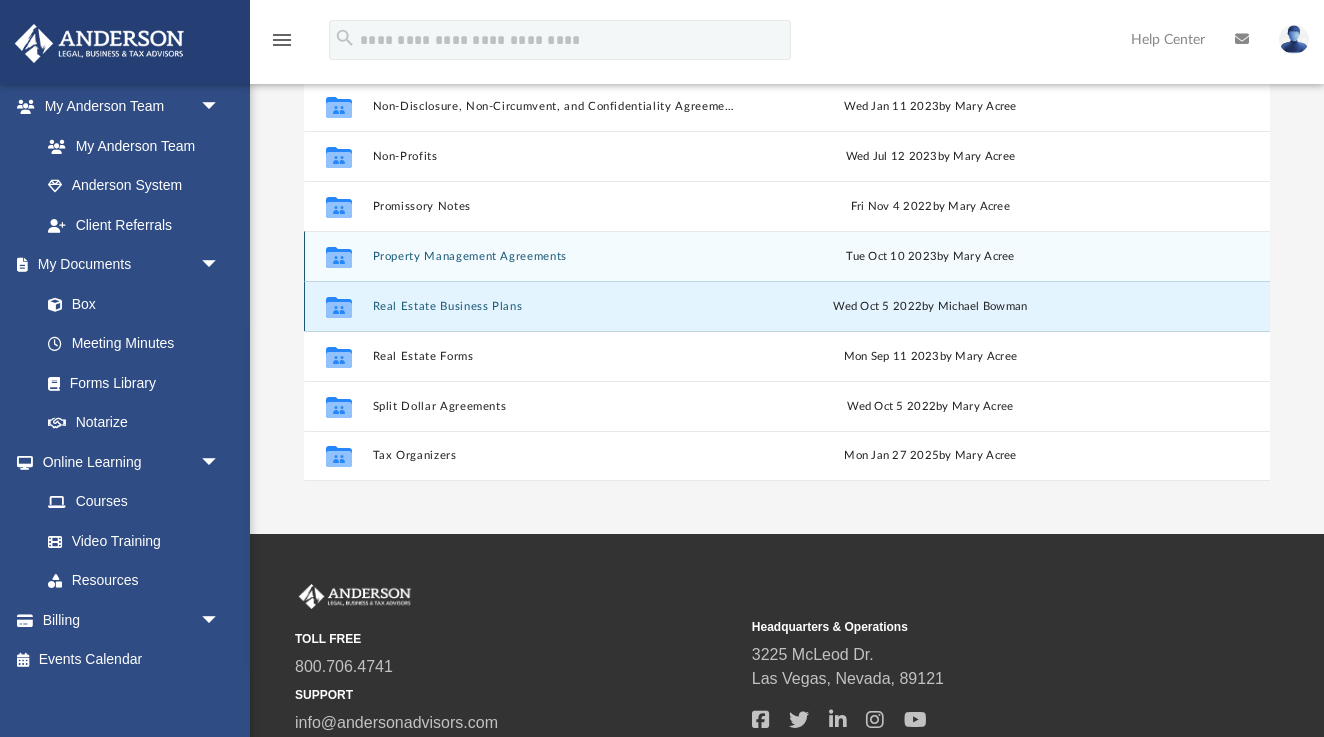 scroll, scrollTop: 0, scrollLeft: 0, axis: both 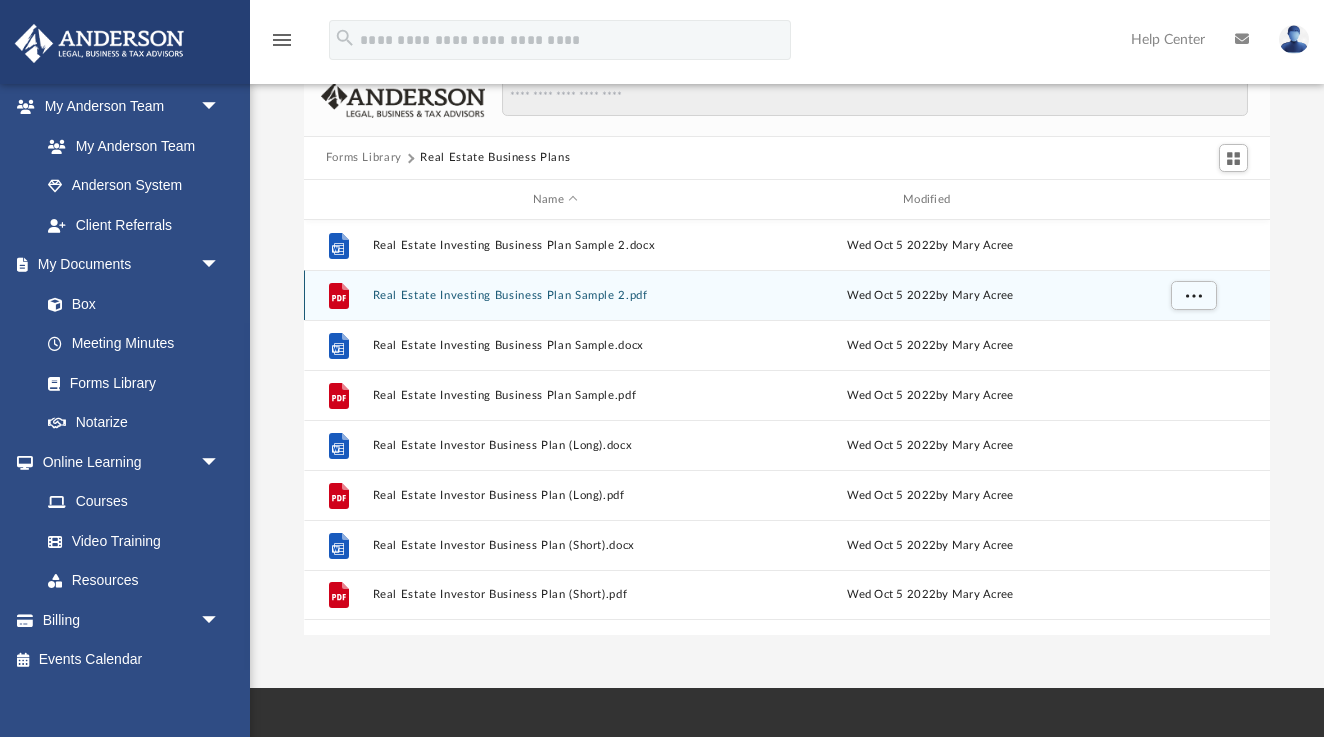 click 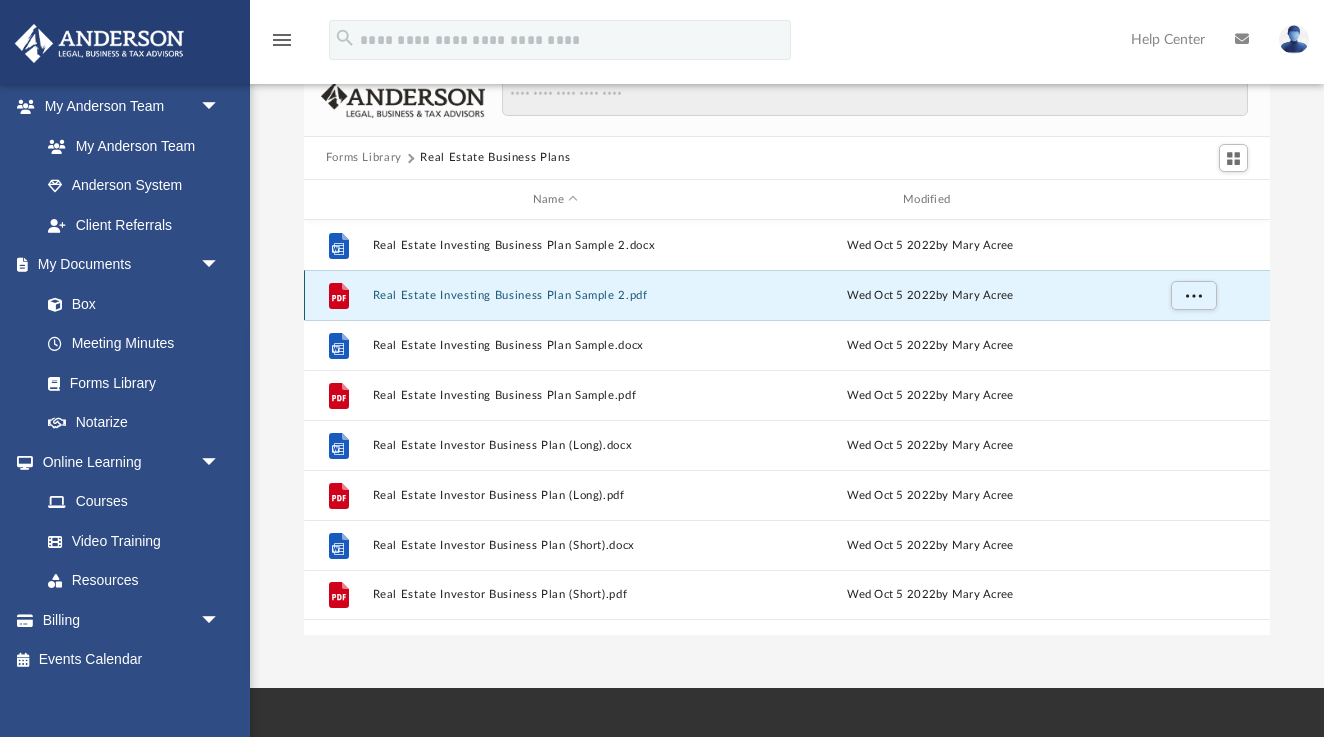 click 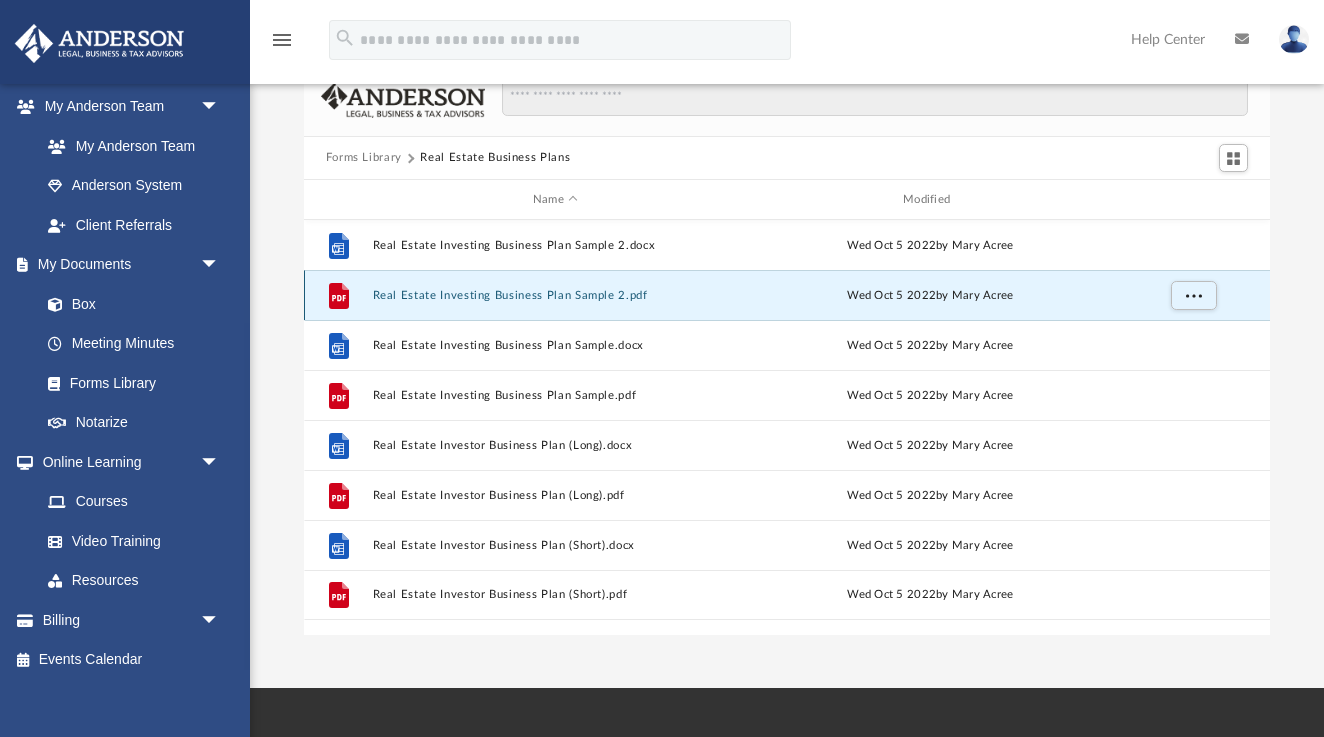 click 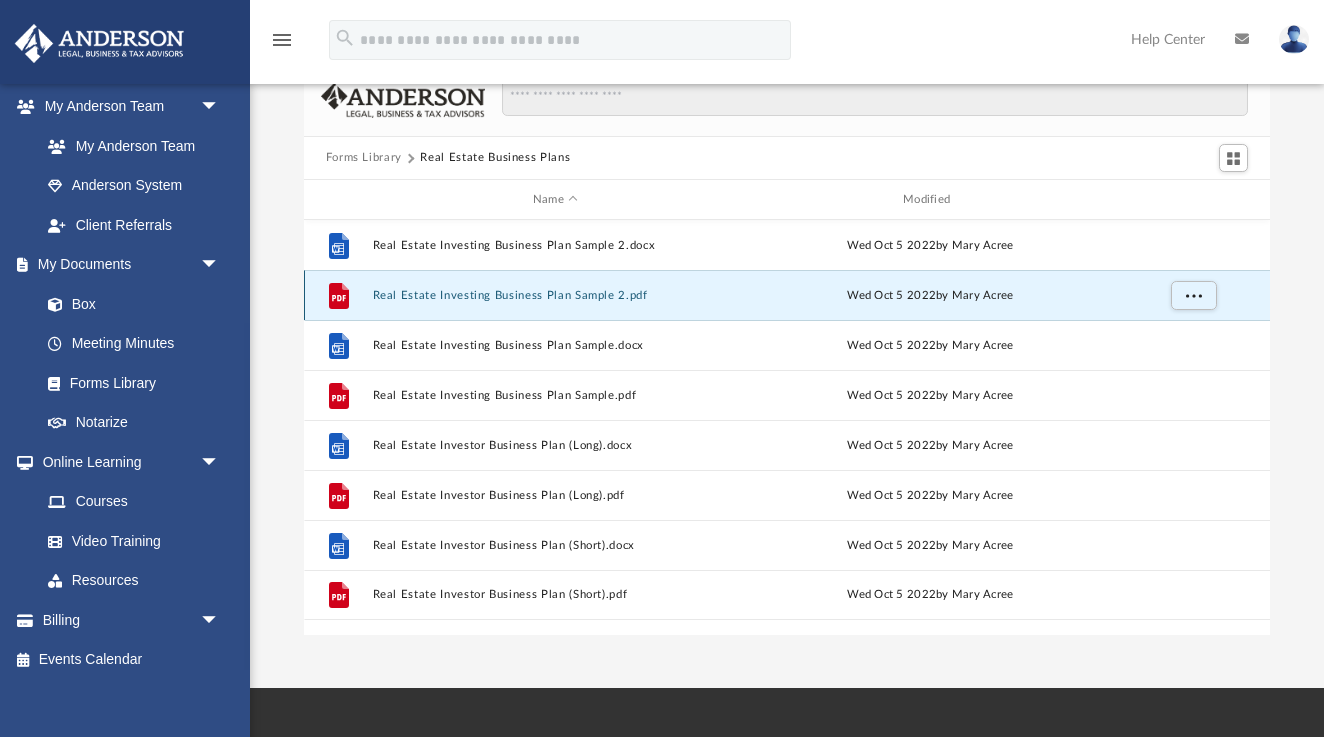 click 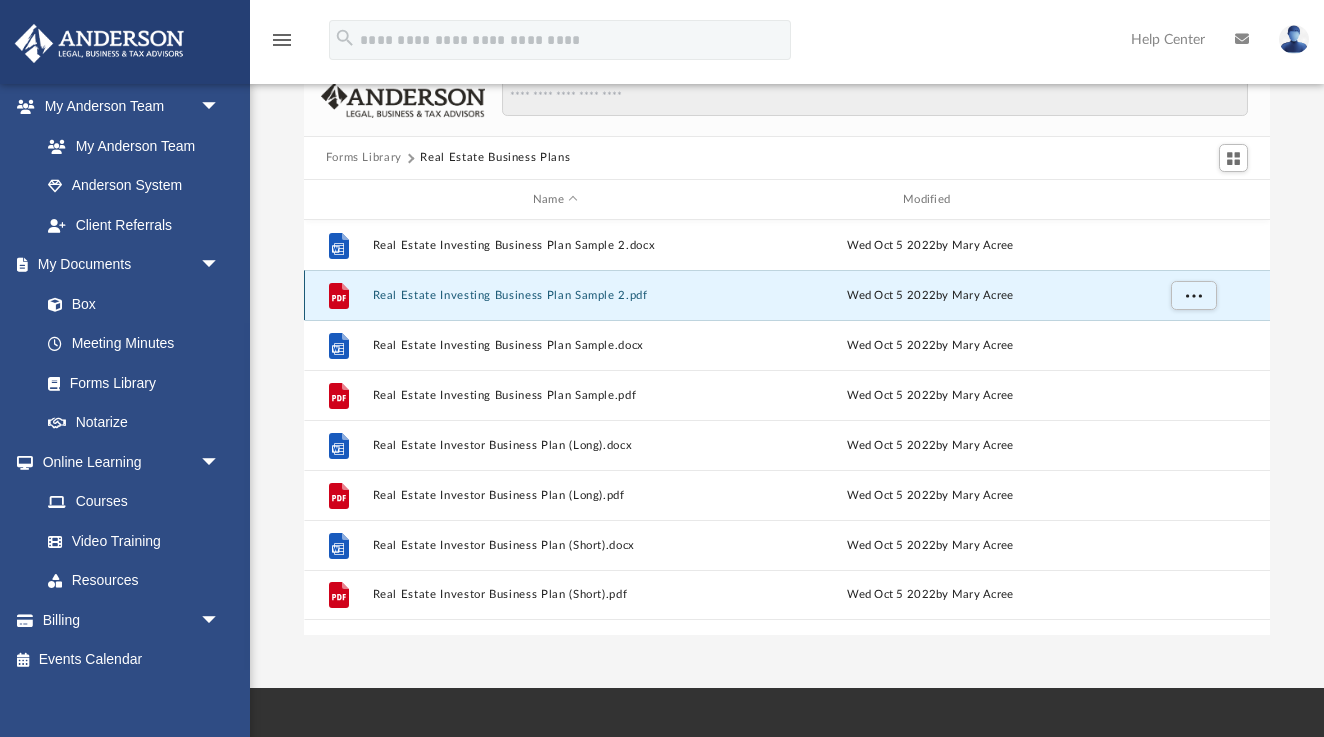 click 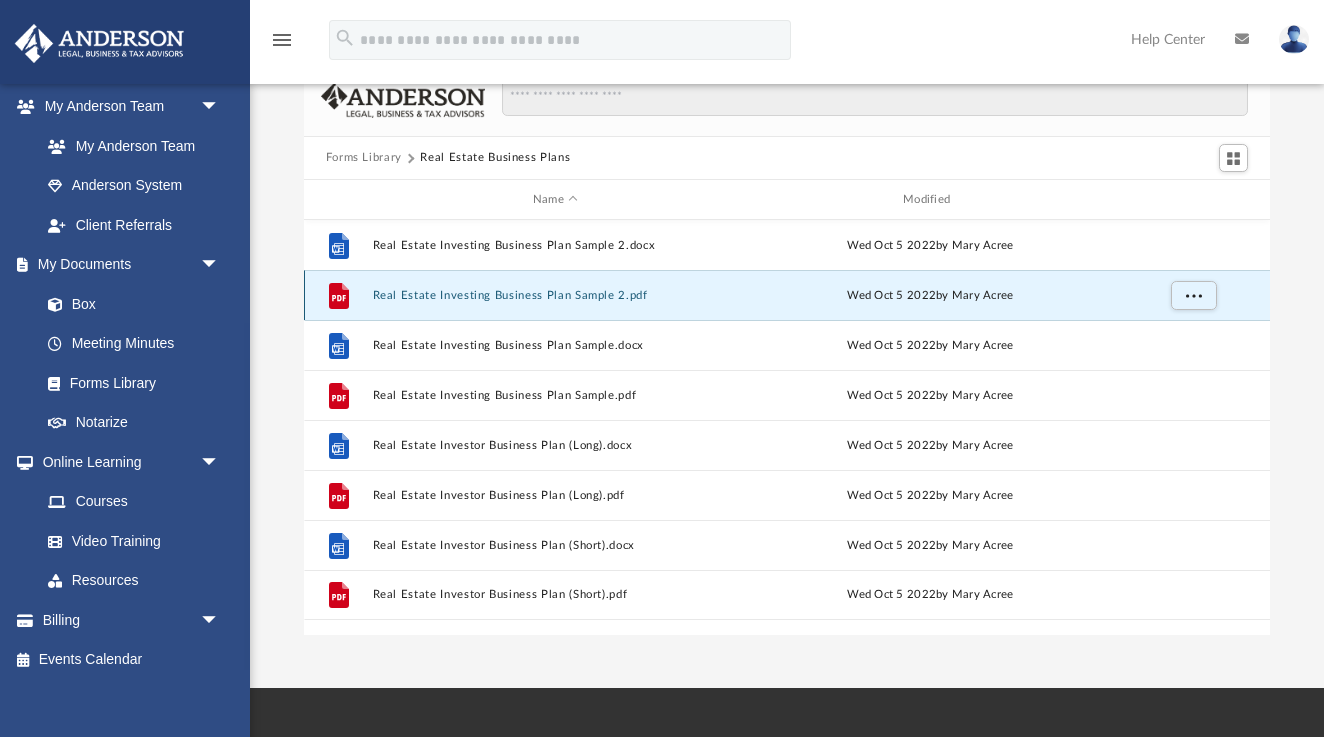 click 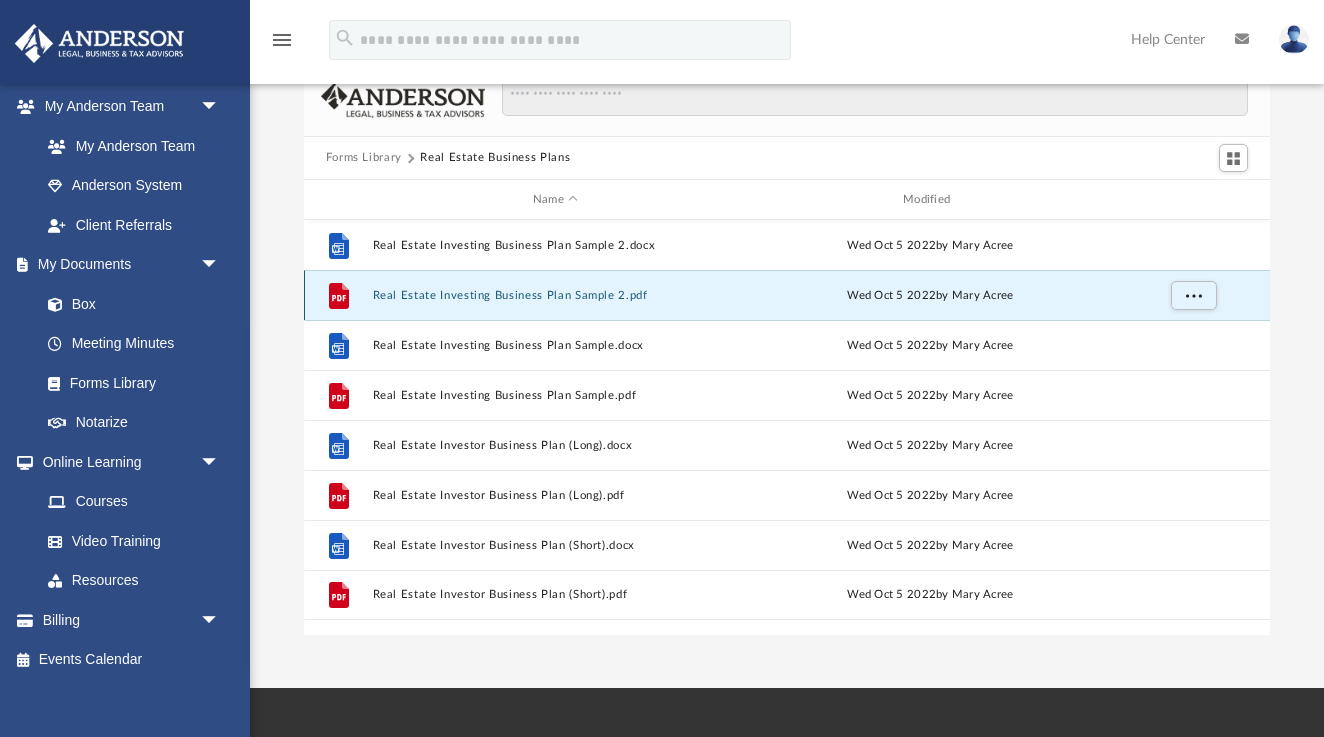 click 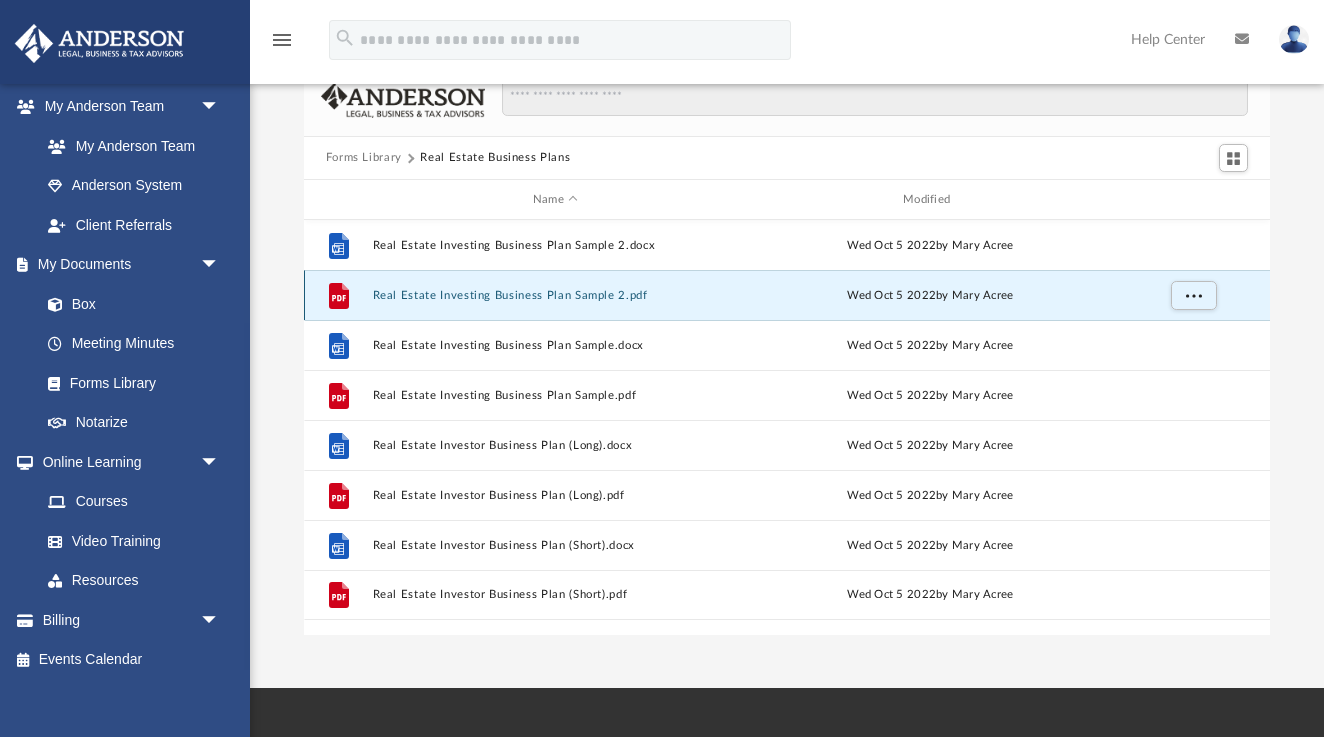 click 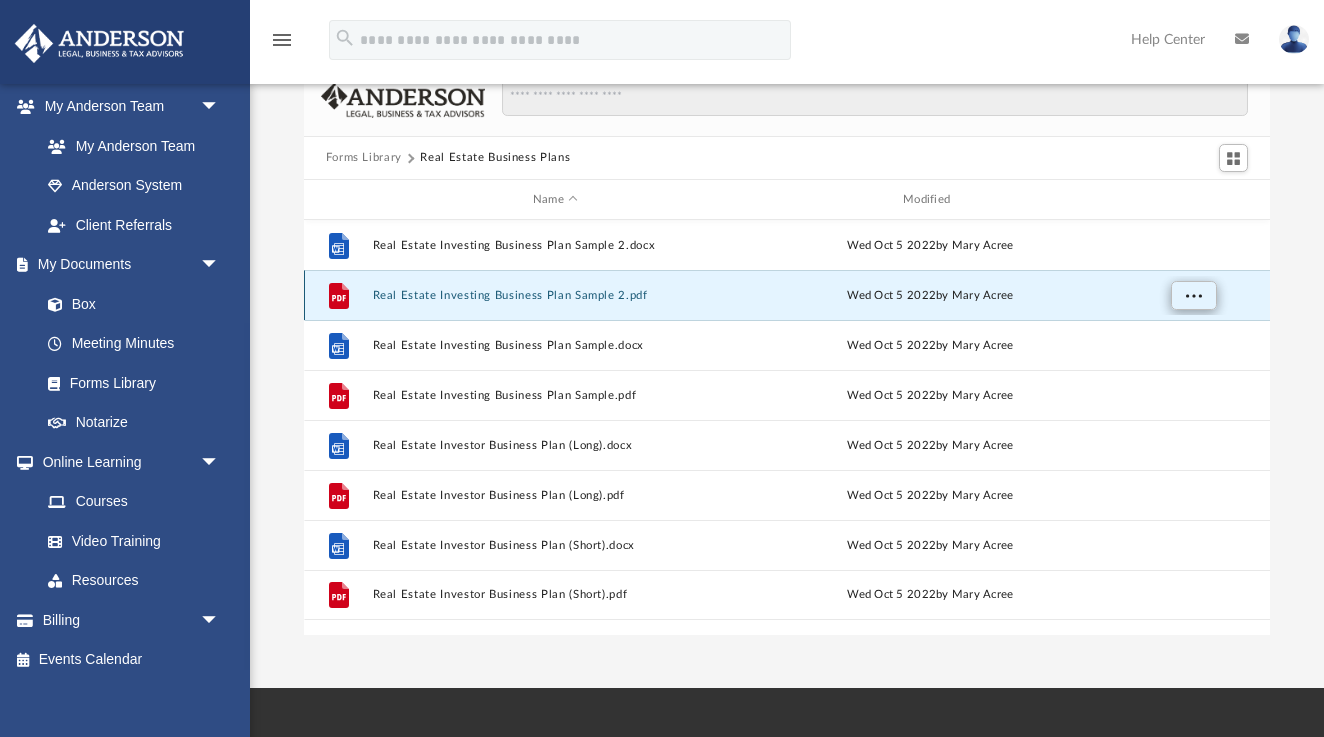 click at bounding box center (1193, 295) 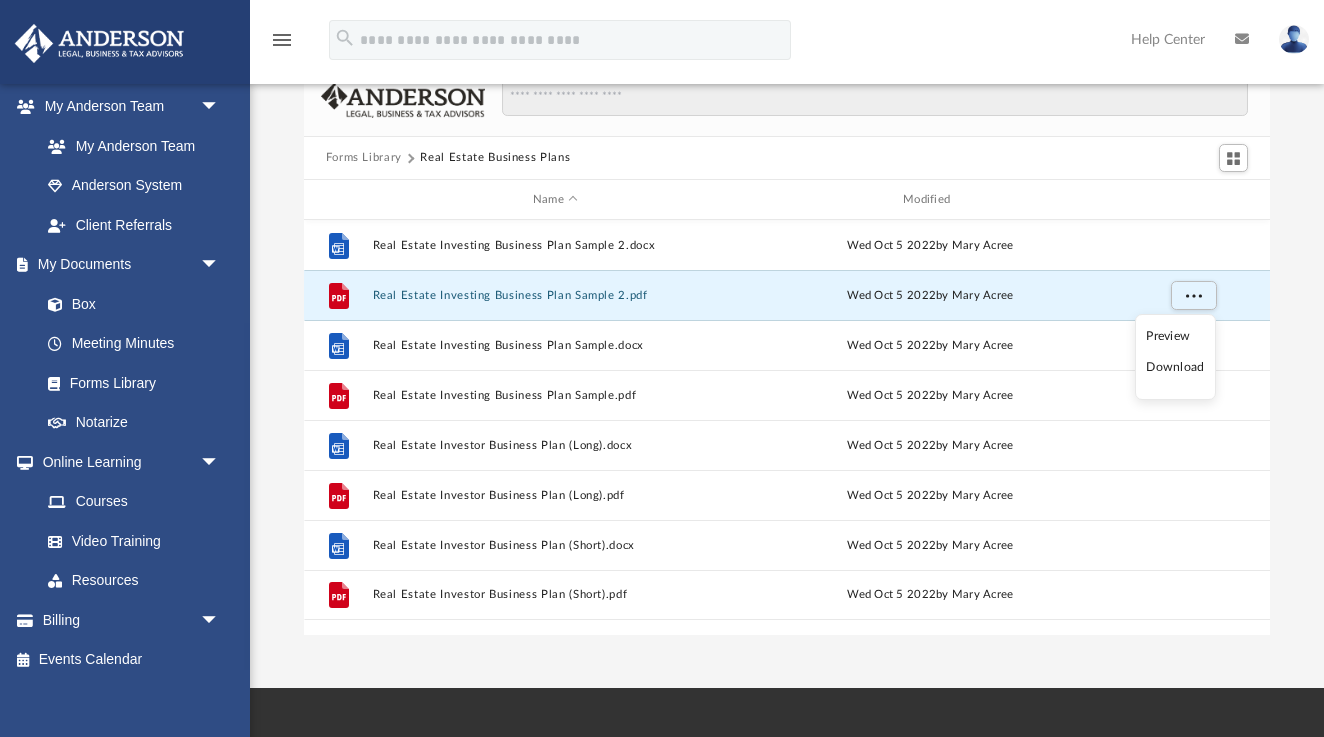 click on "Preview" at bounding box center [1175, 336] 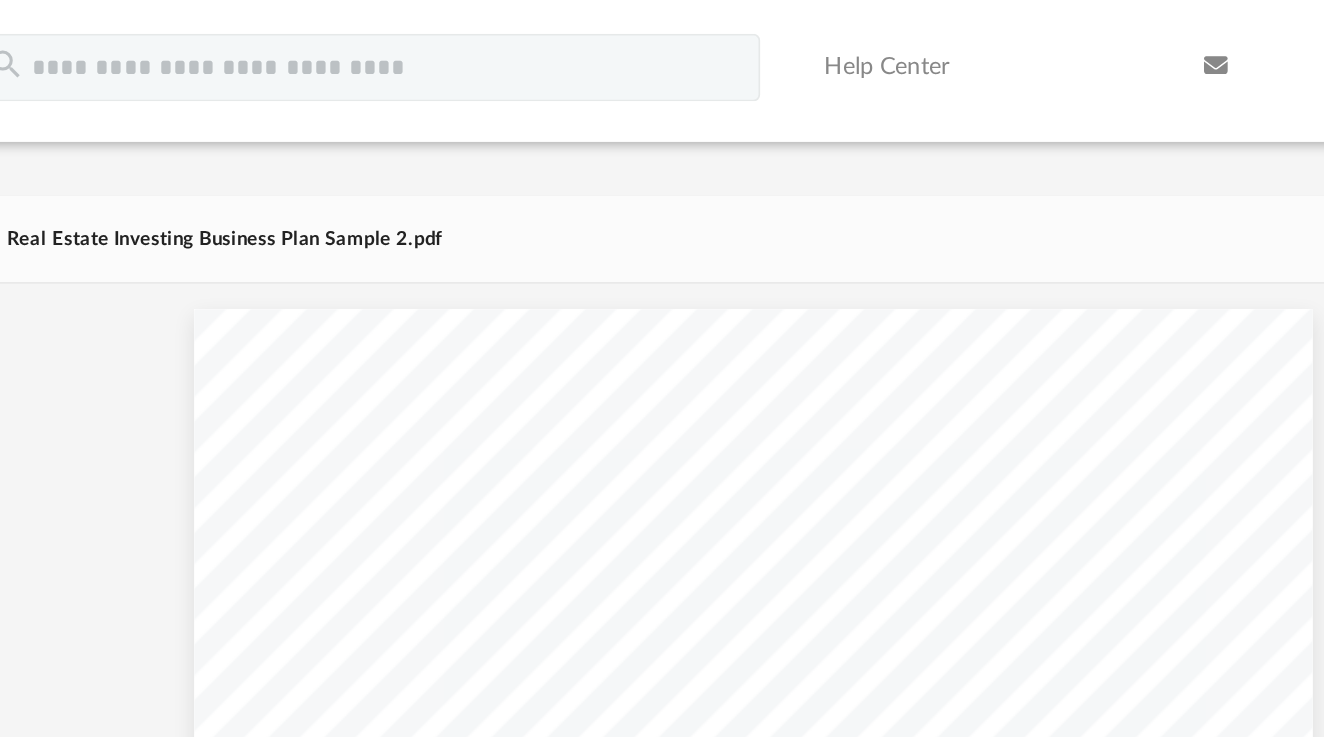 scroll, scrollTop: 0, scrollLeft: 0, axis: both 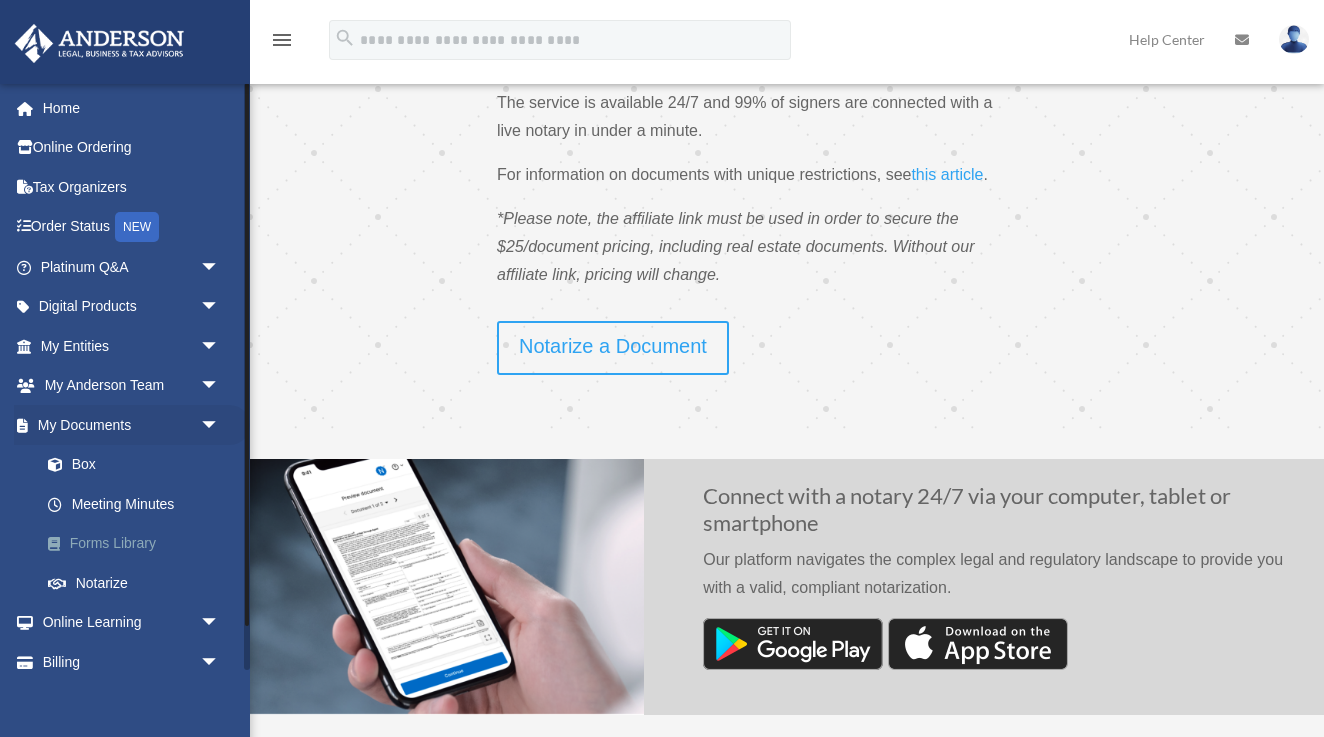 click on "Forms Library" at bounding box center [139, 544] 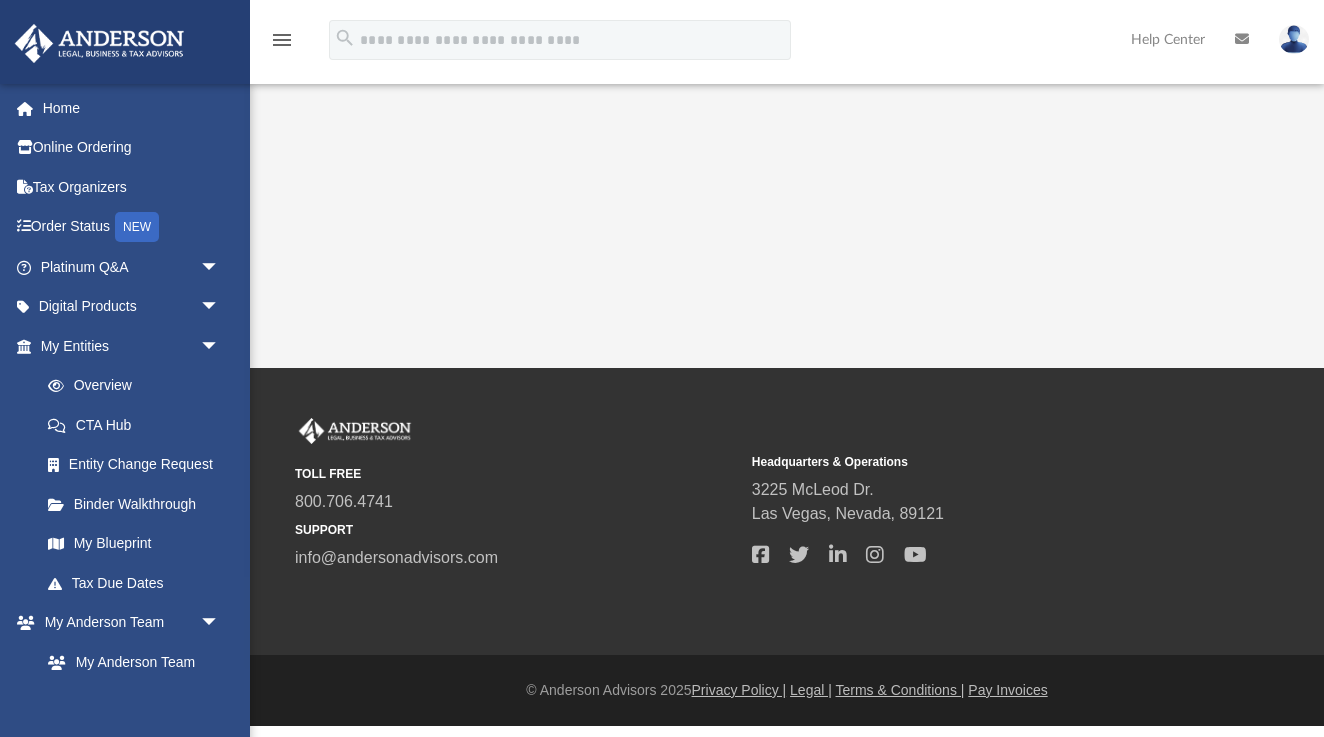 scroll, scrollTop: 0, scrollLeft: 0, axis: both 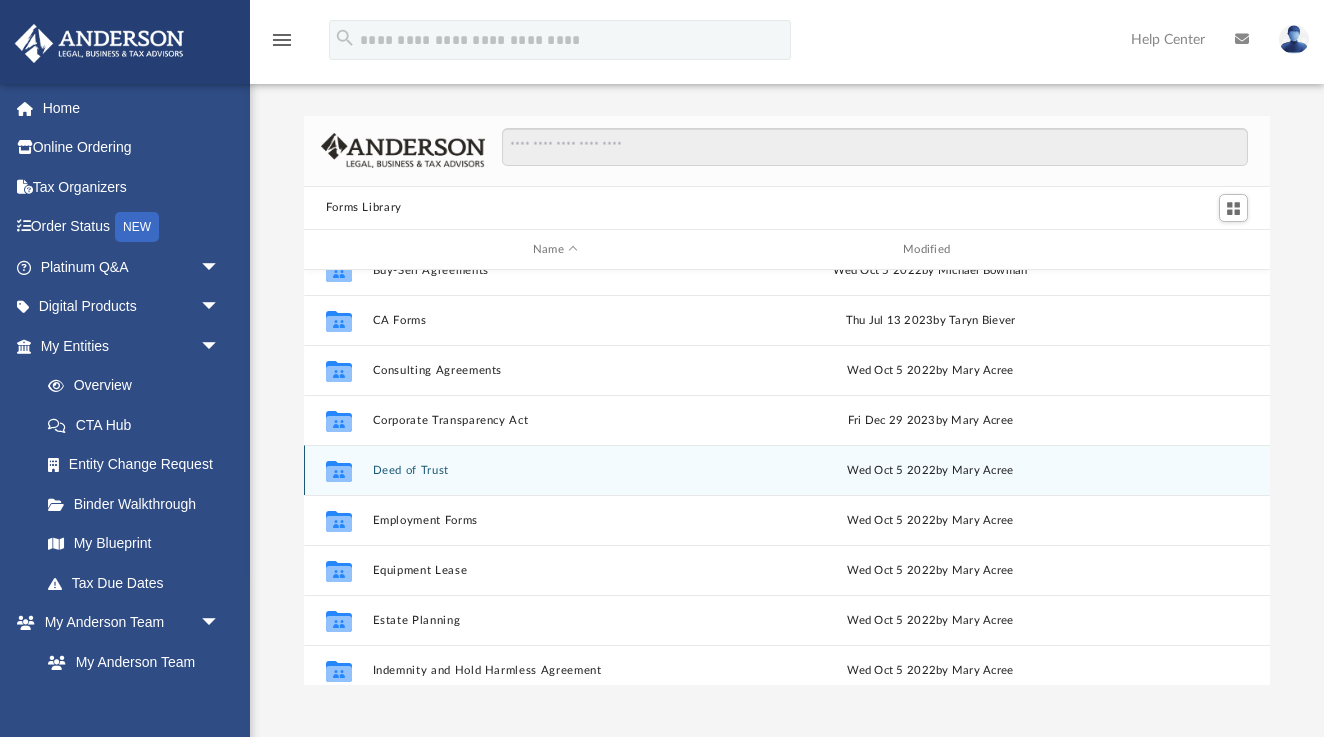 click 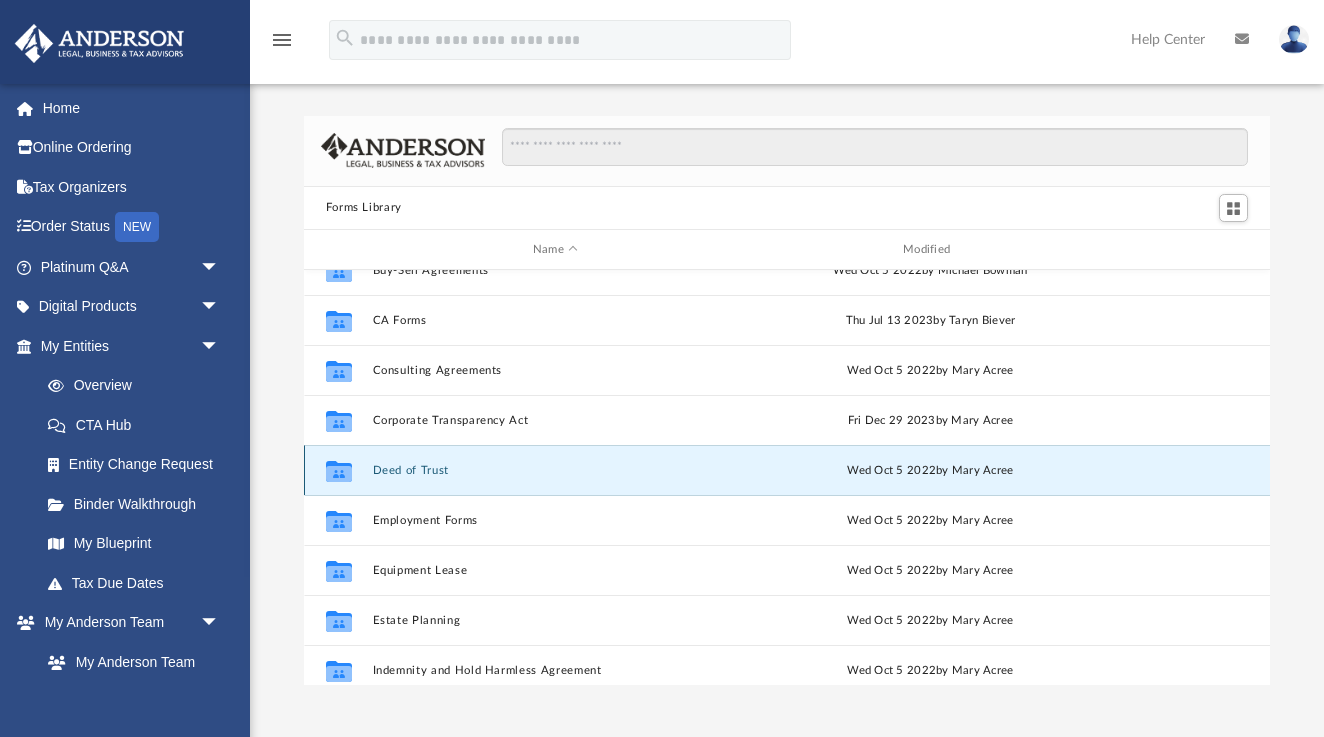 click on "Deed of Trust" at bounding box center [555, 470] 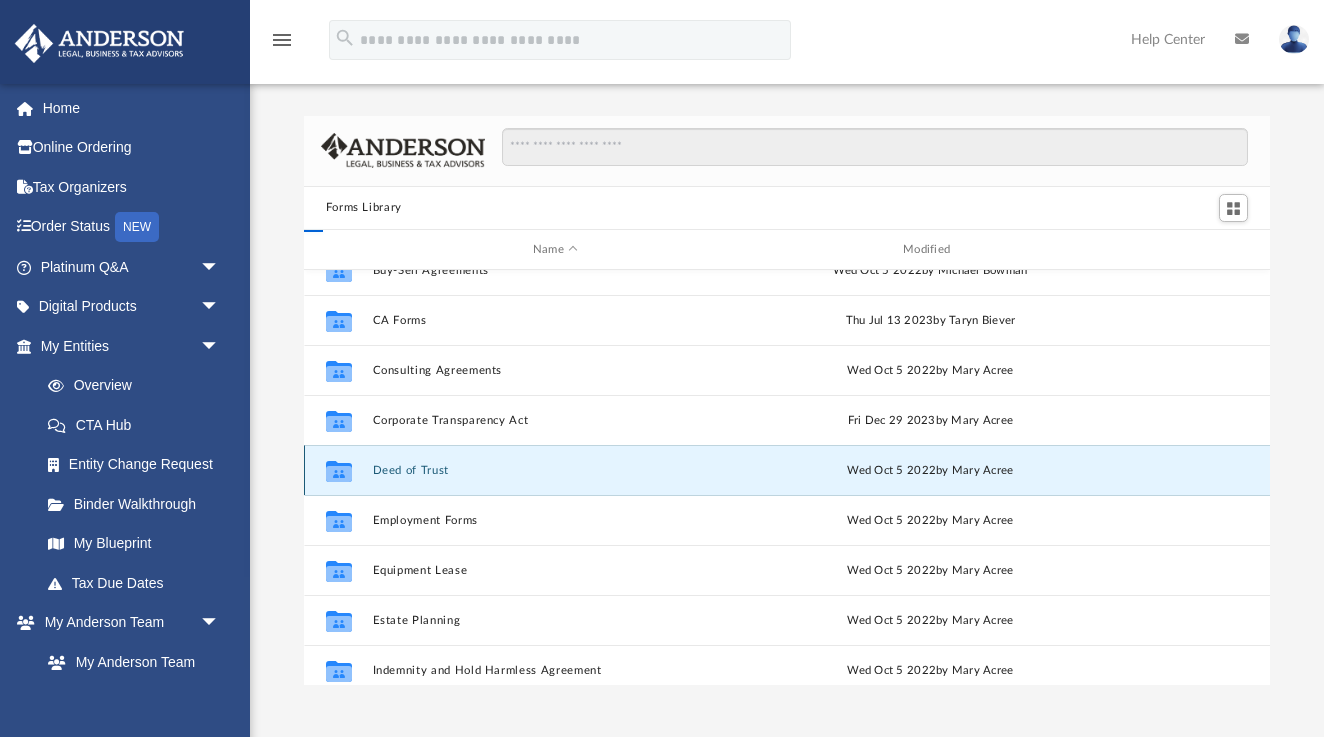 click on "Deed of Trust" at bounding box center (555, 470) 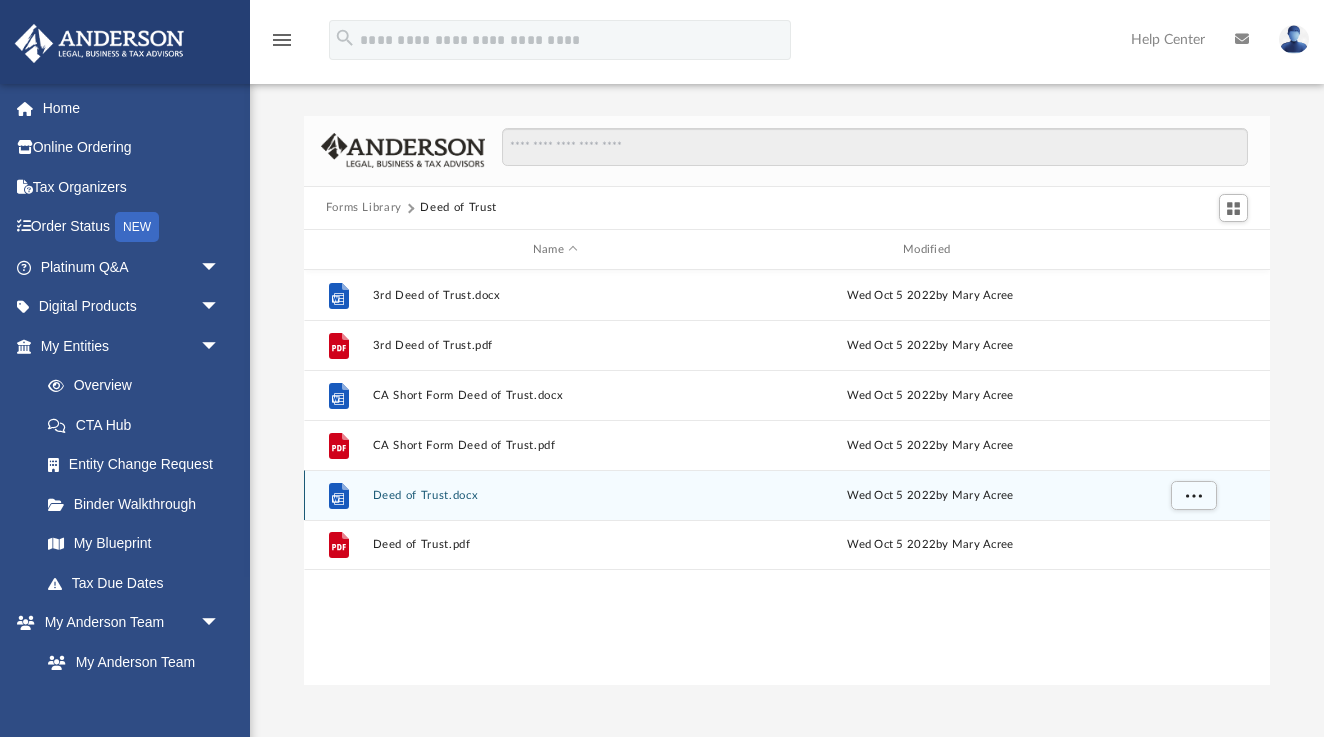 scroll, scrollTop: 0, scrollLeft: 0, axis: both 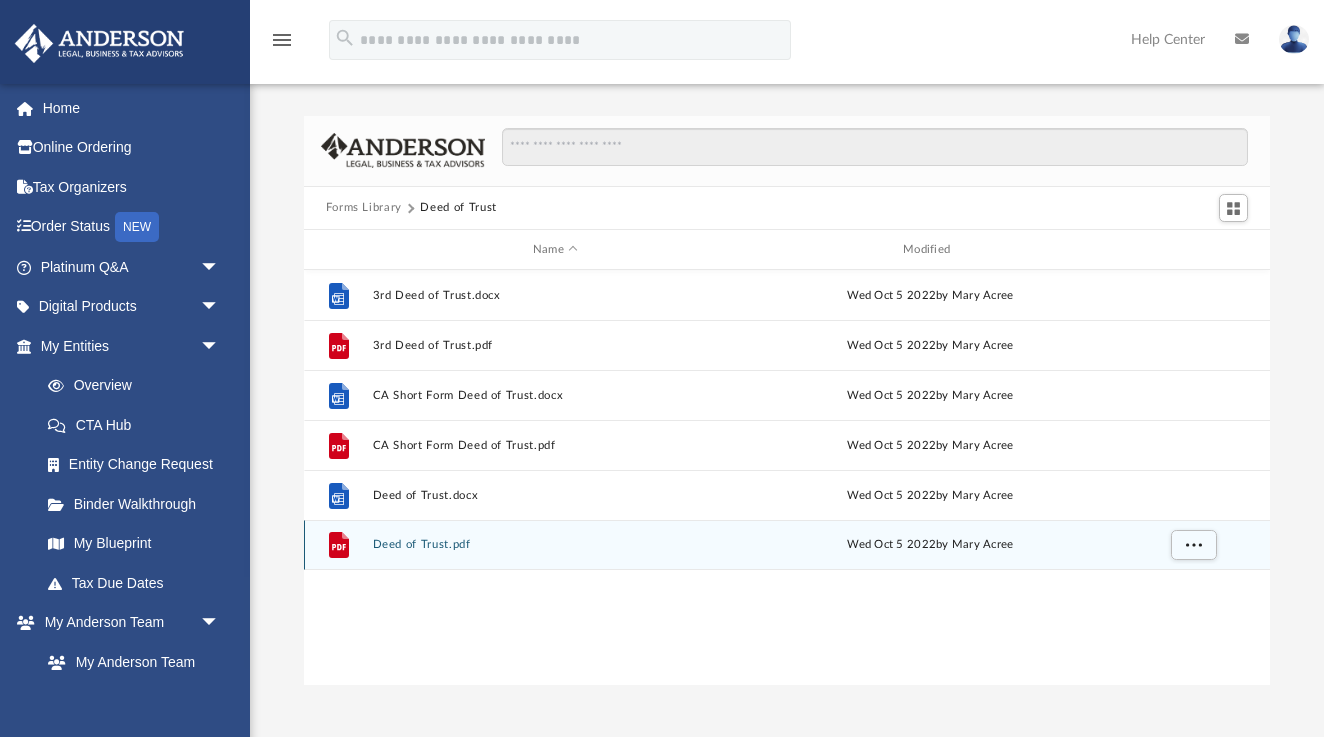 click on "Deed of Trust.pdf" at bounding box center [555, 545] 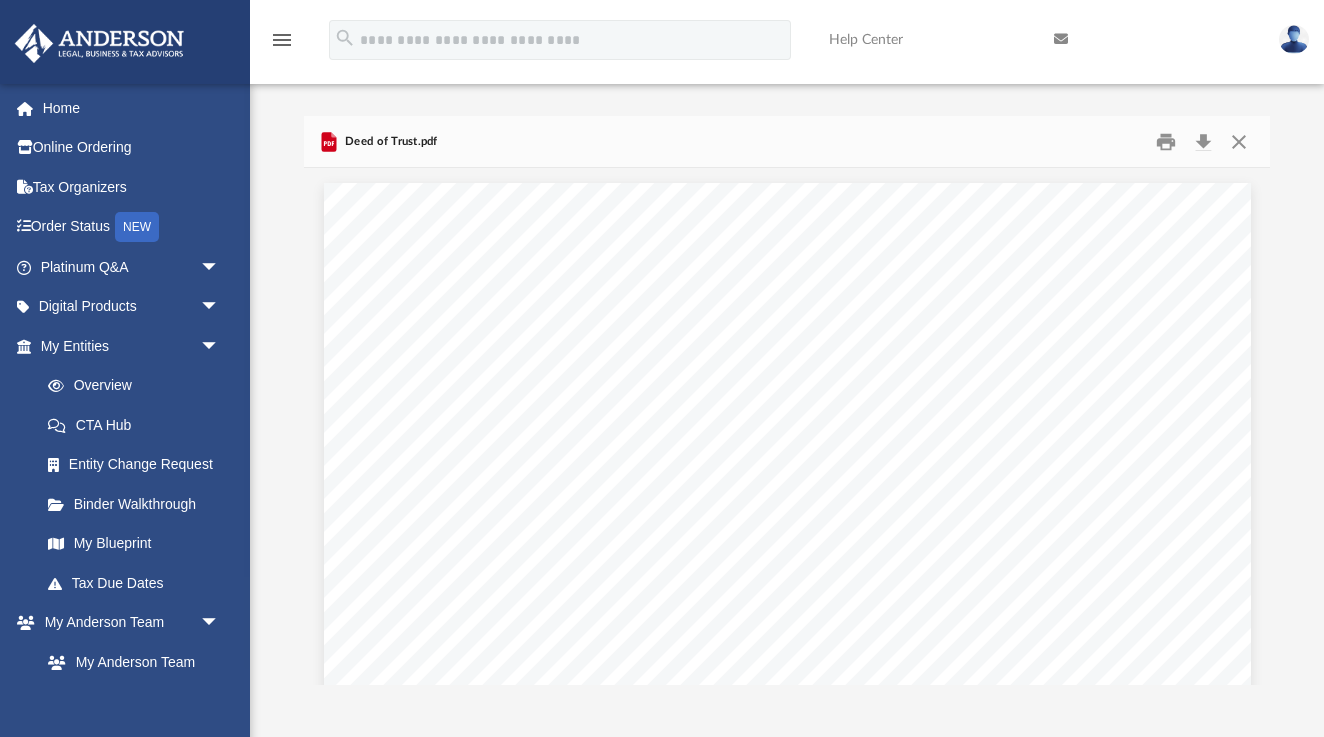 scroll, scrollTop: 0, scrollLeft: 0, axis: both 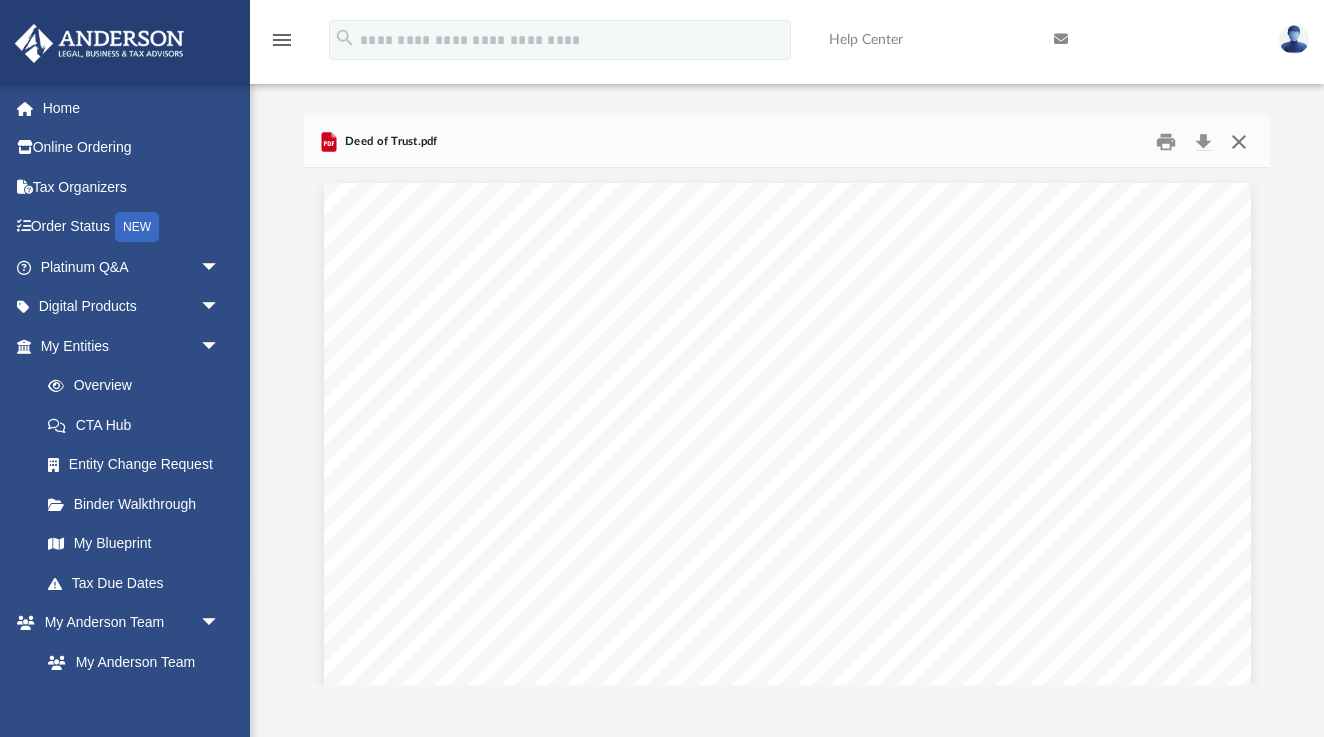 click at bounding box center [1239, 141] 